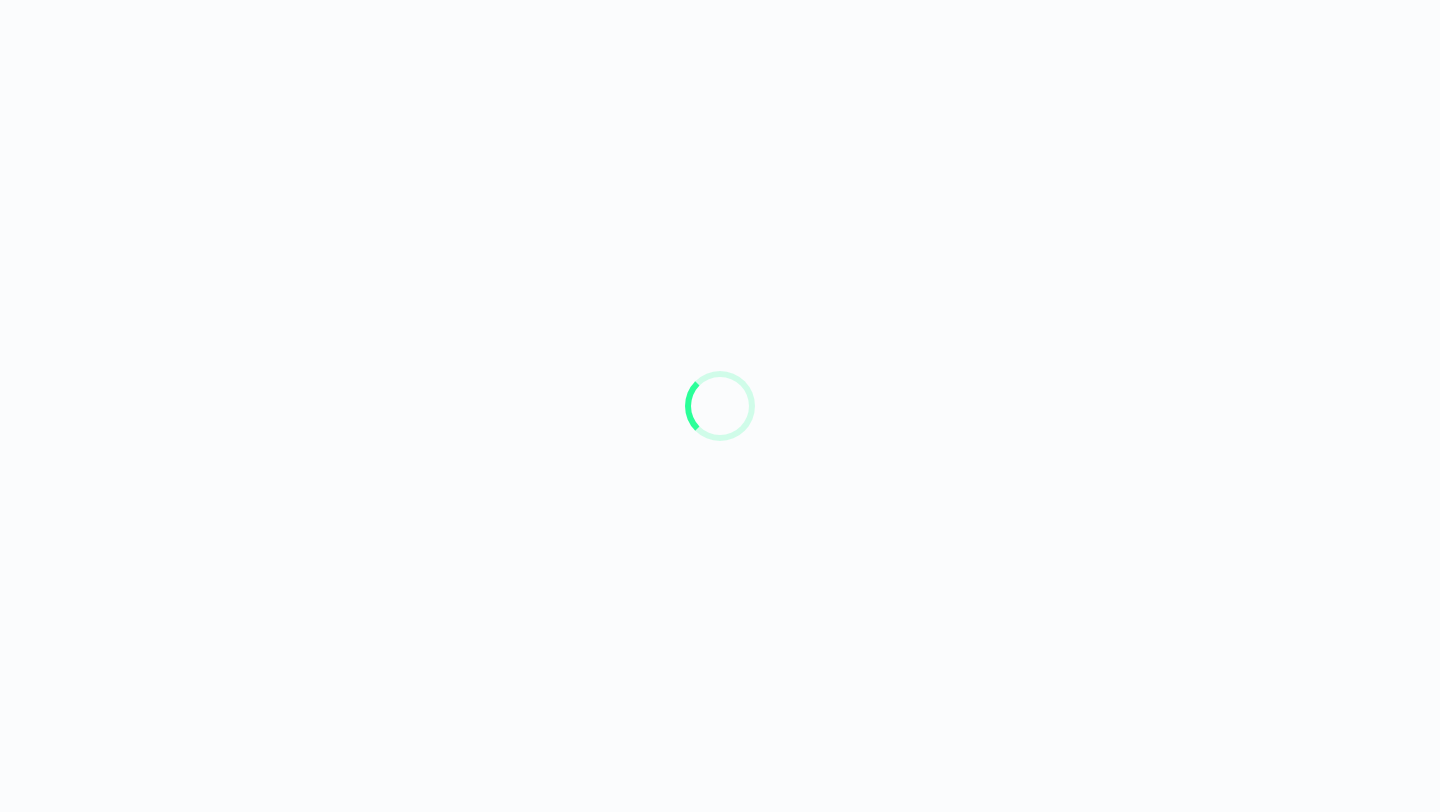scroll, scrollTop: 0, scrollLeft: 0, axis: both 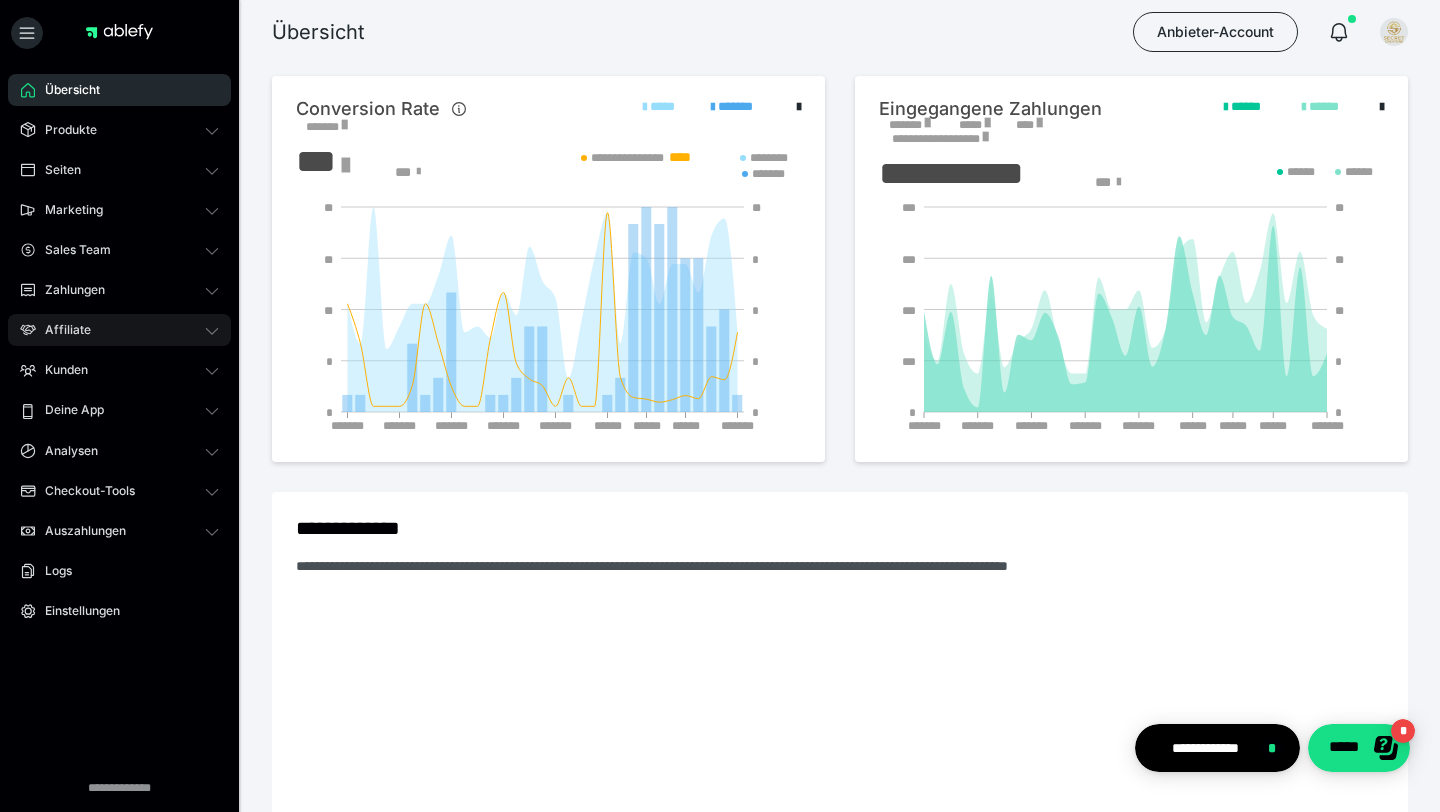 click on "Affiliate" at bounding box center [119, 330] 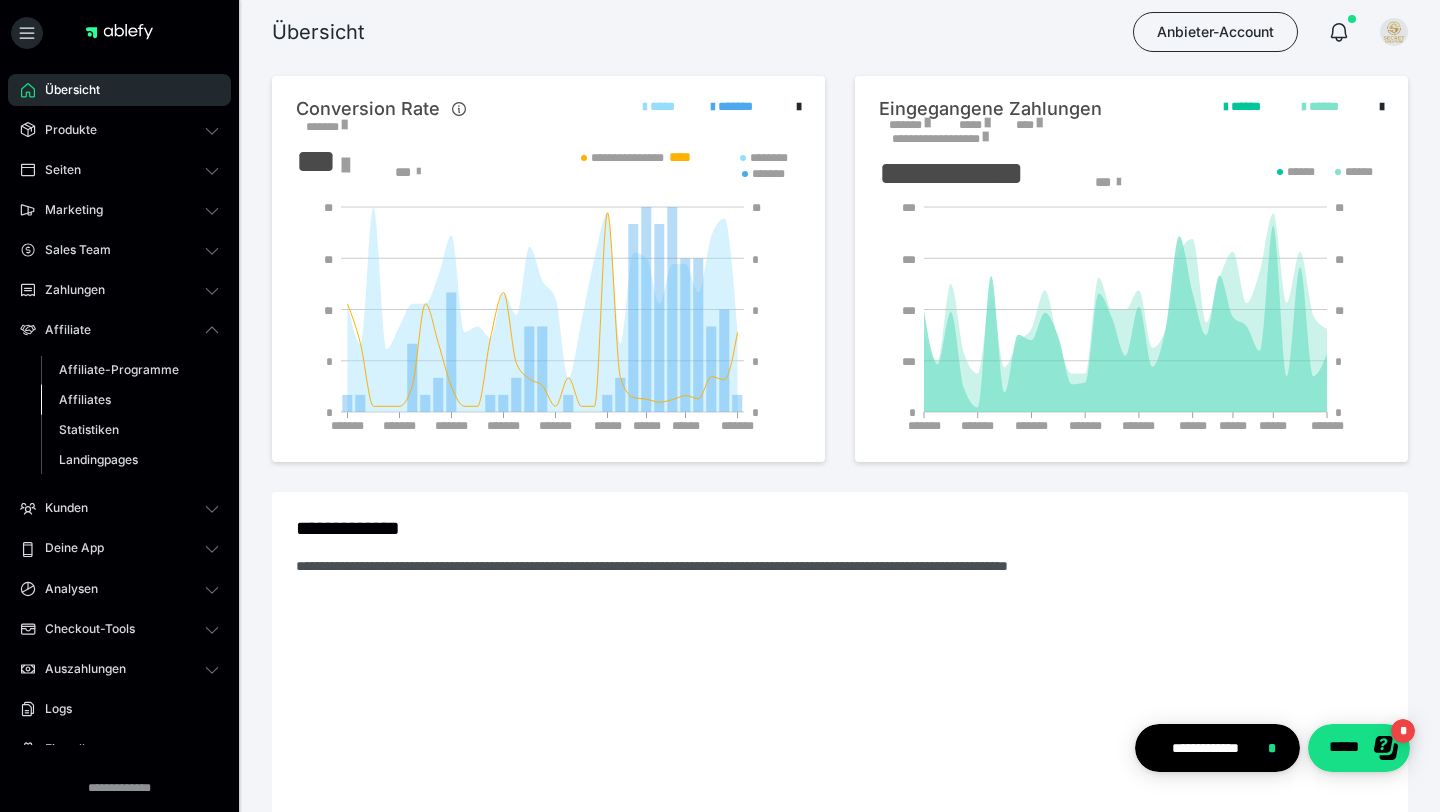 click on "Affiliates" at bounding box center (85, 399) 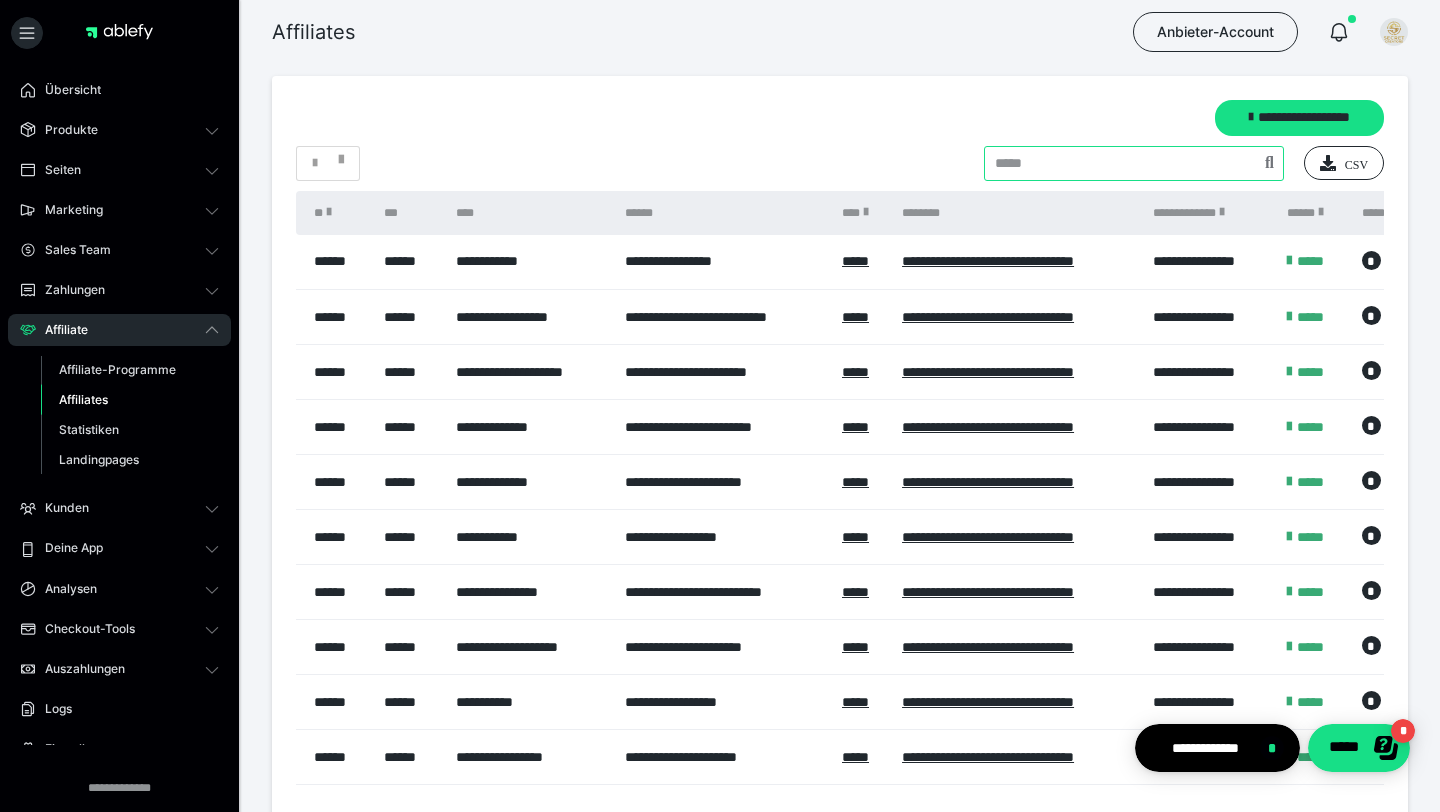 click at bounding box center [1134, 163] 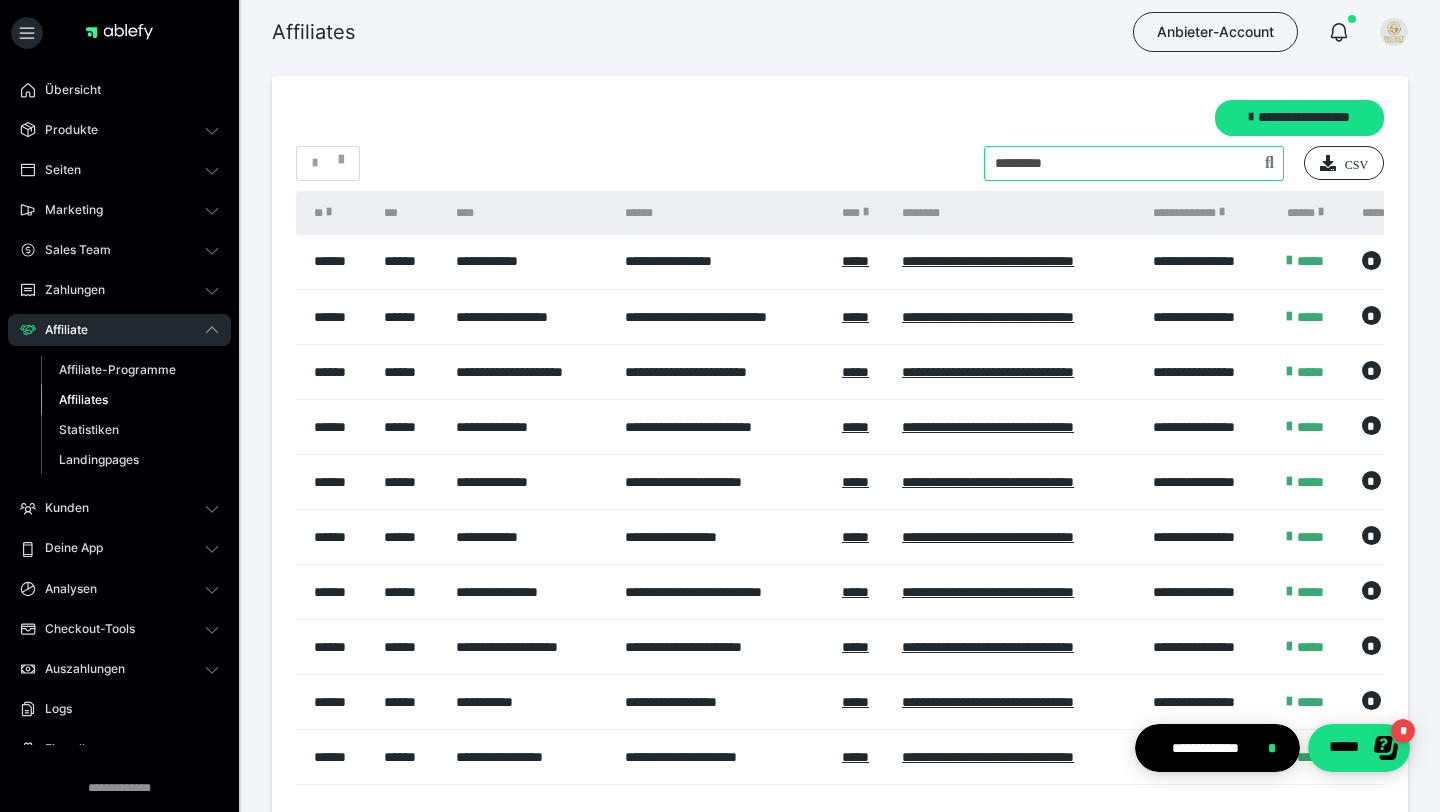 type on "*********" 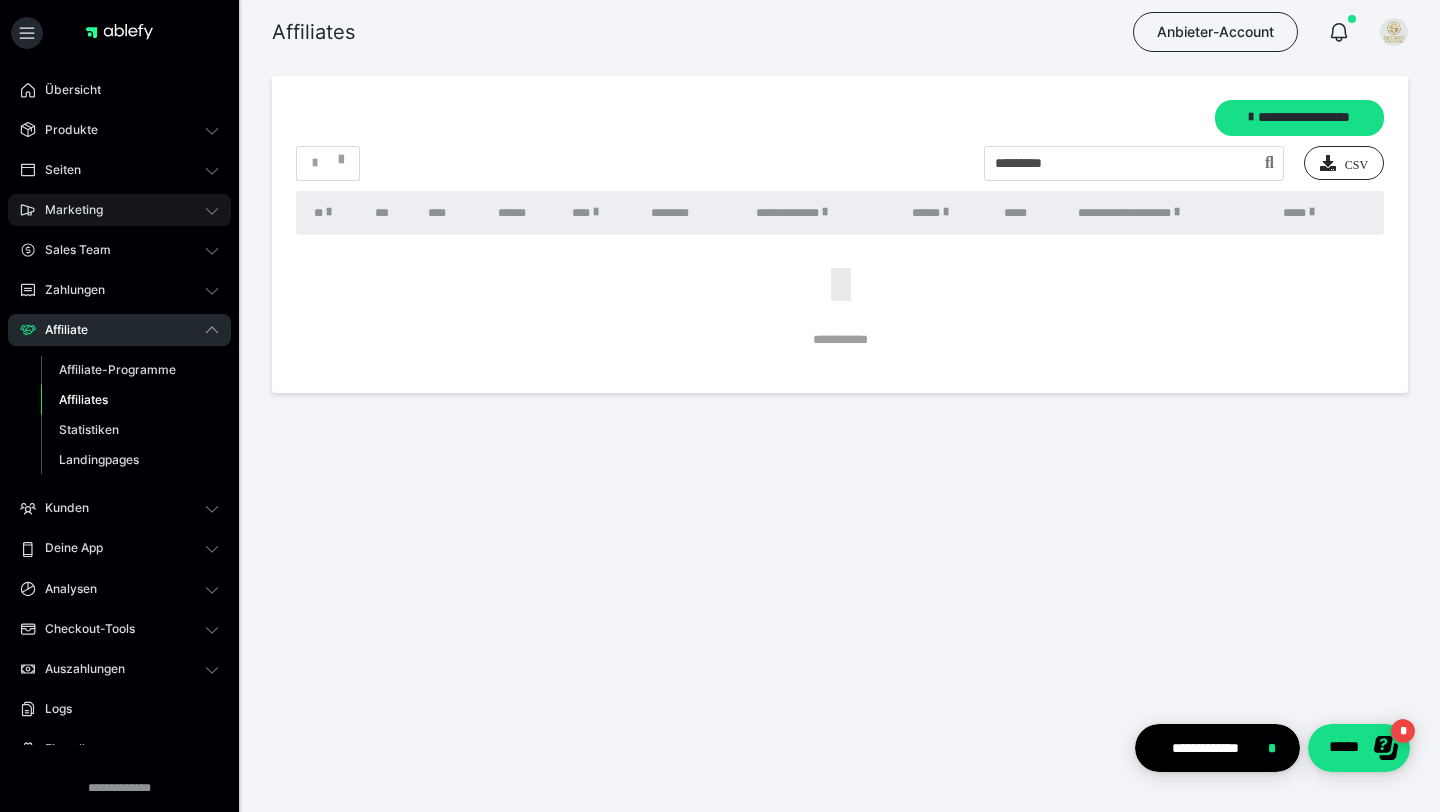 click on "Marketing" at bounding box center [119, 210] 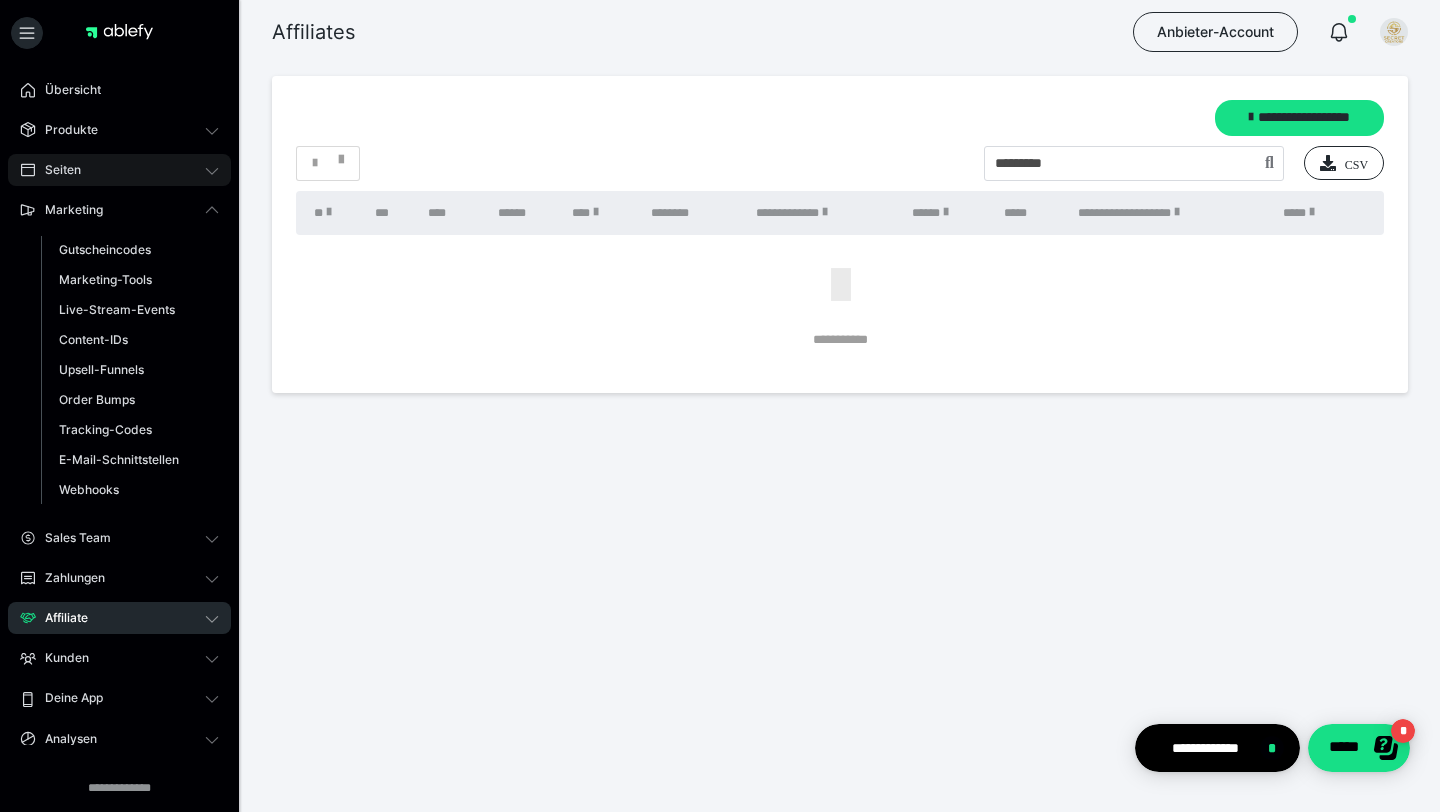 click on "Seiten" at bounding box center (119, 170) 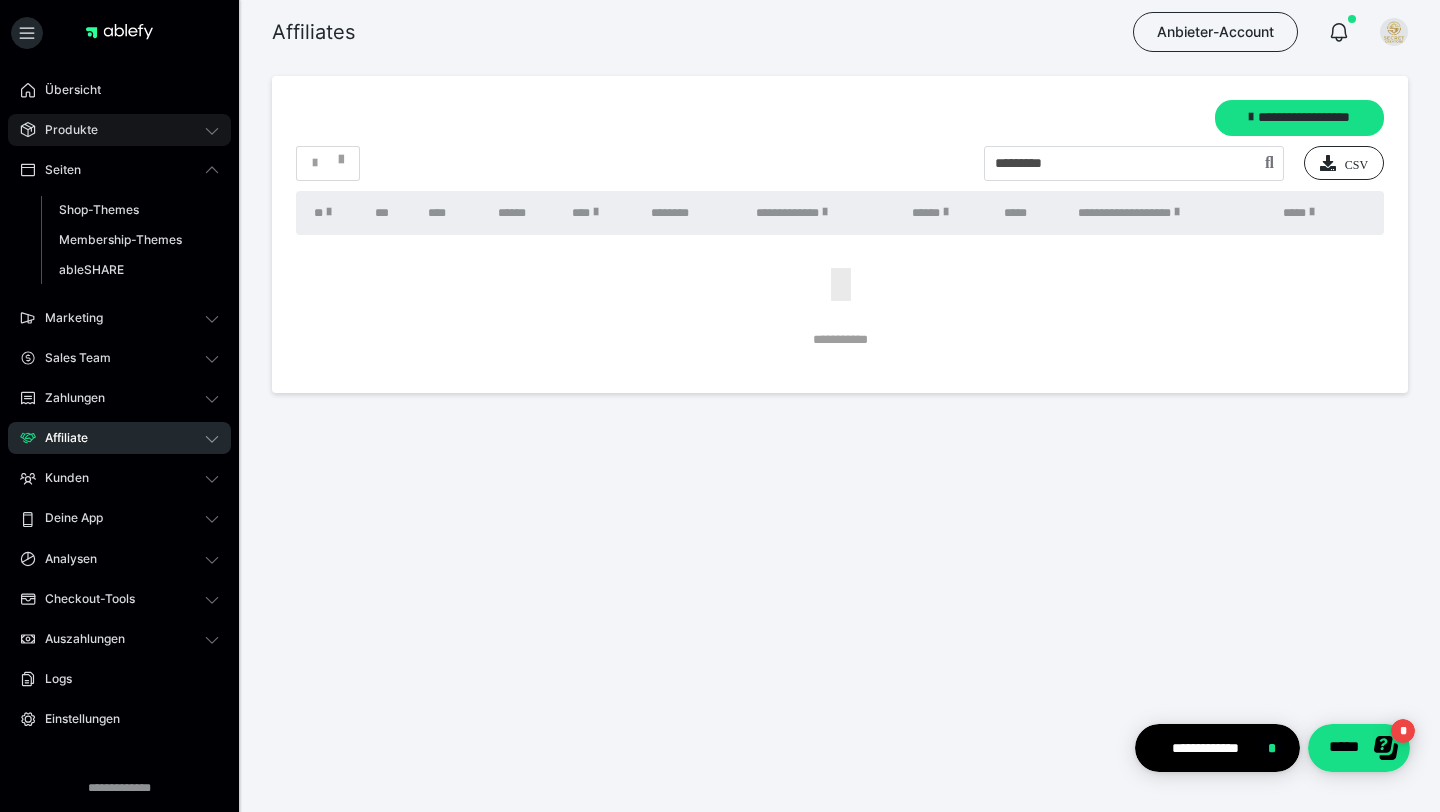 click on "Produkte" at bounding box center [119, 130] 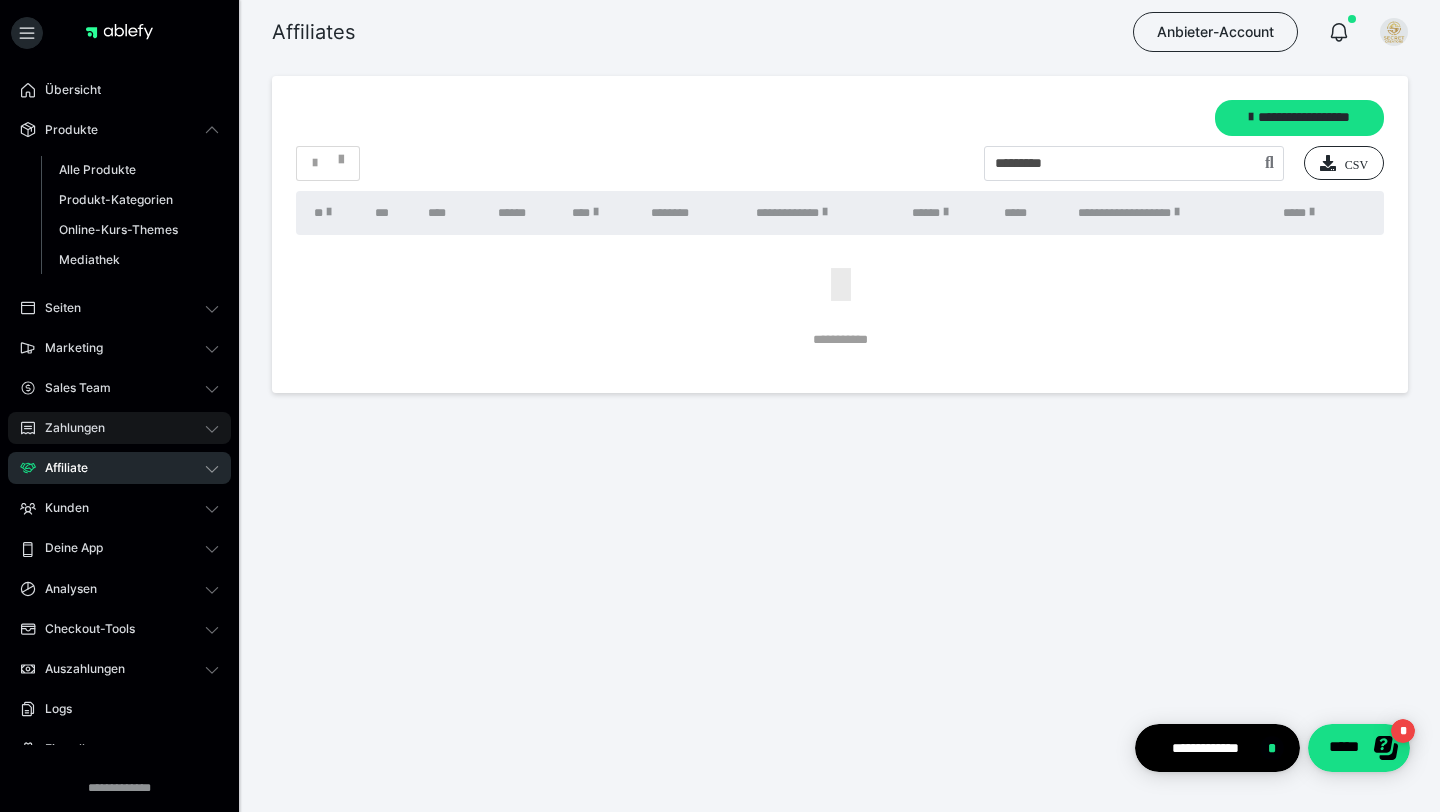 click on "Zahlungen" at bounding box center [119, 428] 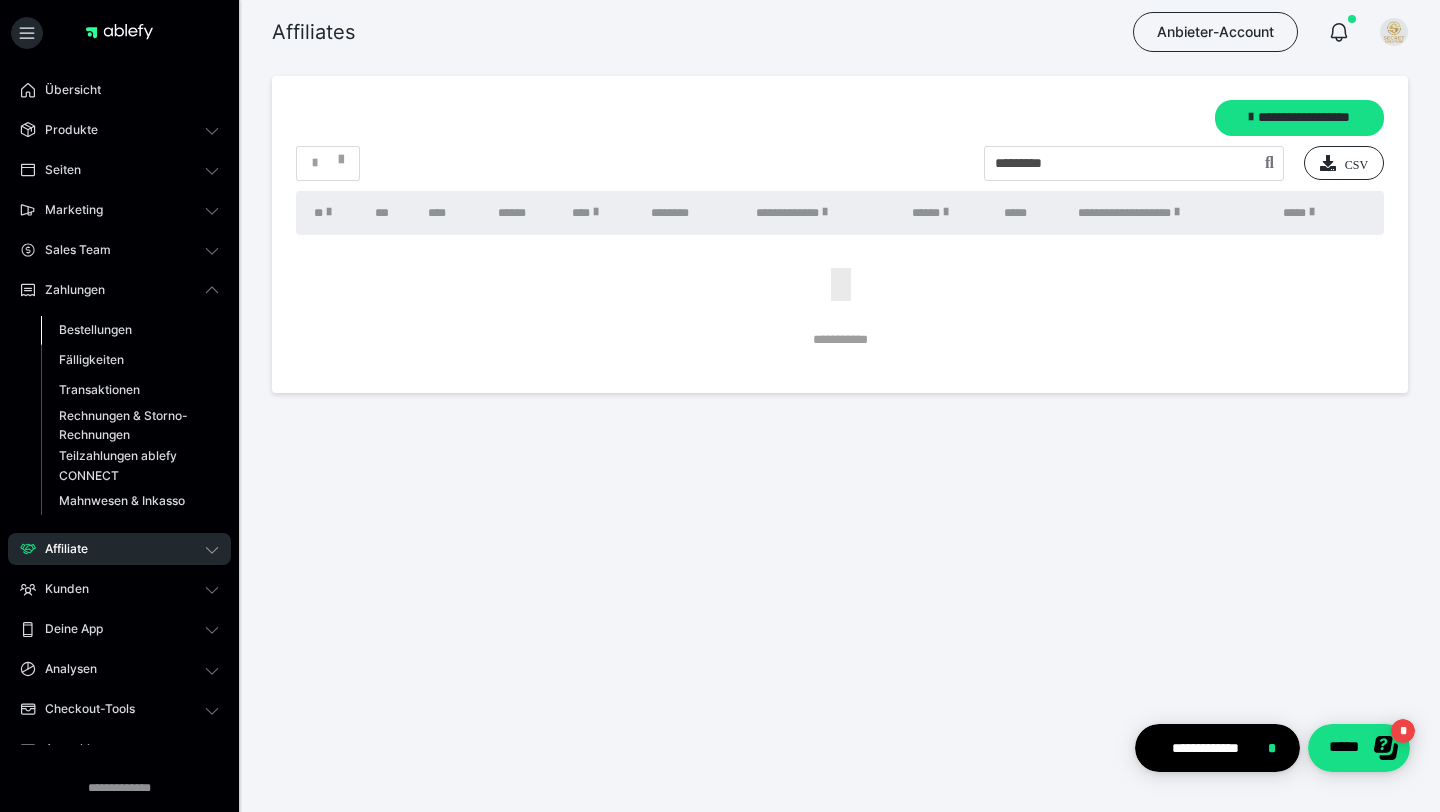 click on "Bestellungen" at bounding box center [95, 329] 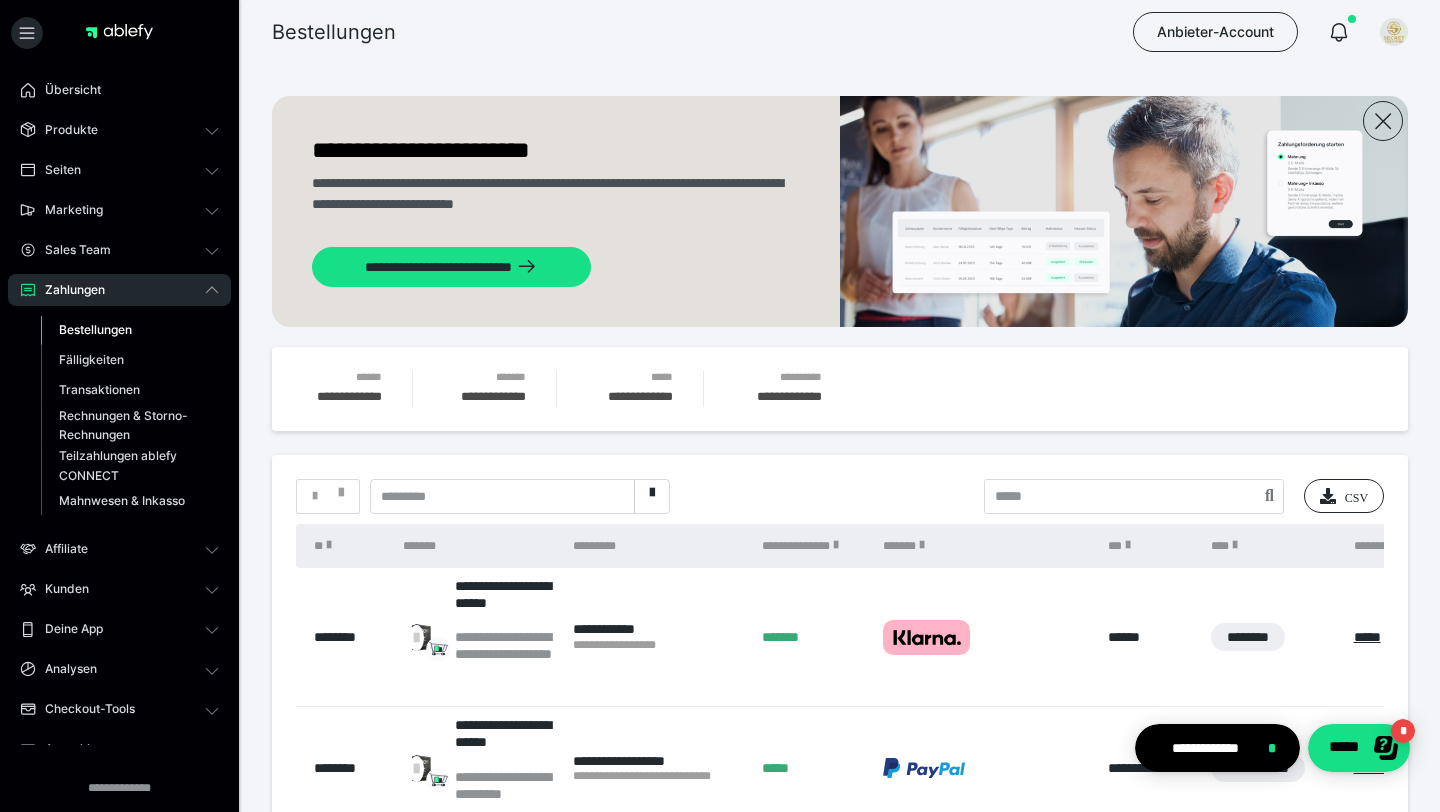 click on "*" at bounding box center (328, 496) 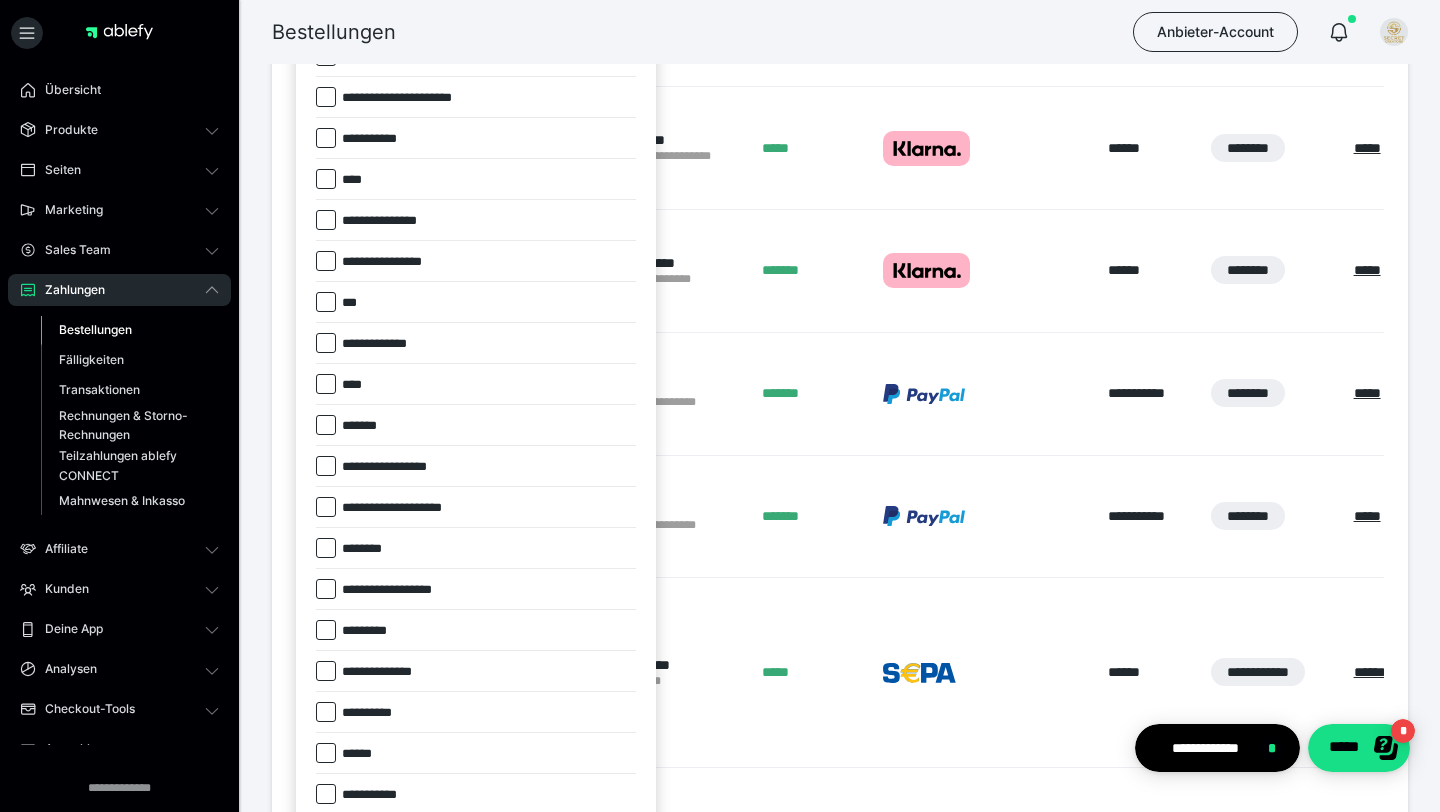 scroll, scrollTop: 750, scrollLeft: 0, axis: vertical 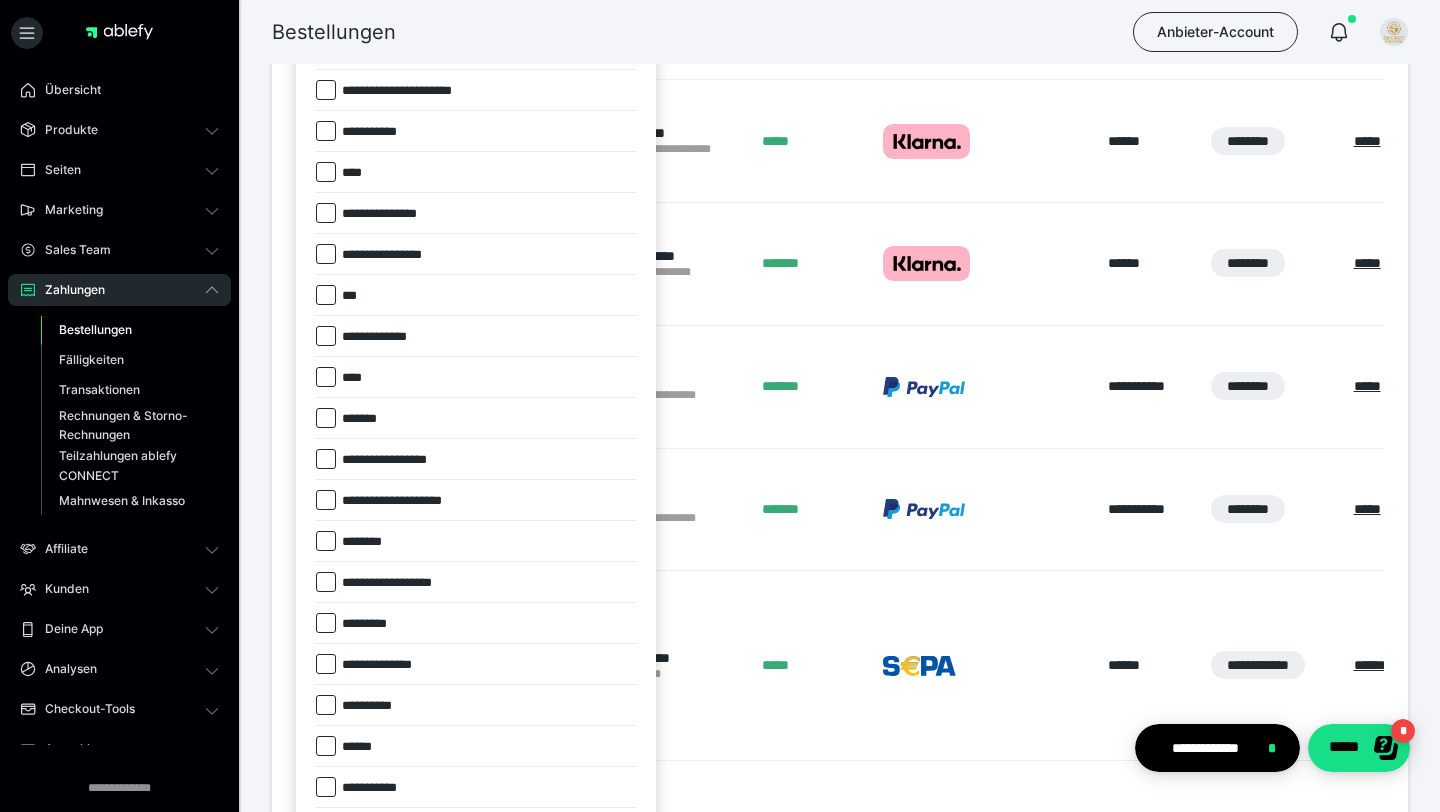 click at bounding box center (326, 623) 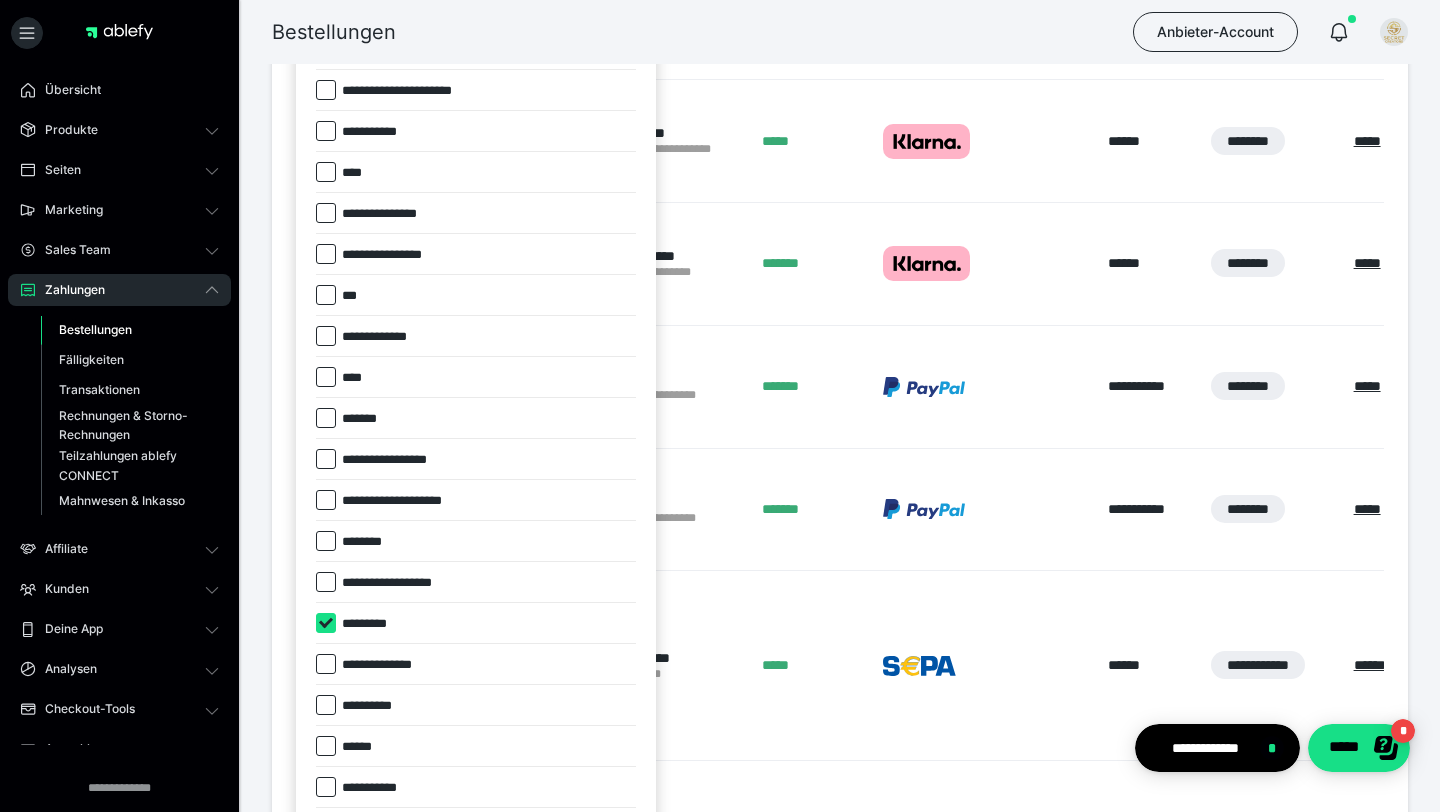checkbox on "****" 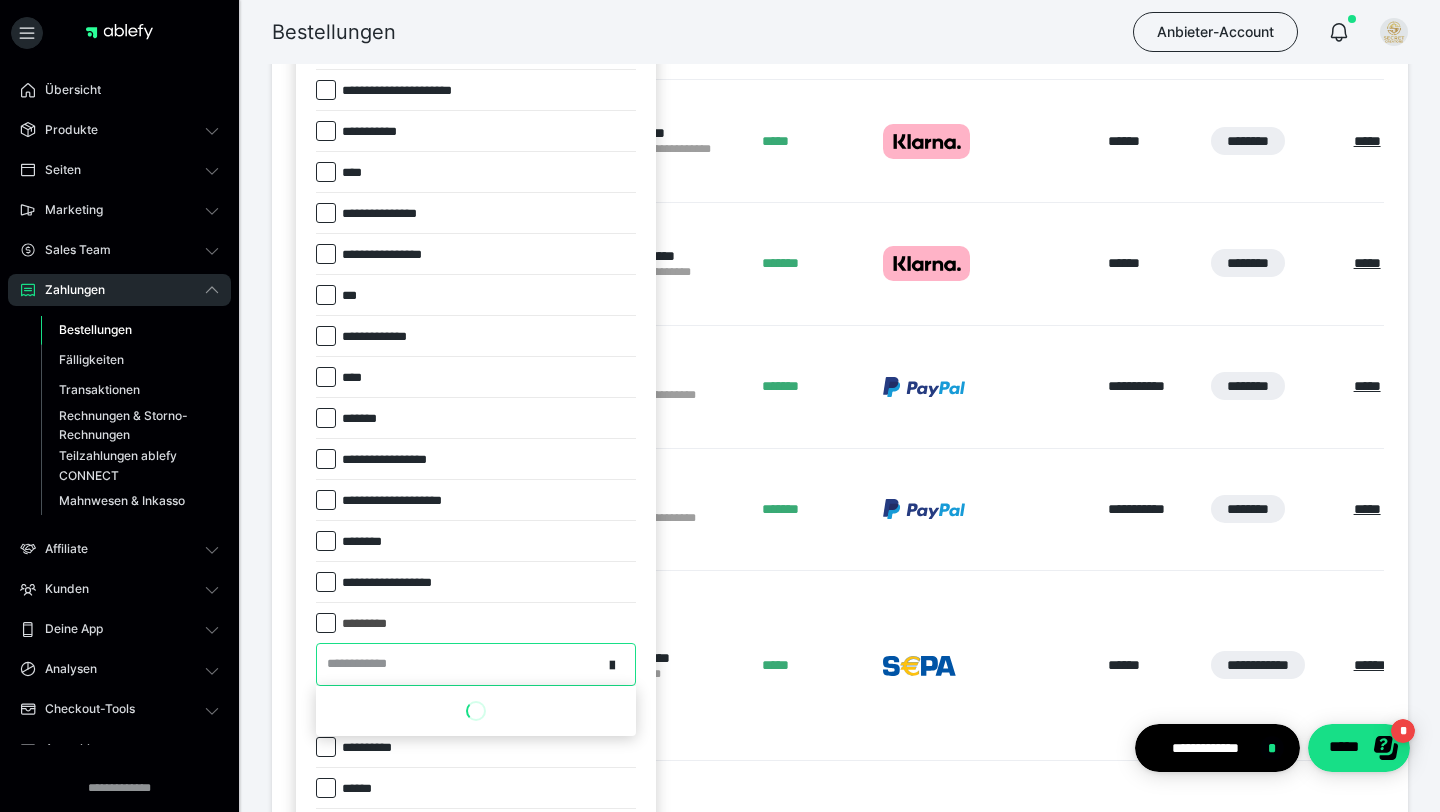 click on "**********" at bounding box center [363, 664] 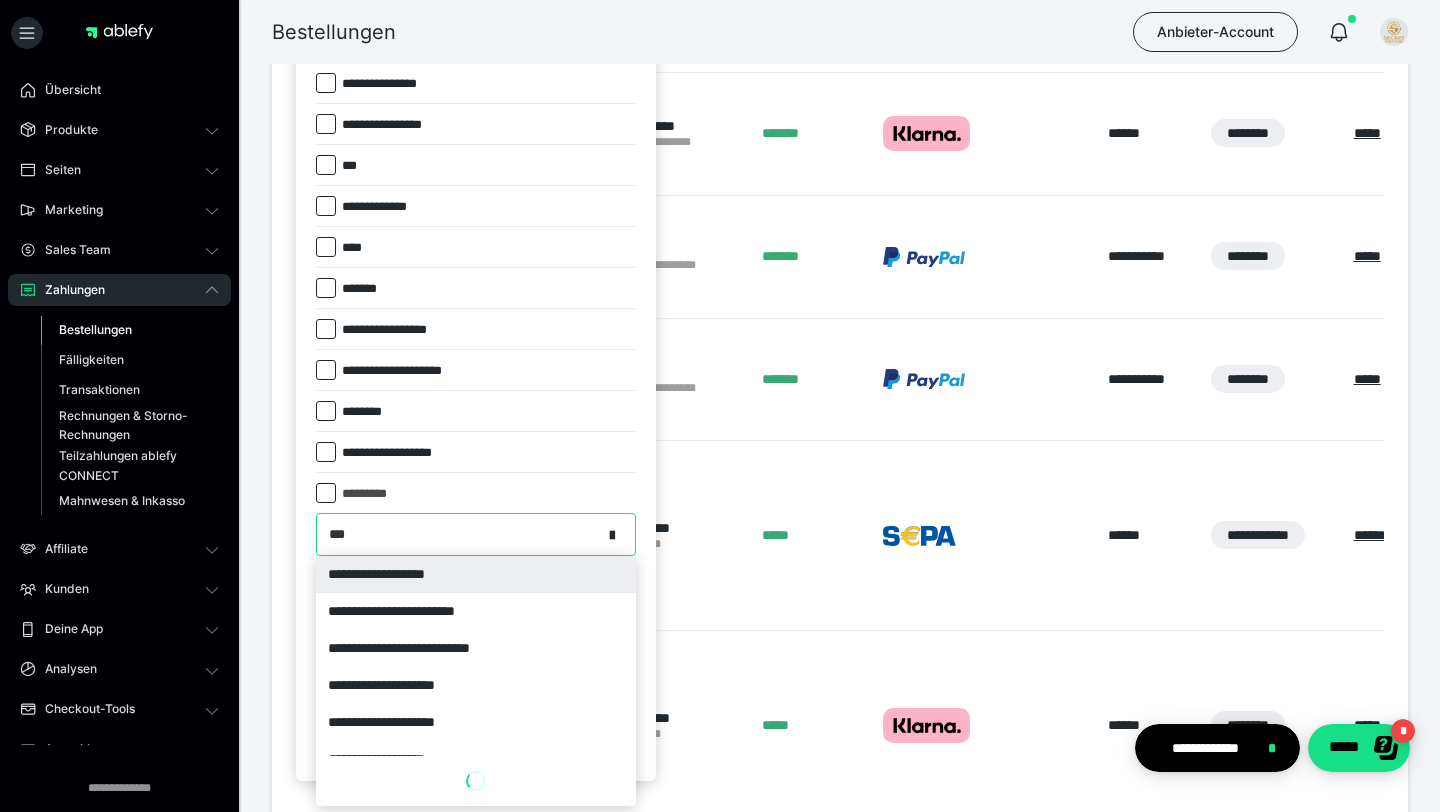 scroll, scrollTop: 882, scrollLeft: 0, axis: vertical 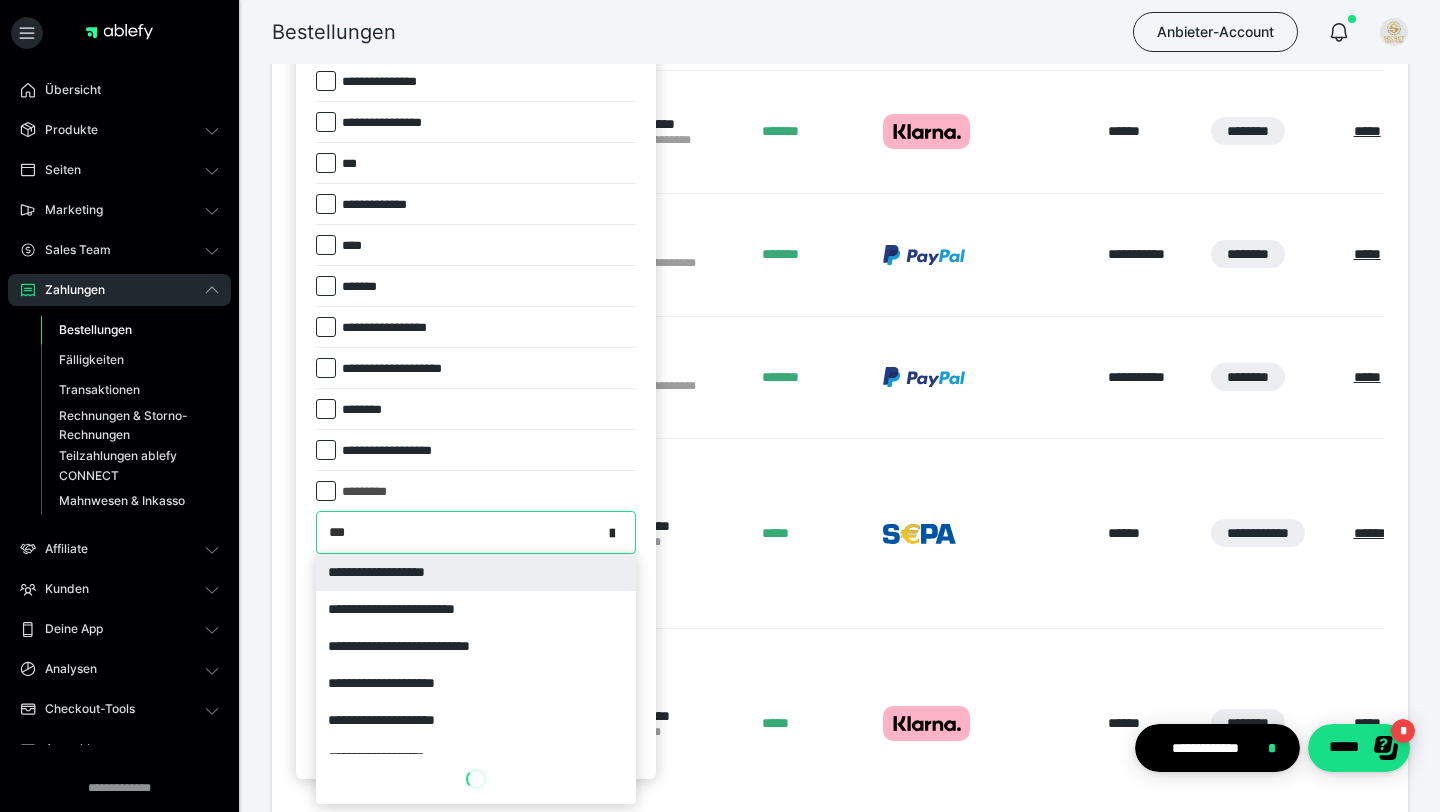 type on "****" 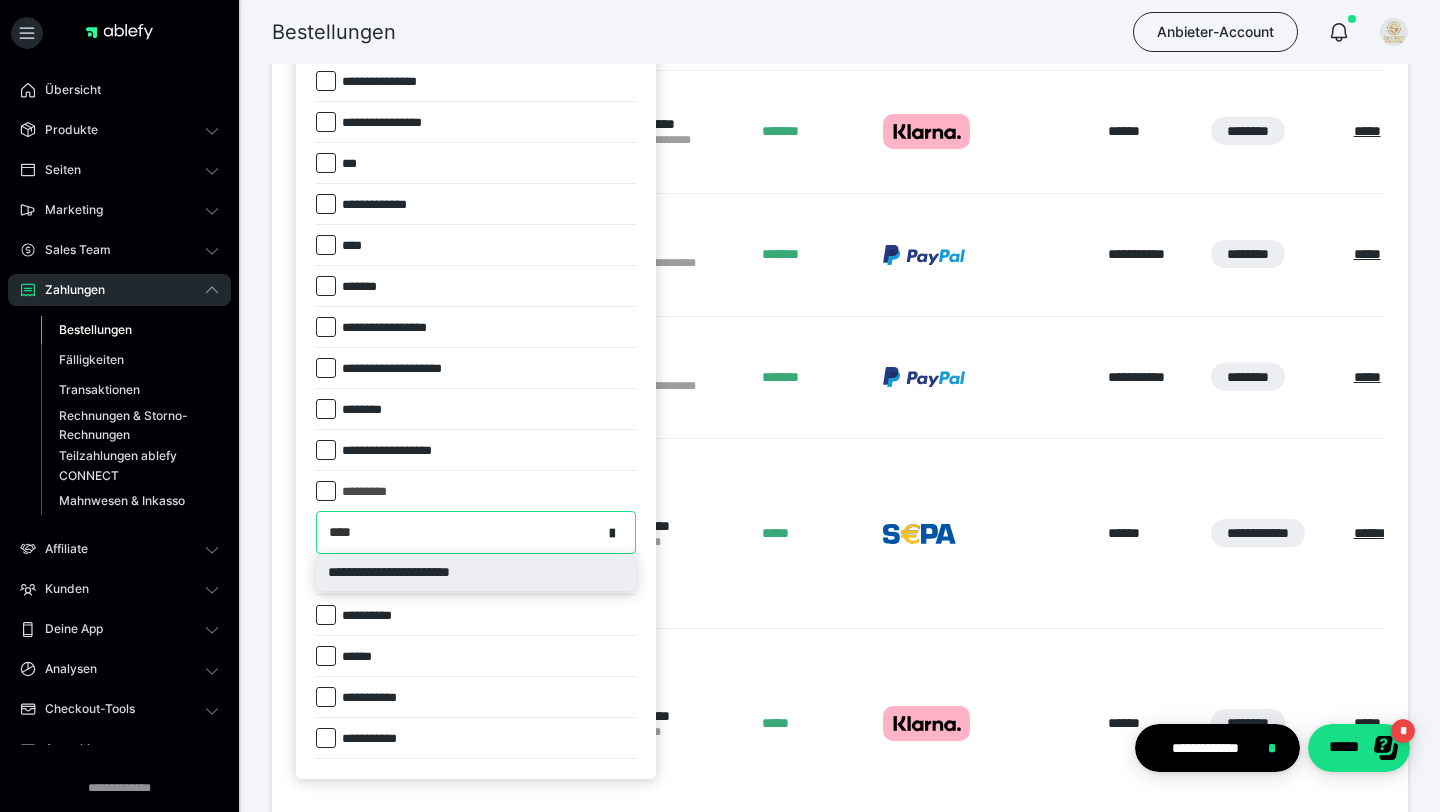 click on "**********" at bounding box center (476, 572) 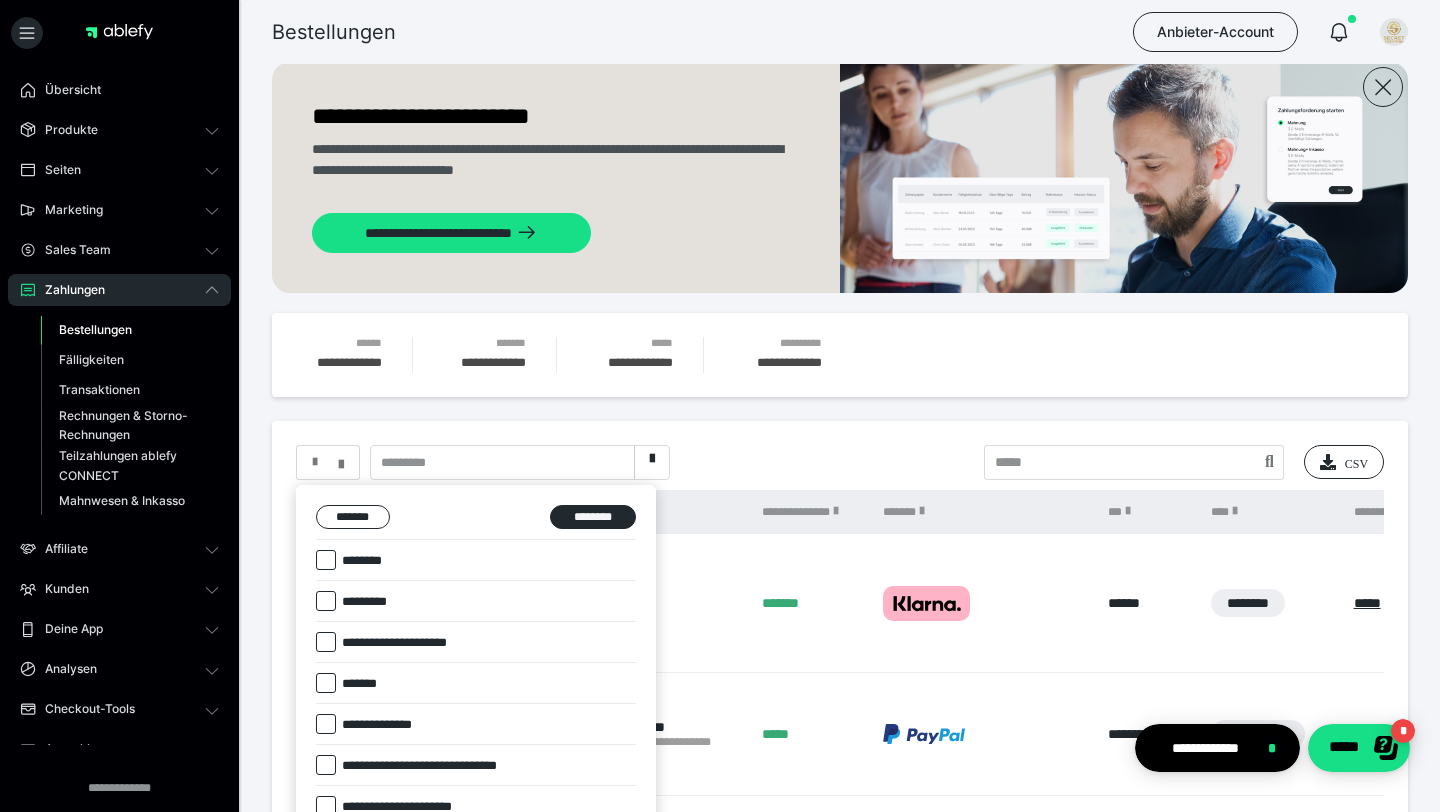 scroll, scrollTop: 20, scrollLeft: 0, axis: vertical 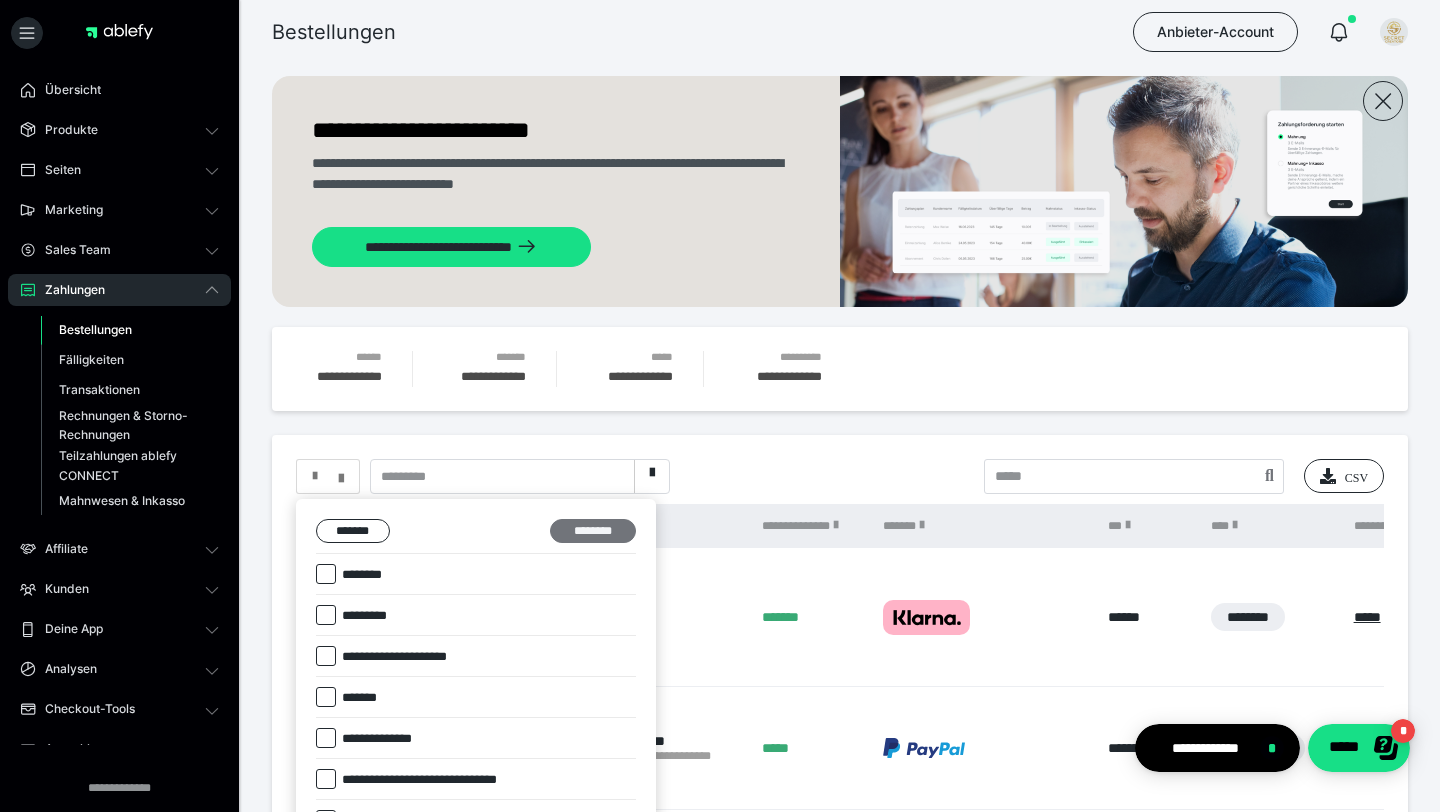 click on "********" at bounding box center [593, 531] 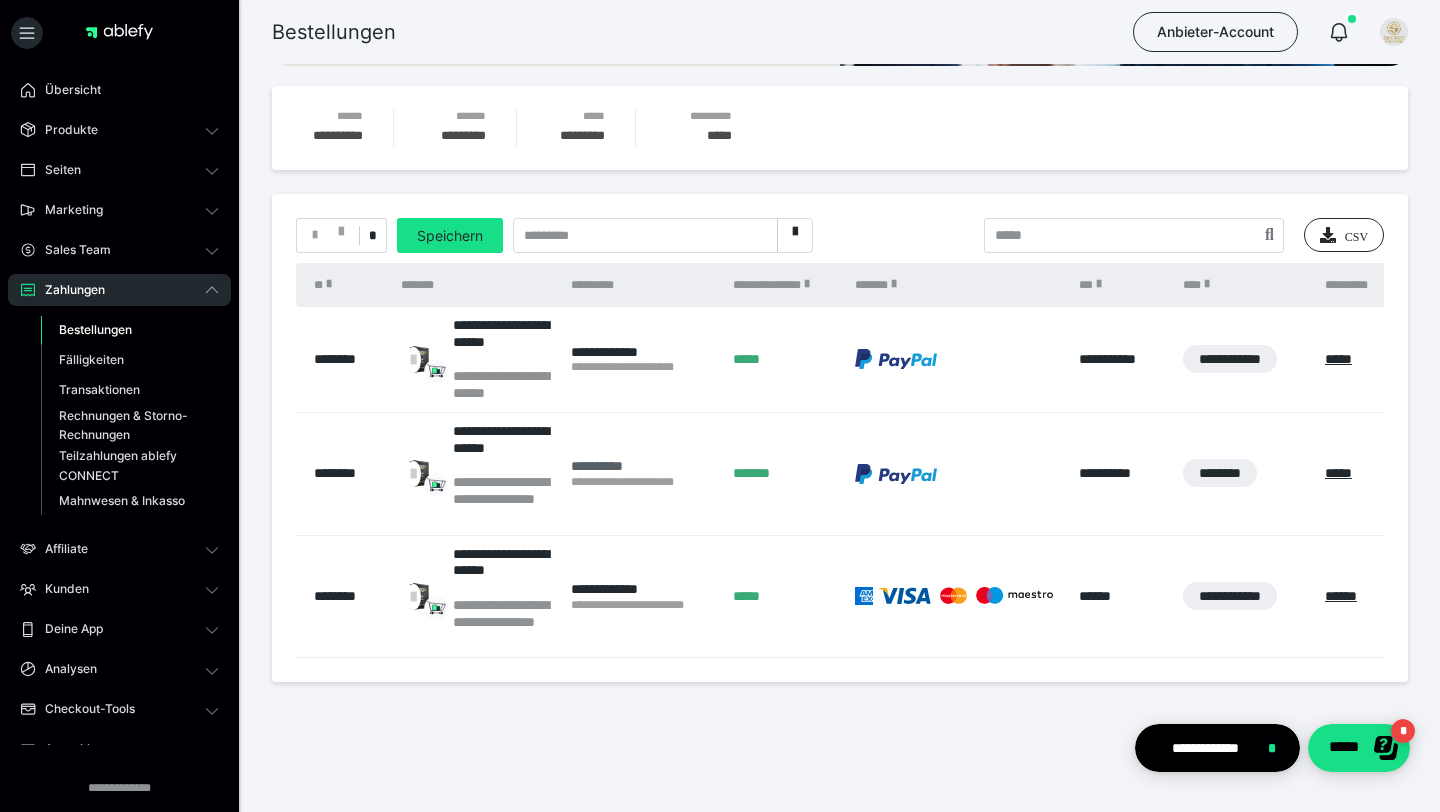 scroll, scrollTop: 262, scrollLeft: 0, axis: vertical 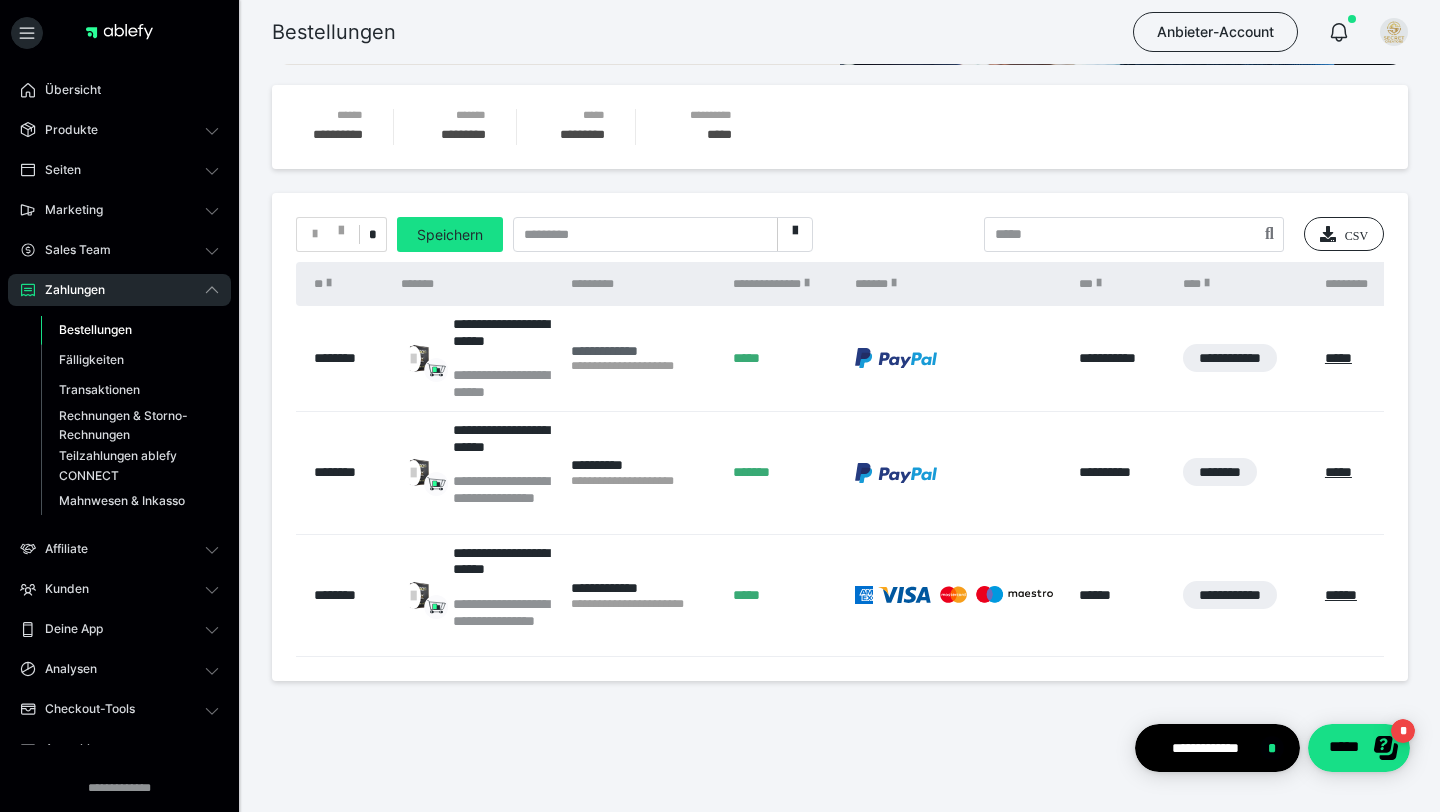 click on "**********" at bounding box center (642, 351) 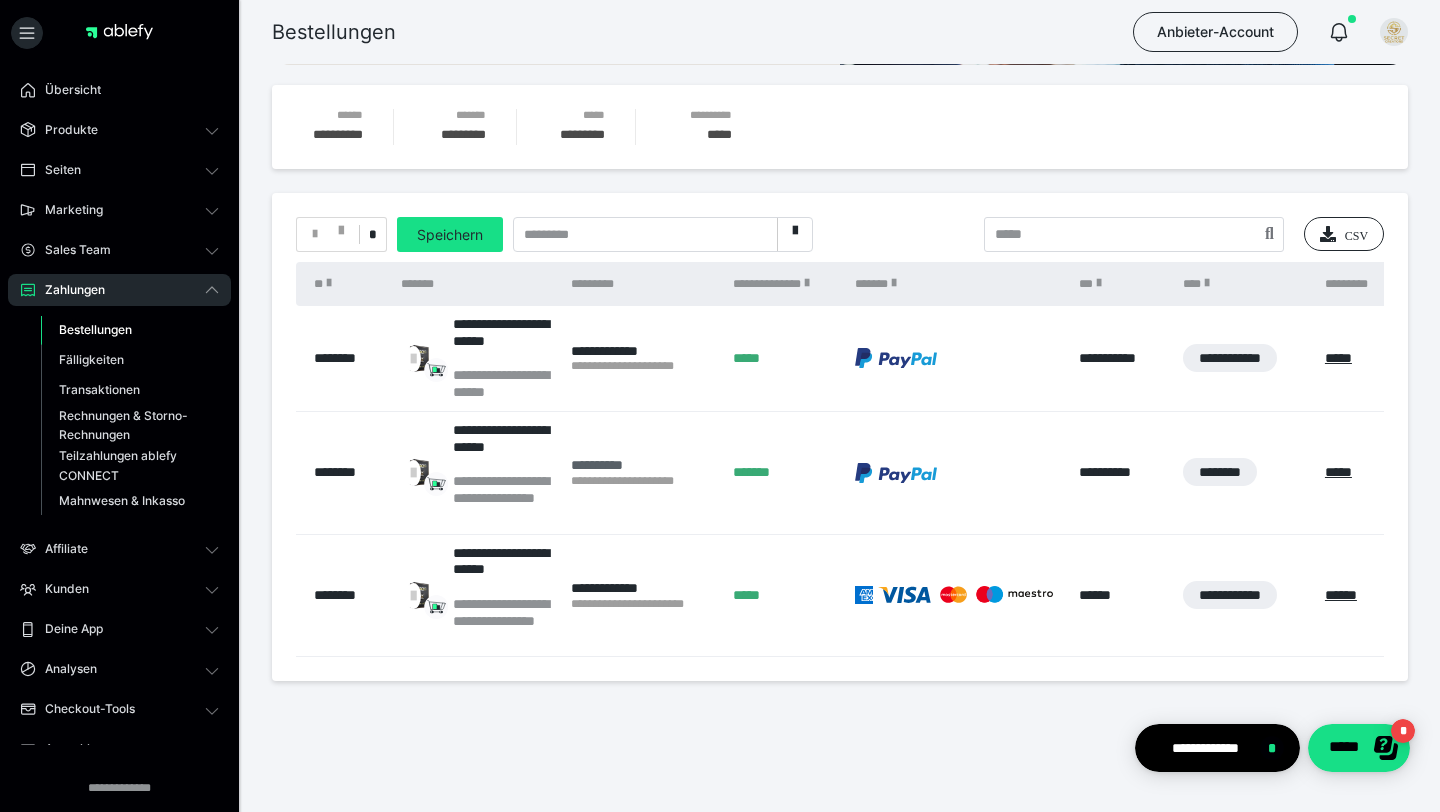 click on "**********" at bounding box center (642, 465) 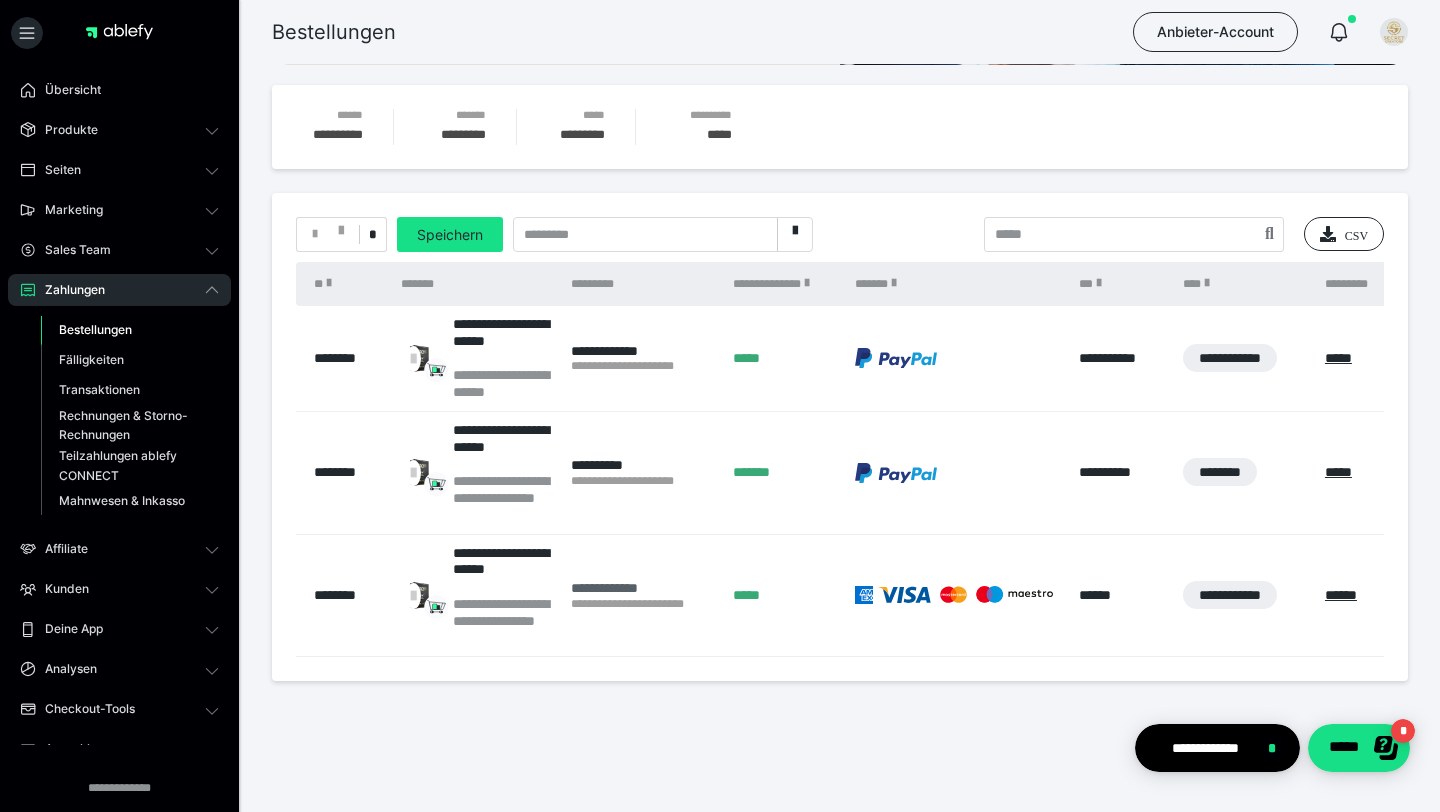 click on "**********" at bounding box center [642, 588] 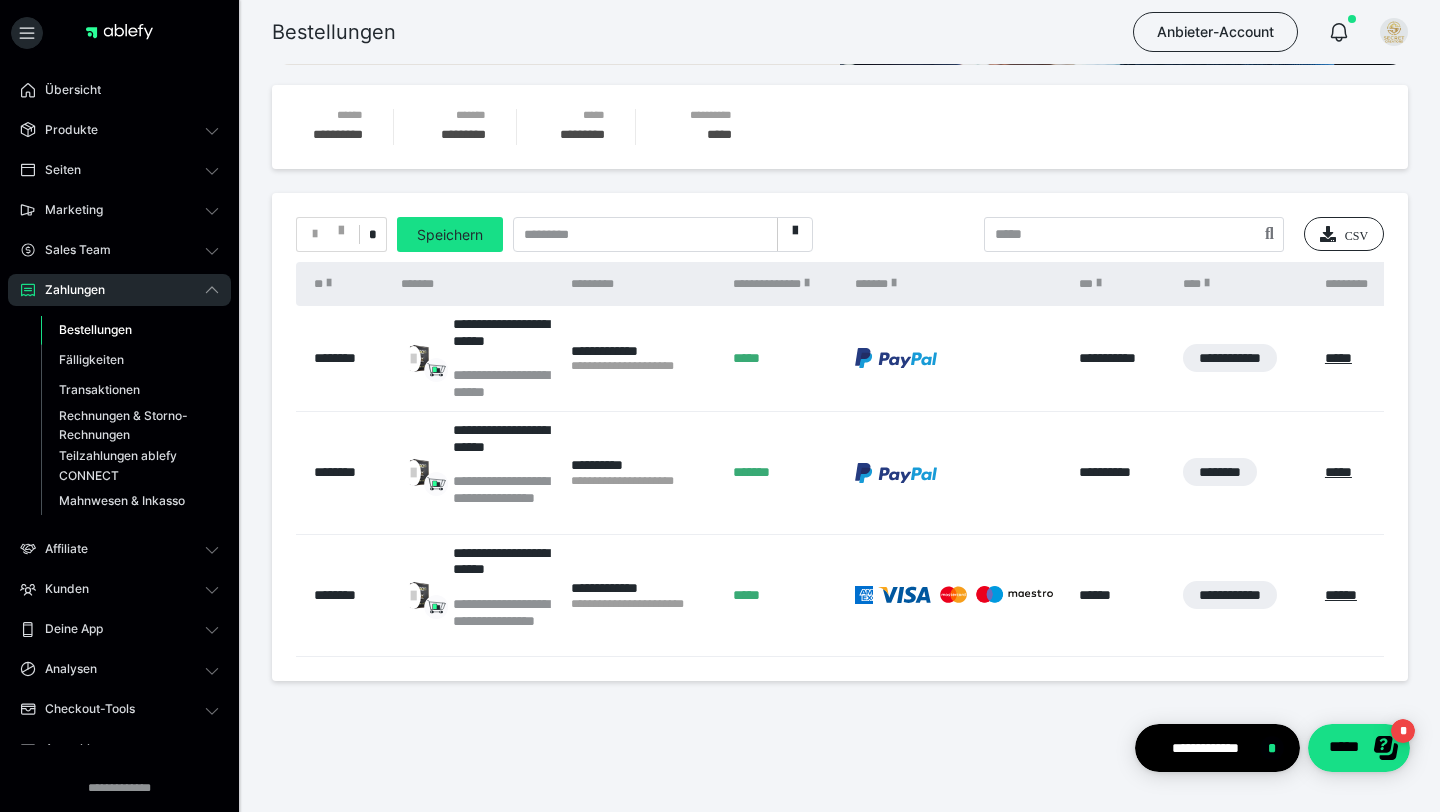 click on "**********" at bounding box center [642, 366] 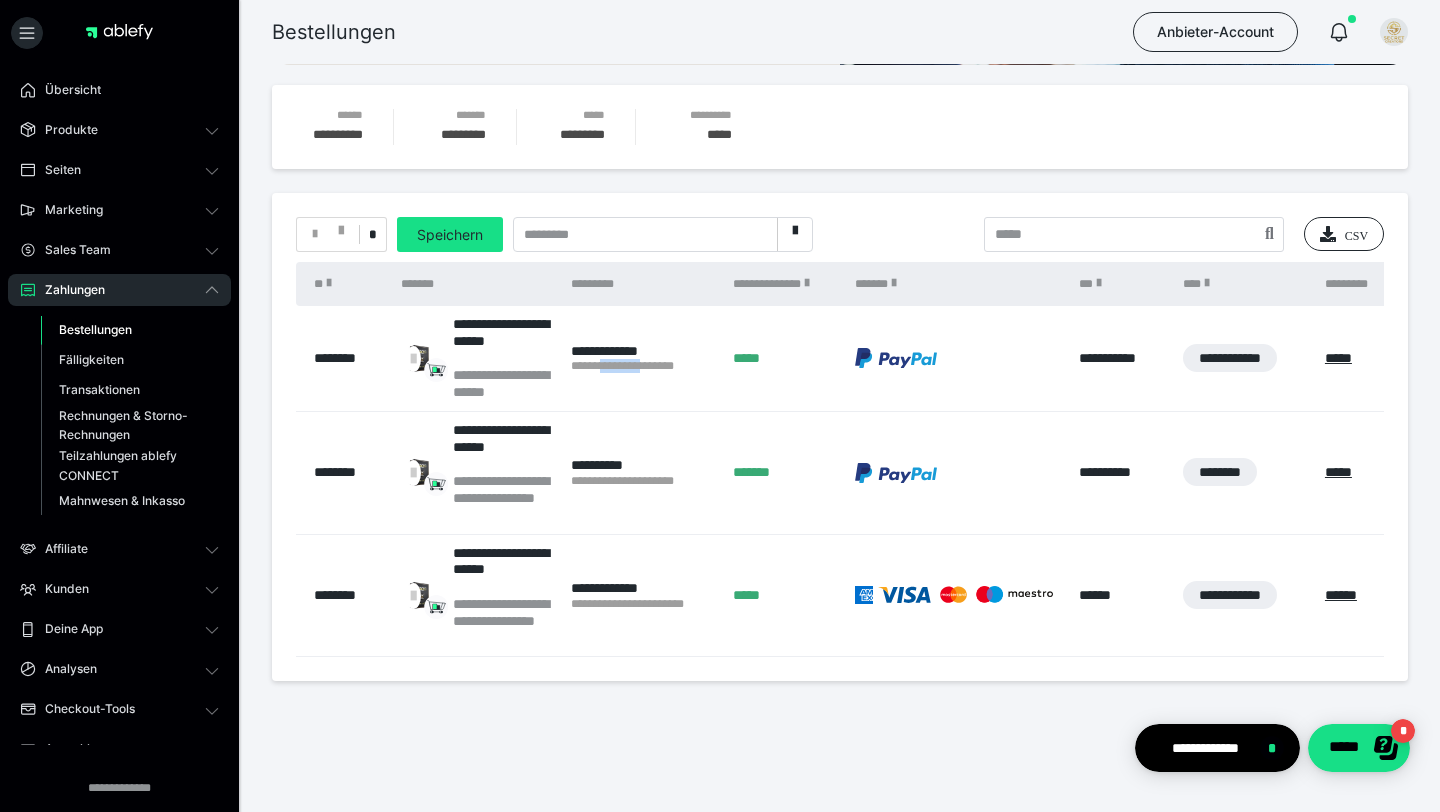 click on "**********" at bounding box center (642, 366) 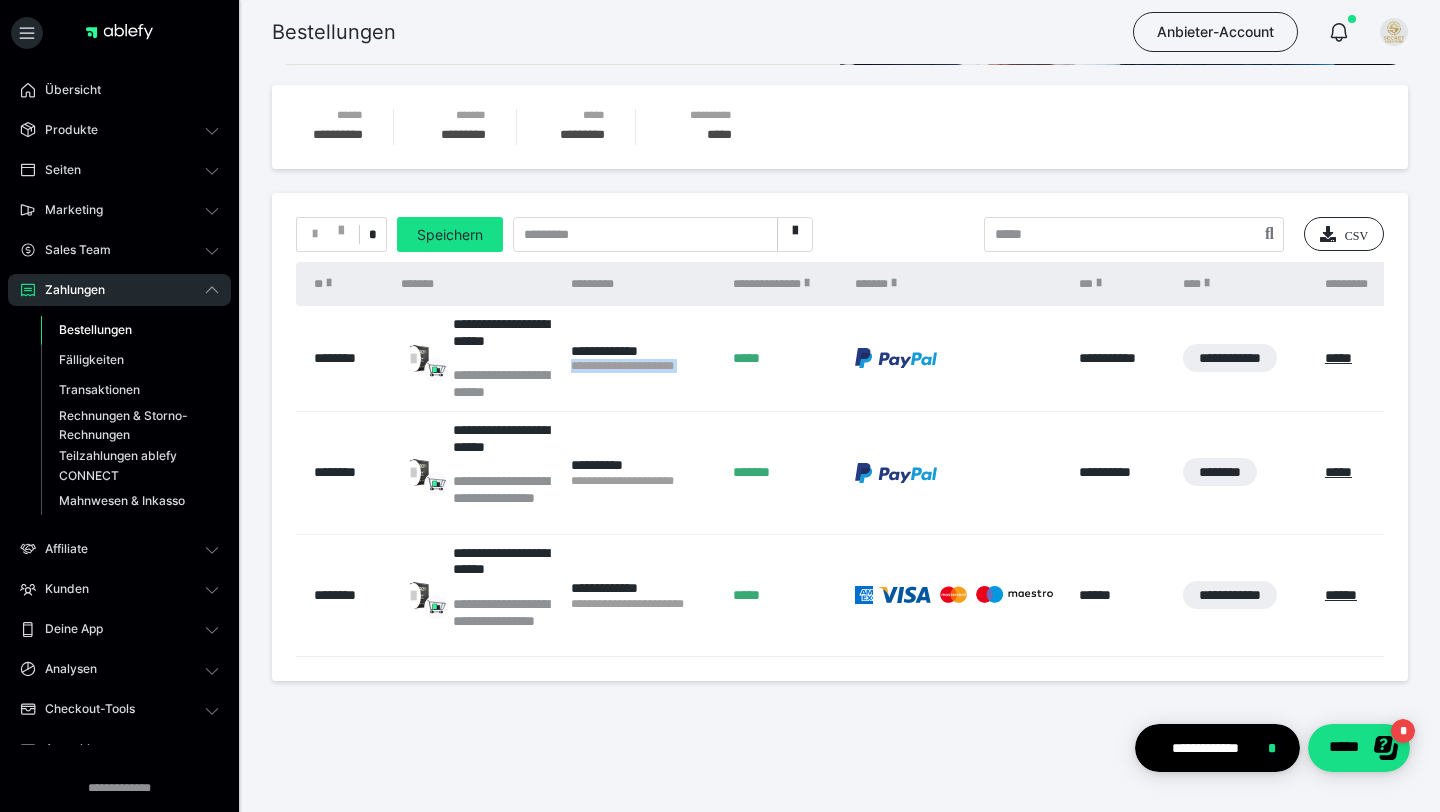 click on "**********" at bounding box center [642, 366] 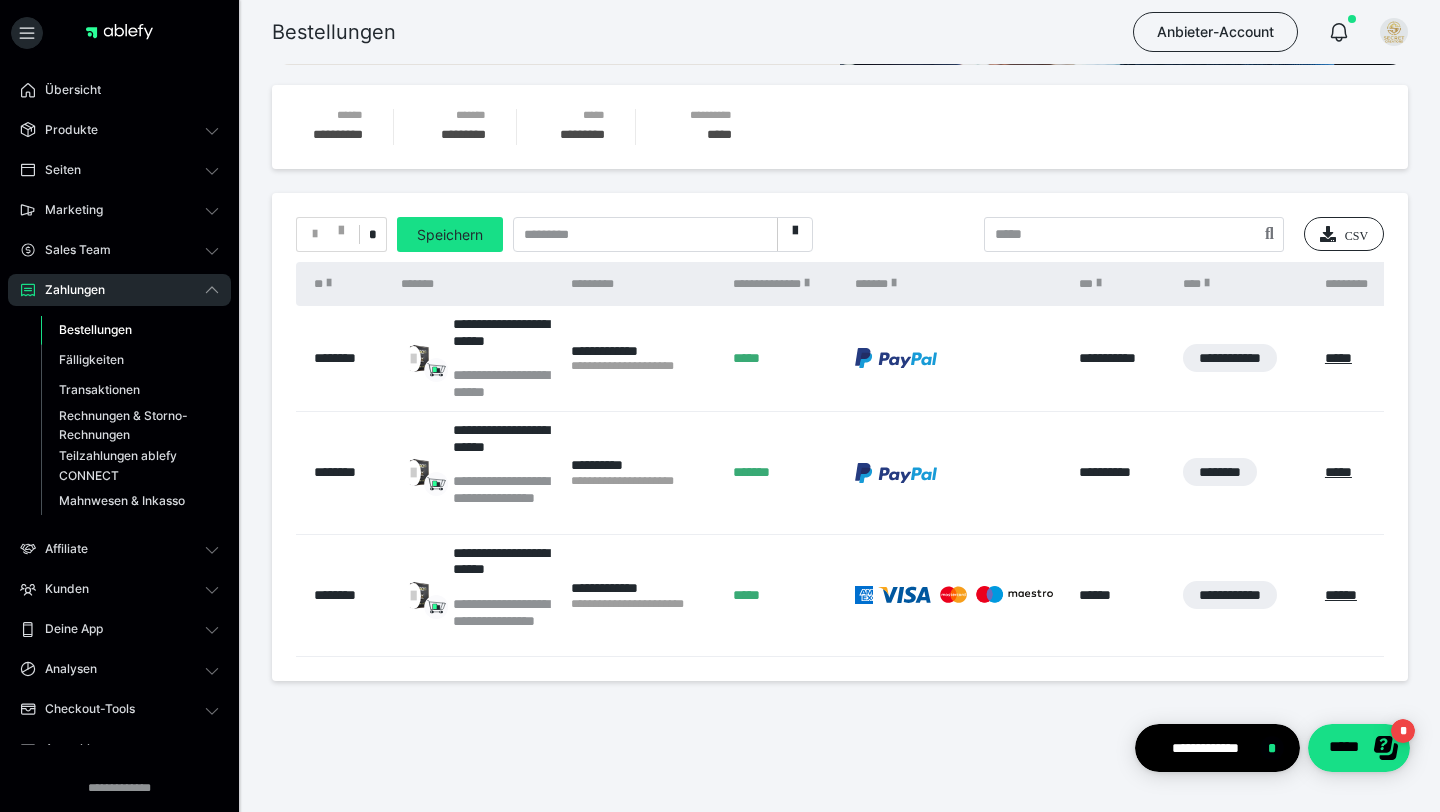 click on "**********" at bounding box center (642, 481) 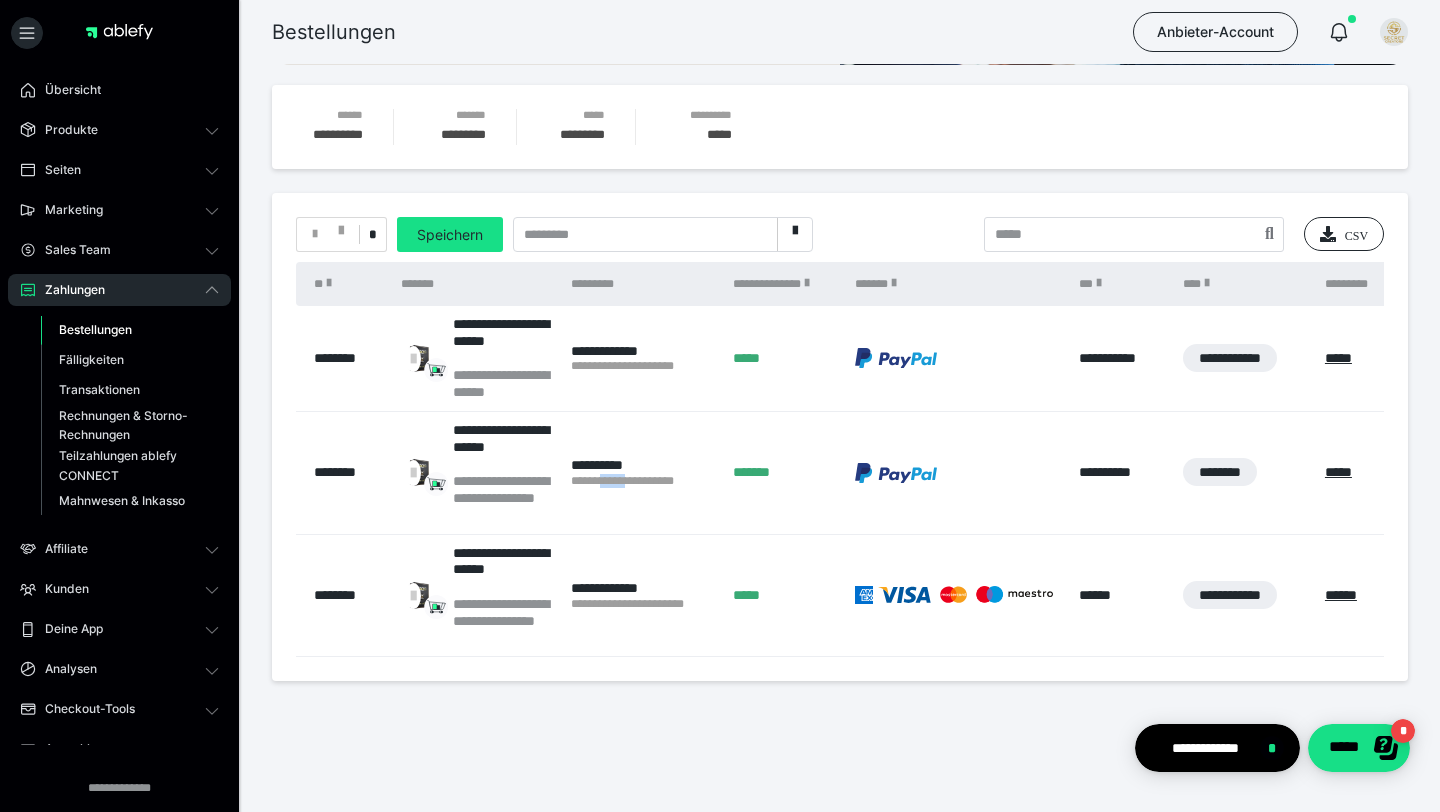 click on "**********" at bounding box center (642, 481) 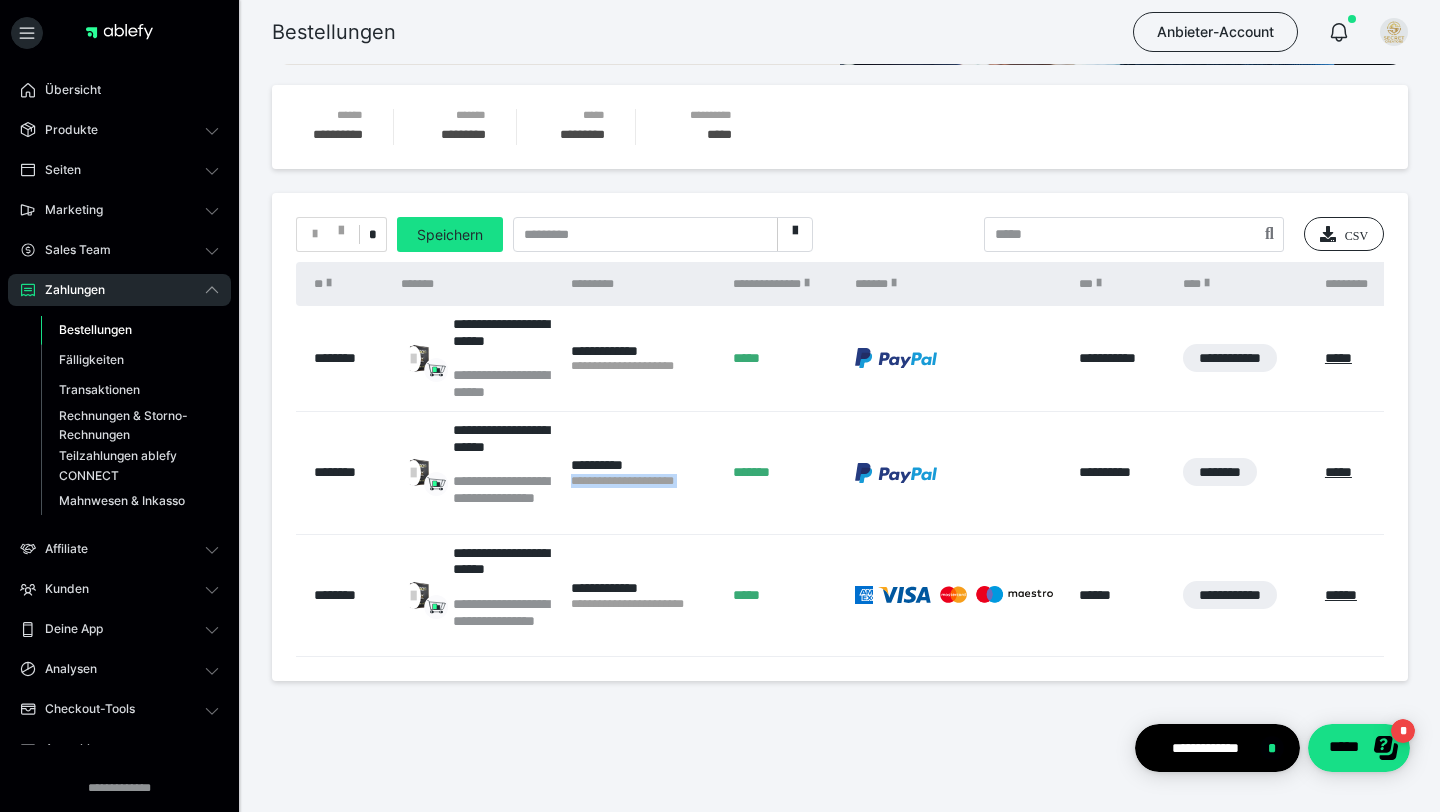 click on "**********" at bounding box center [642, 481] 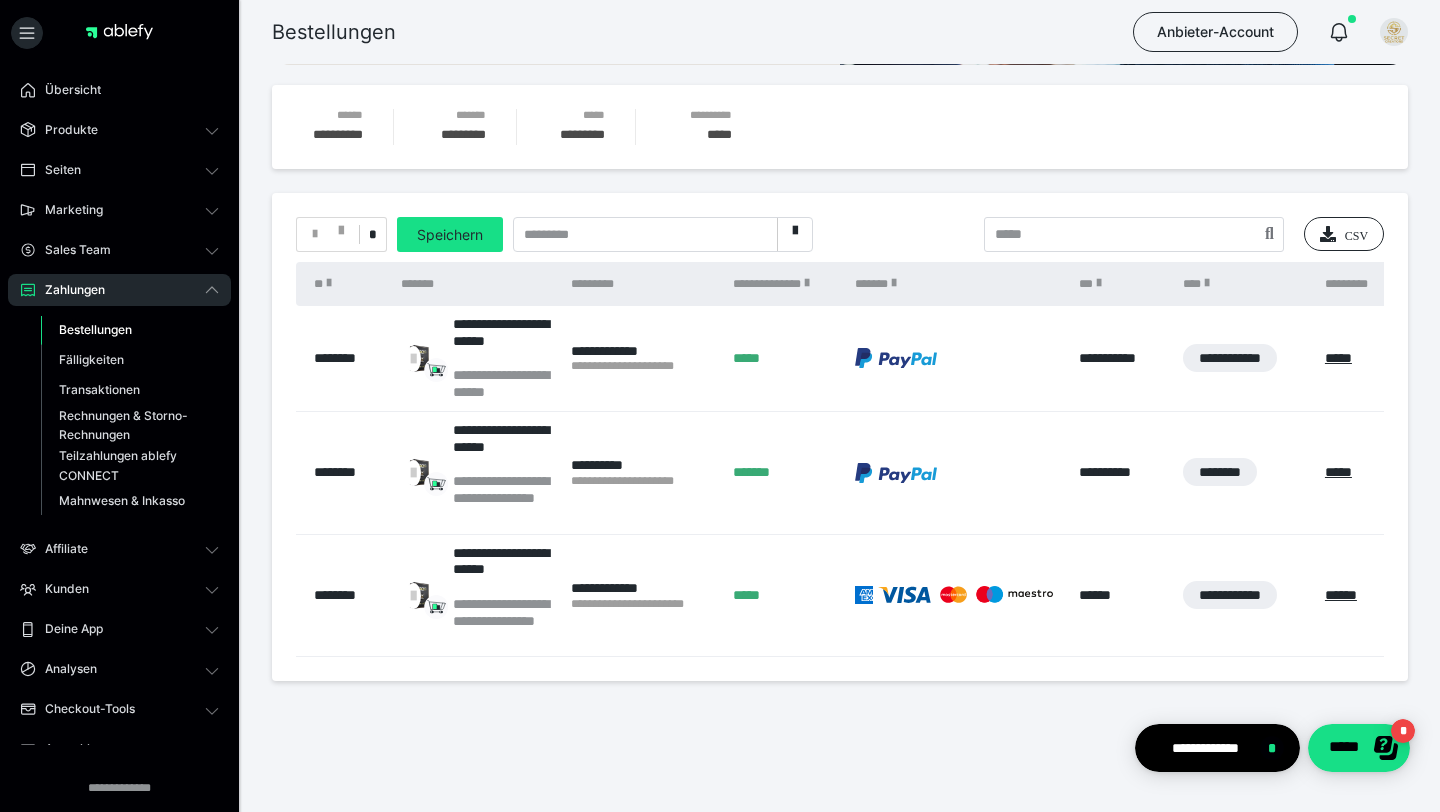click on "**********" at bounding box center [642, 604] 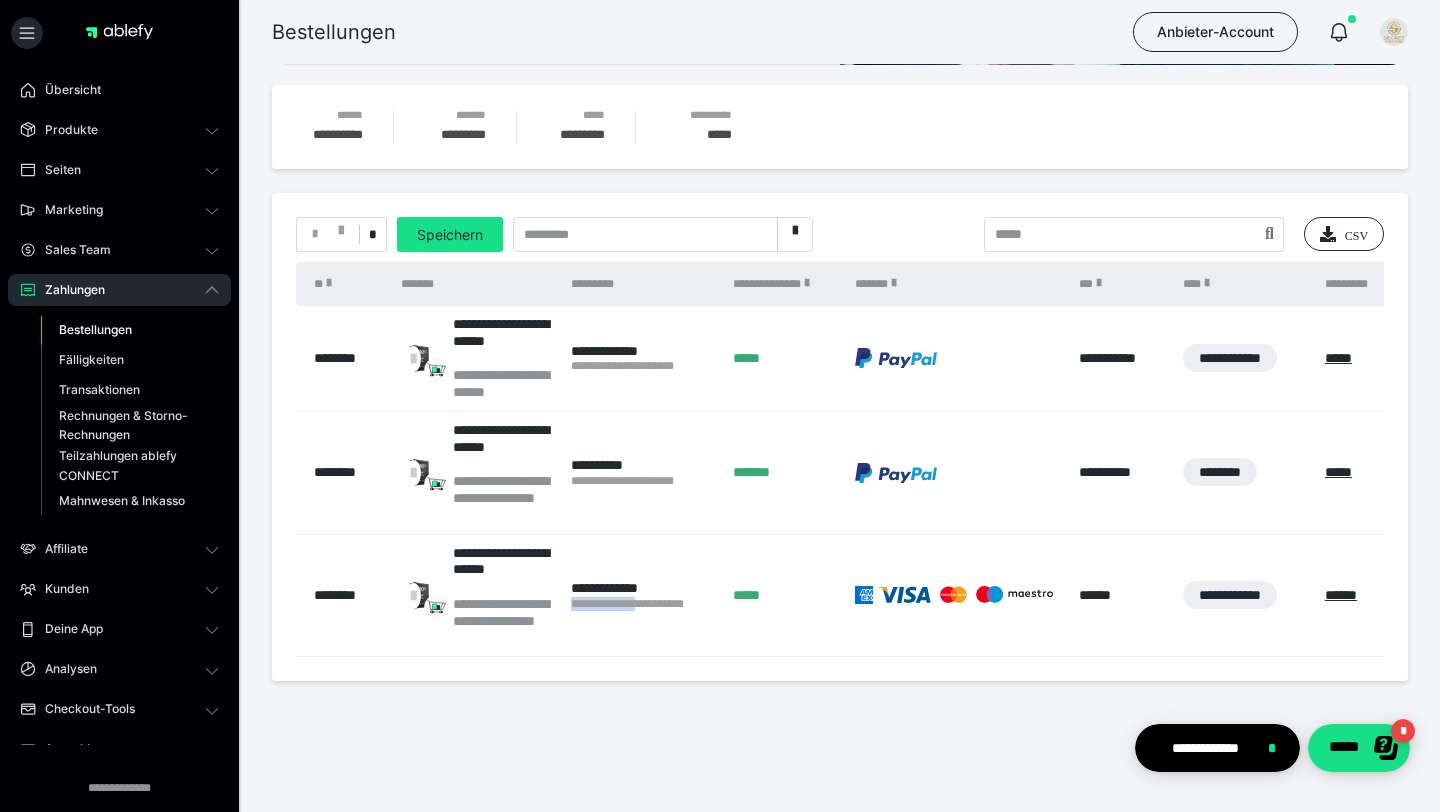 click on "**********" at bounding box center (642, 604) 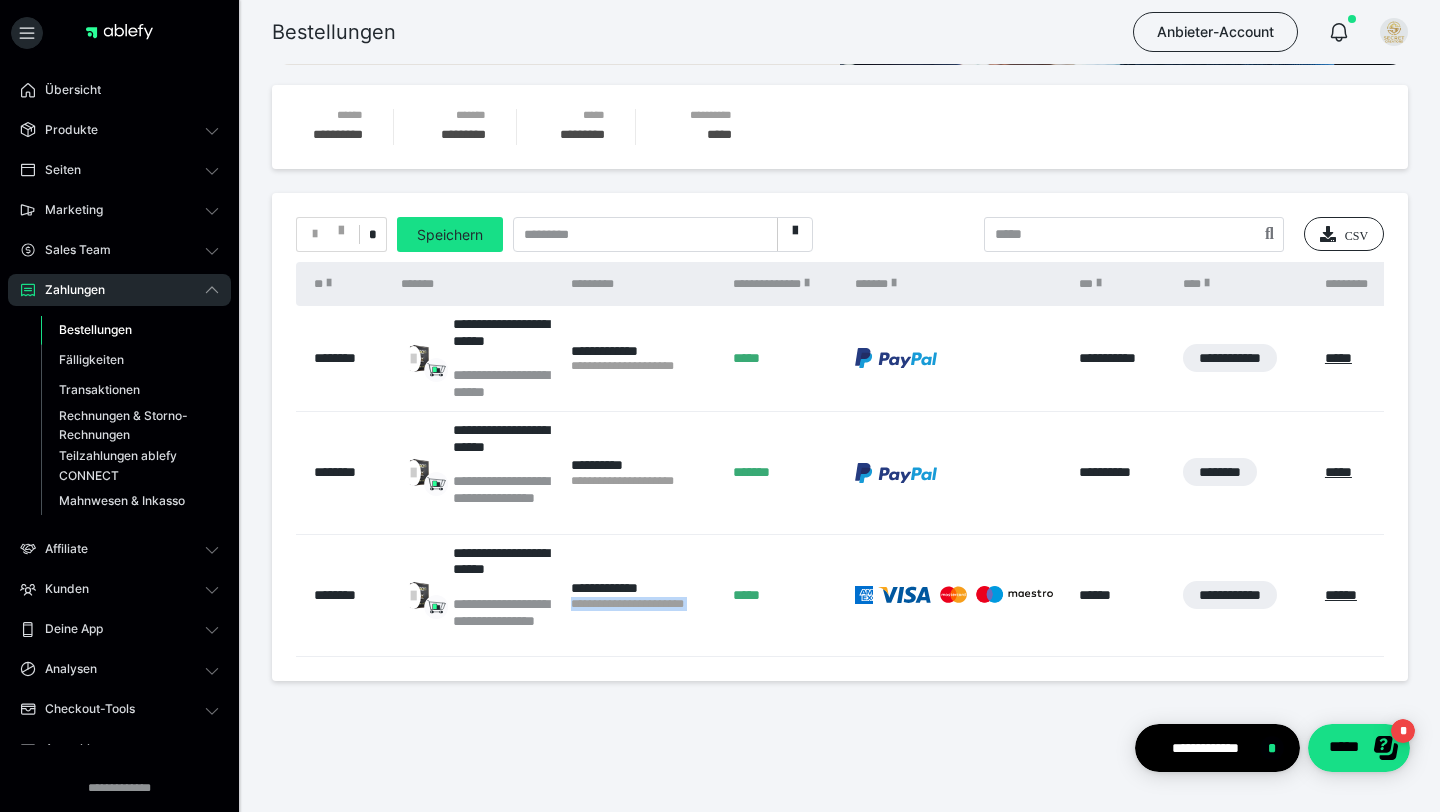 click on "**********" at bounding box center [642, 604] 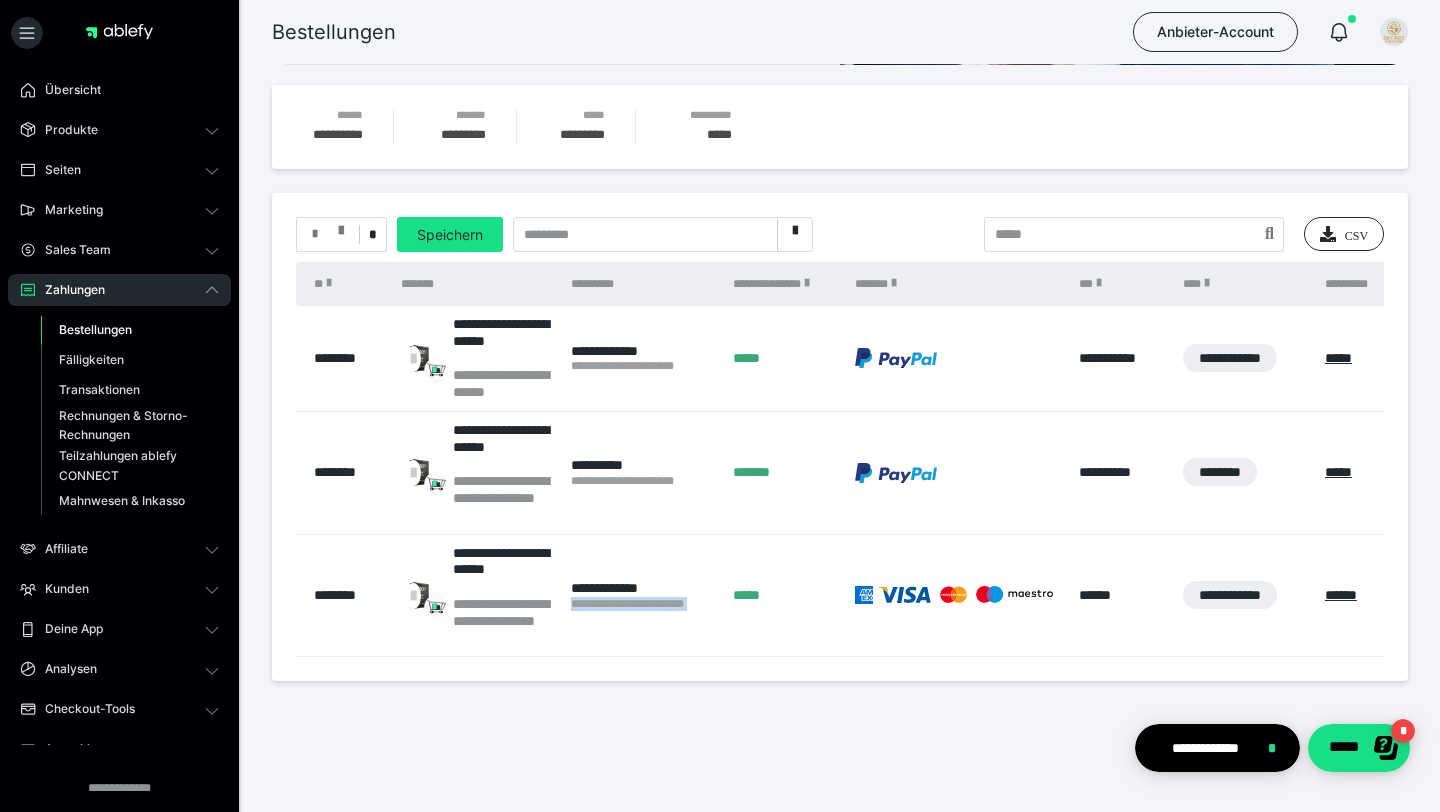 click at bounding box center [341, 226] 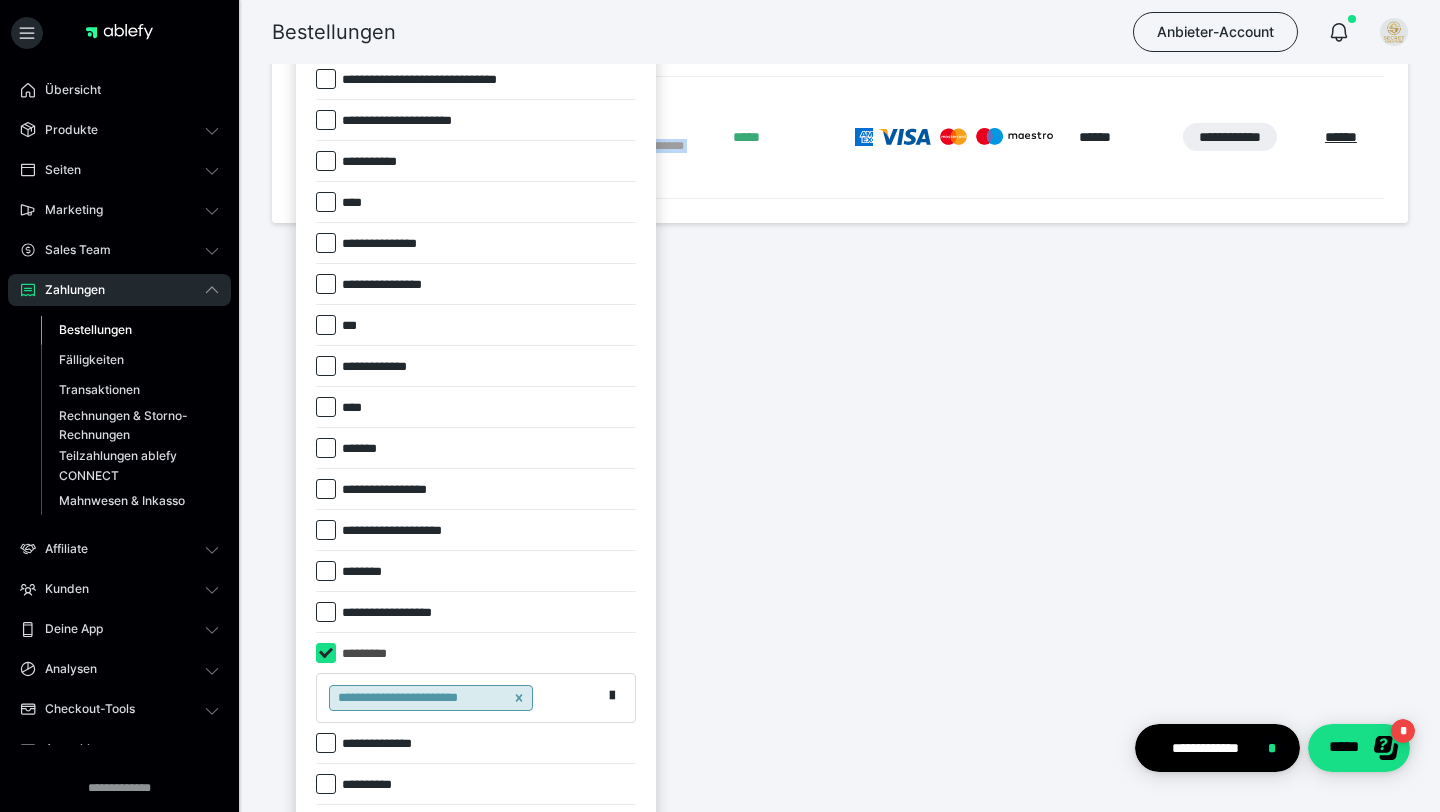 scroll, scrollTop: 856, scrollLeft: 0, axis: vertical 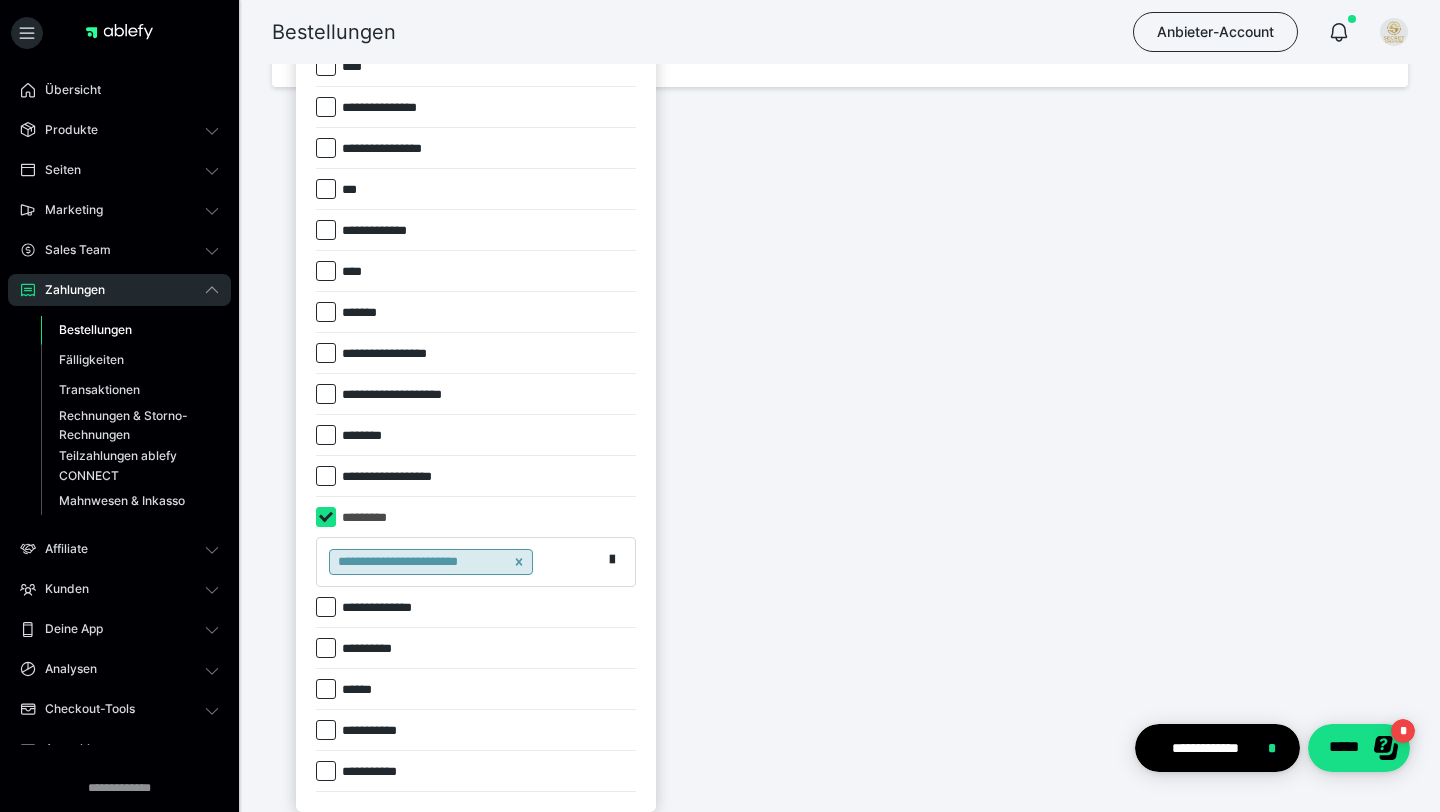 click 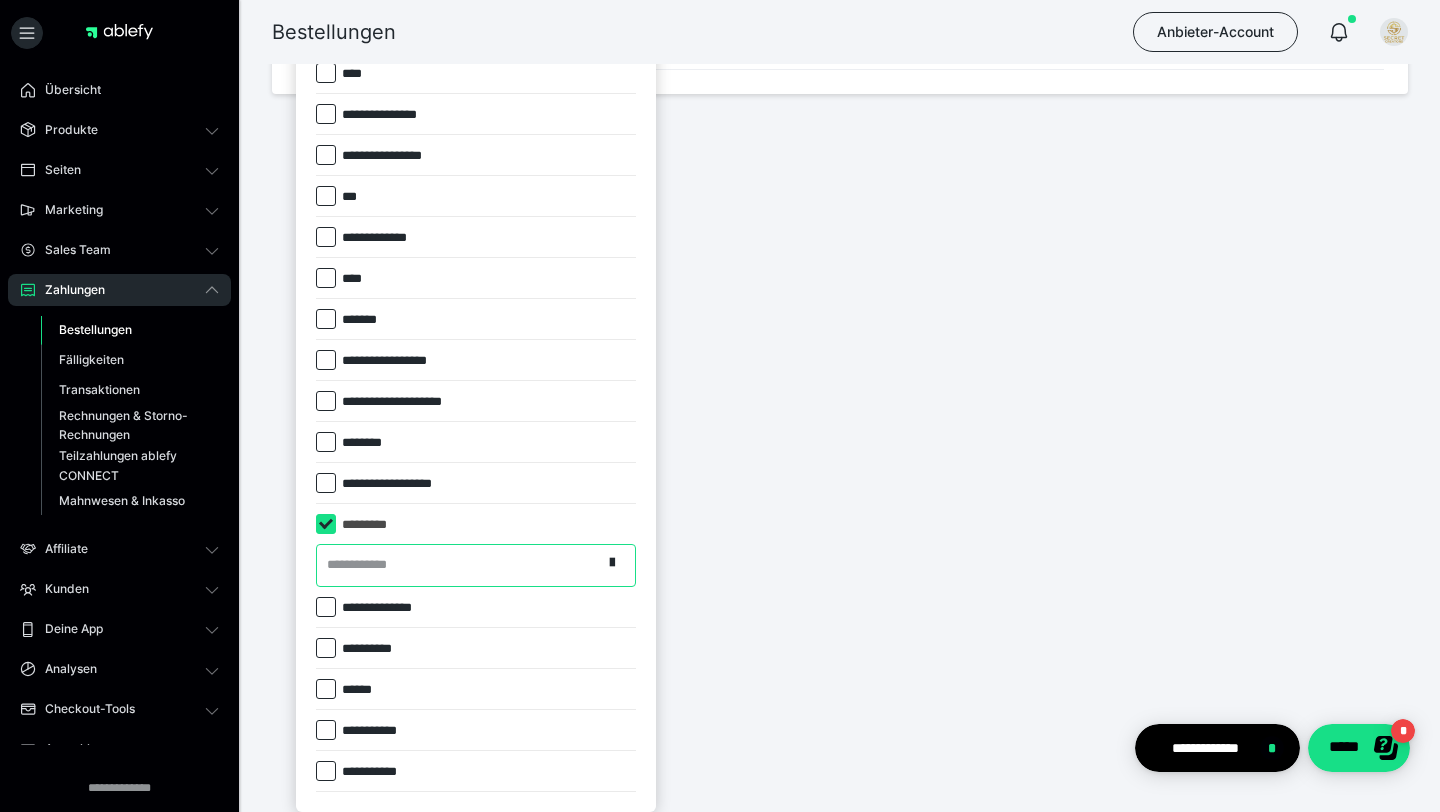 scroll, scrollTop: 861, scrollLeft: 0, axis: vertical 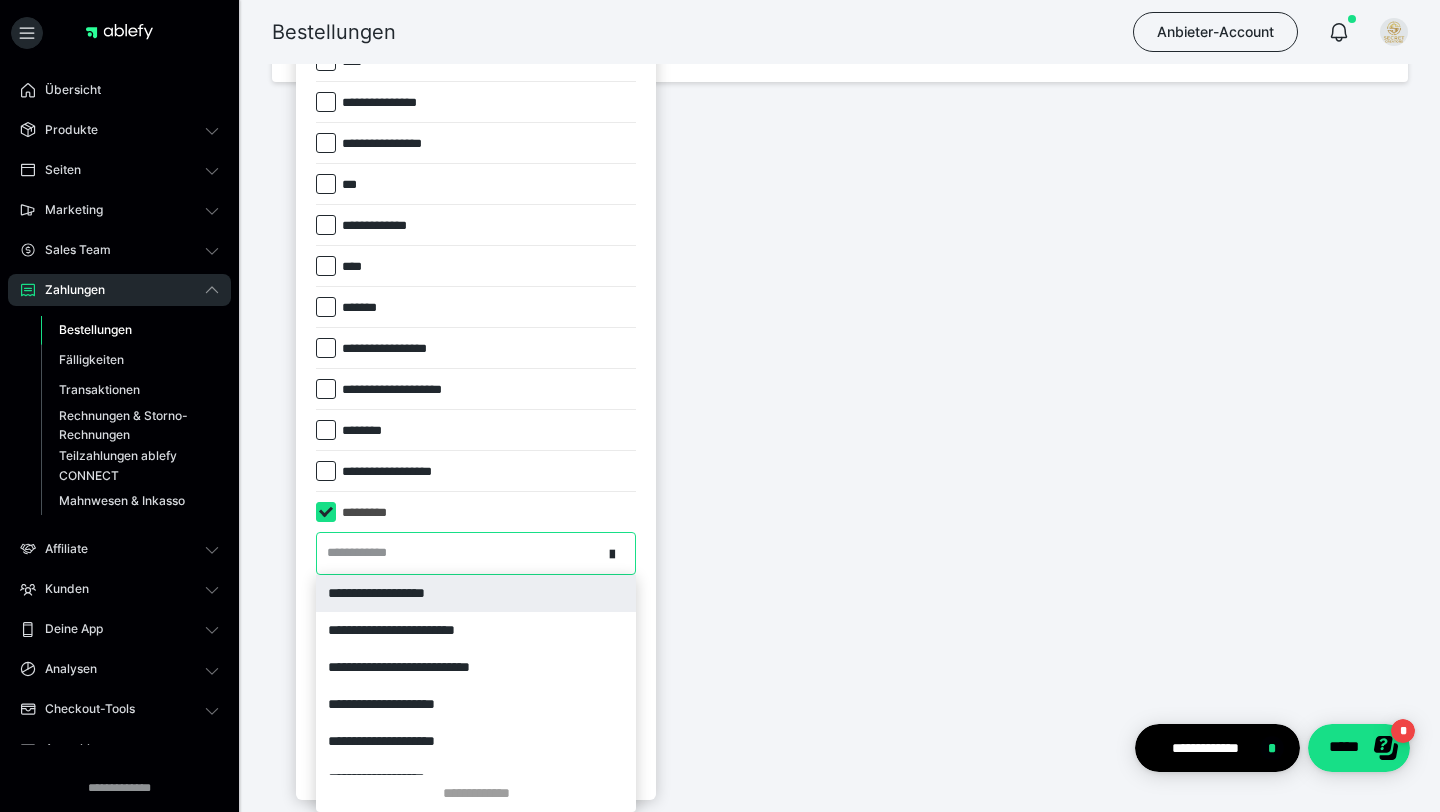 paste on "*****" 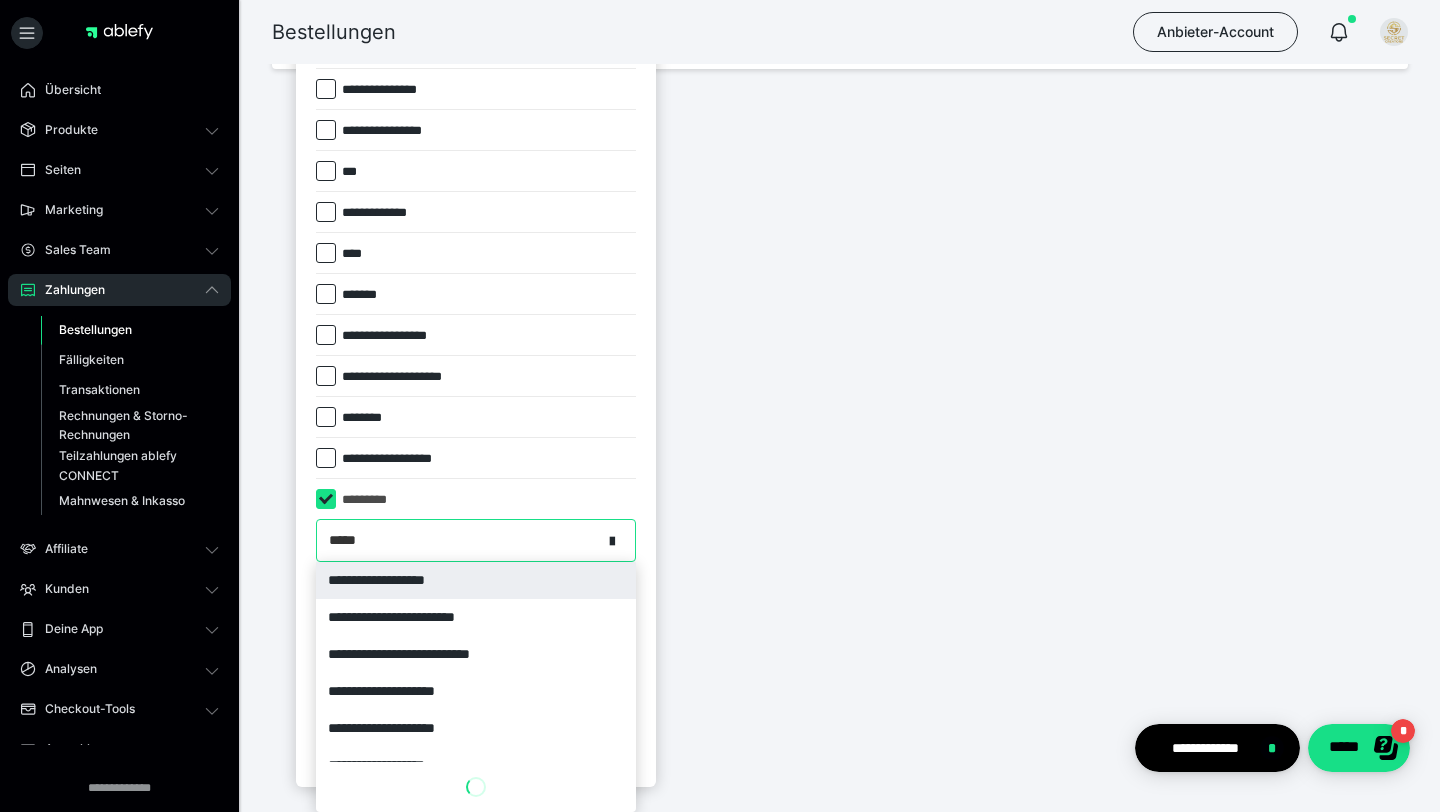 scroll, scrollTop: 849, scrollLeft: 0, axis: vertical 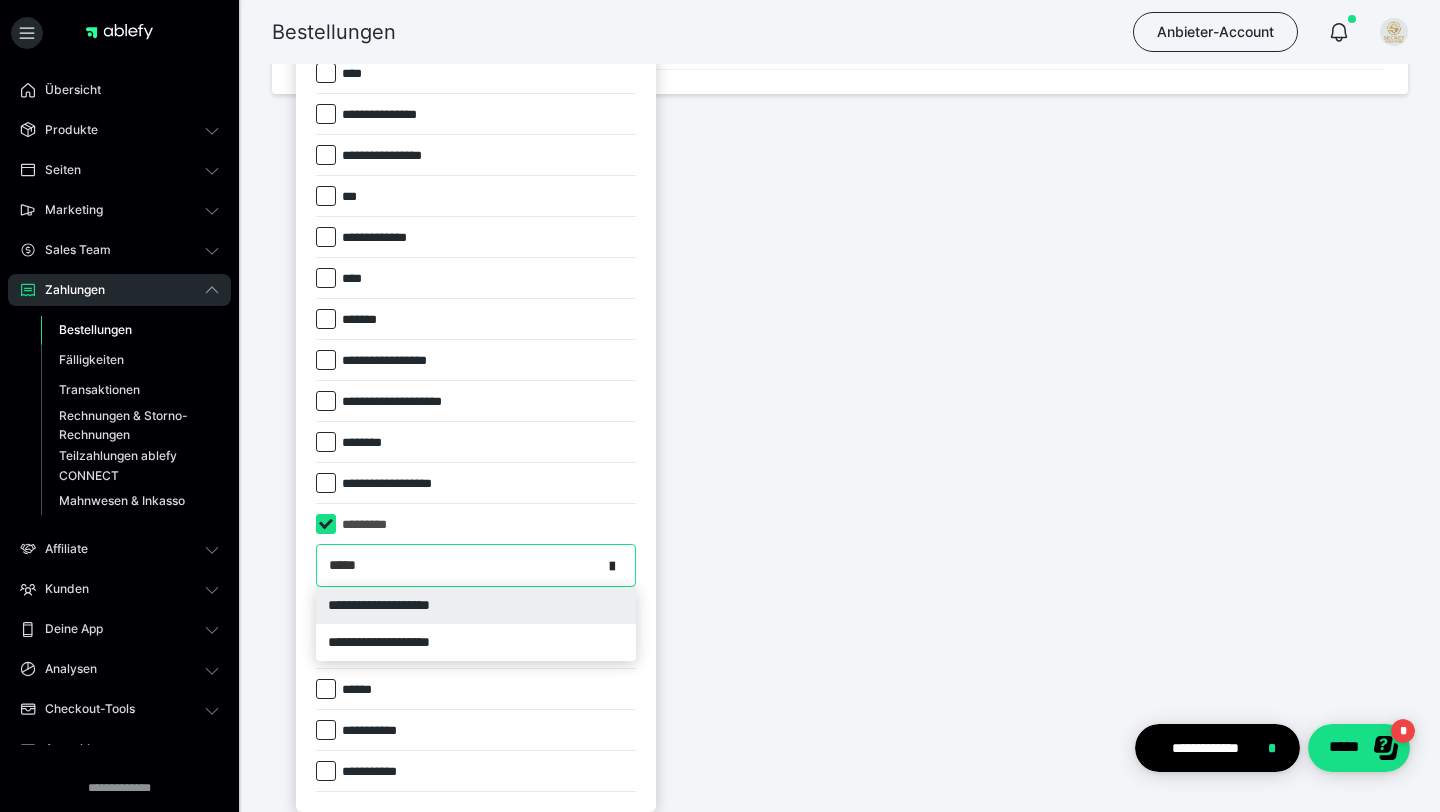 click on "**********" at bounding box center (476, 605) 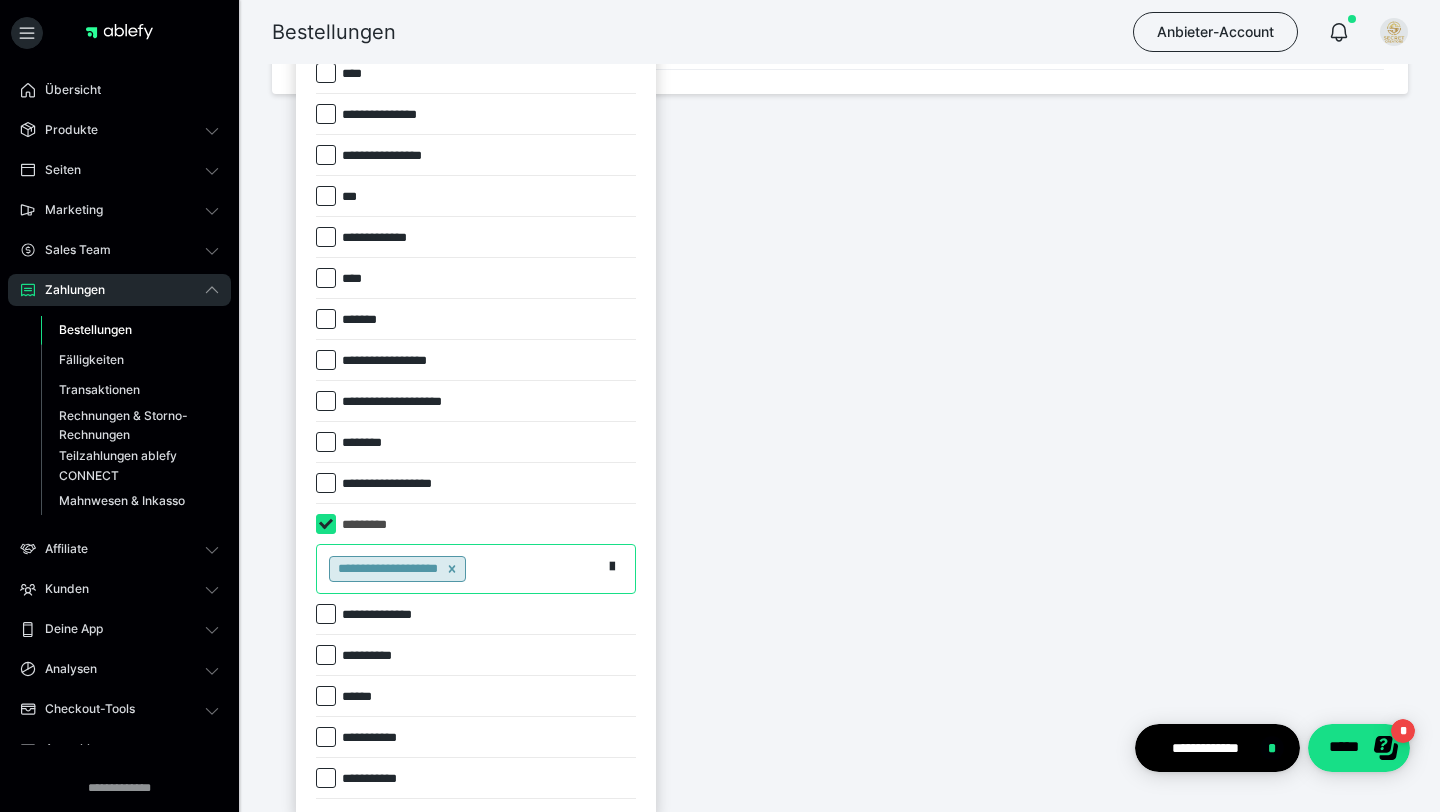 scroll, scrollTop: 856, scrollLeft: 0, axis: vertical 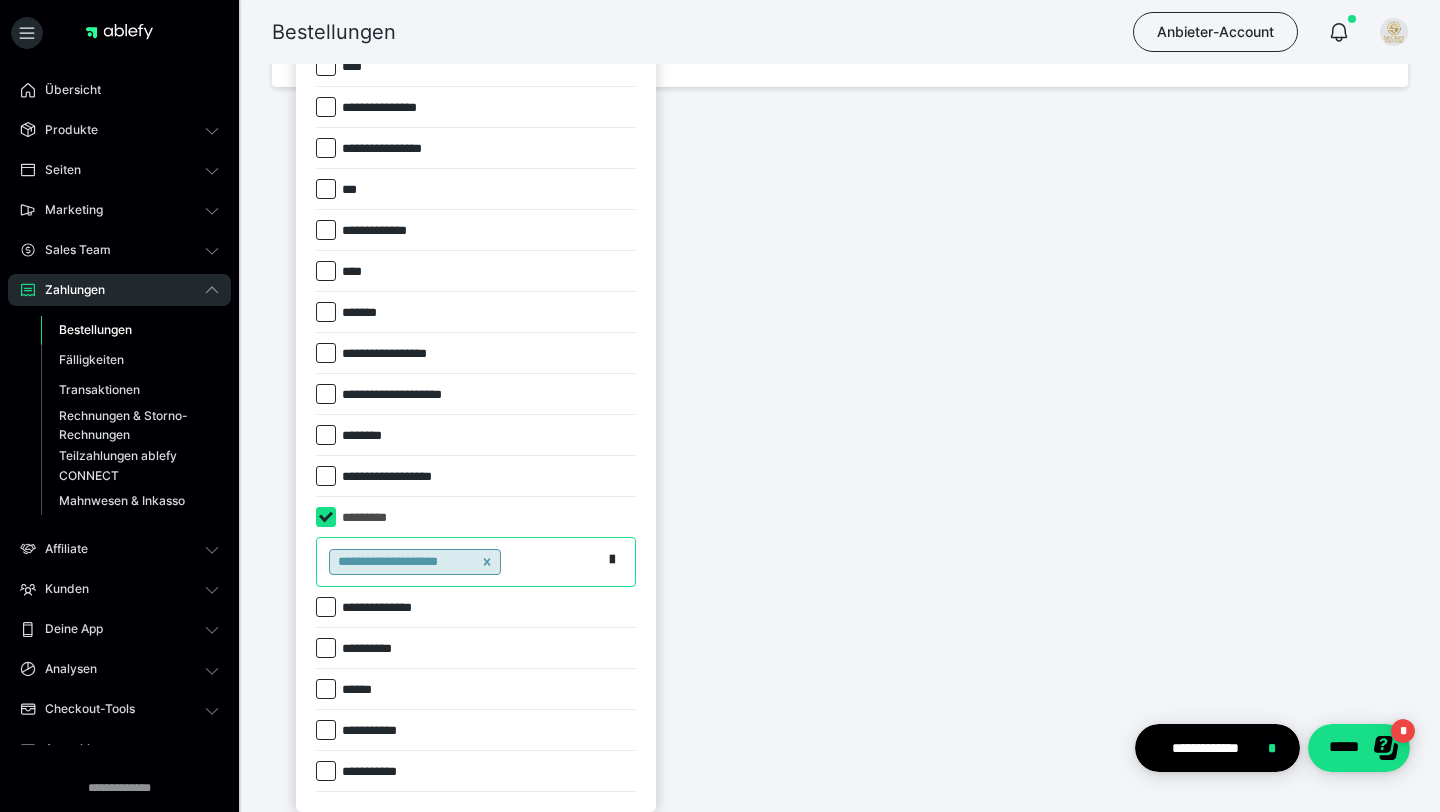 click on "**********" at bounding box center [459, 562] 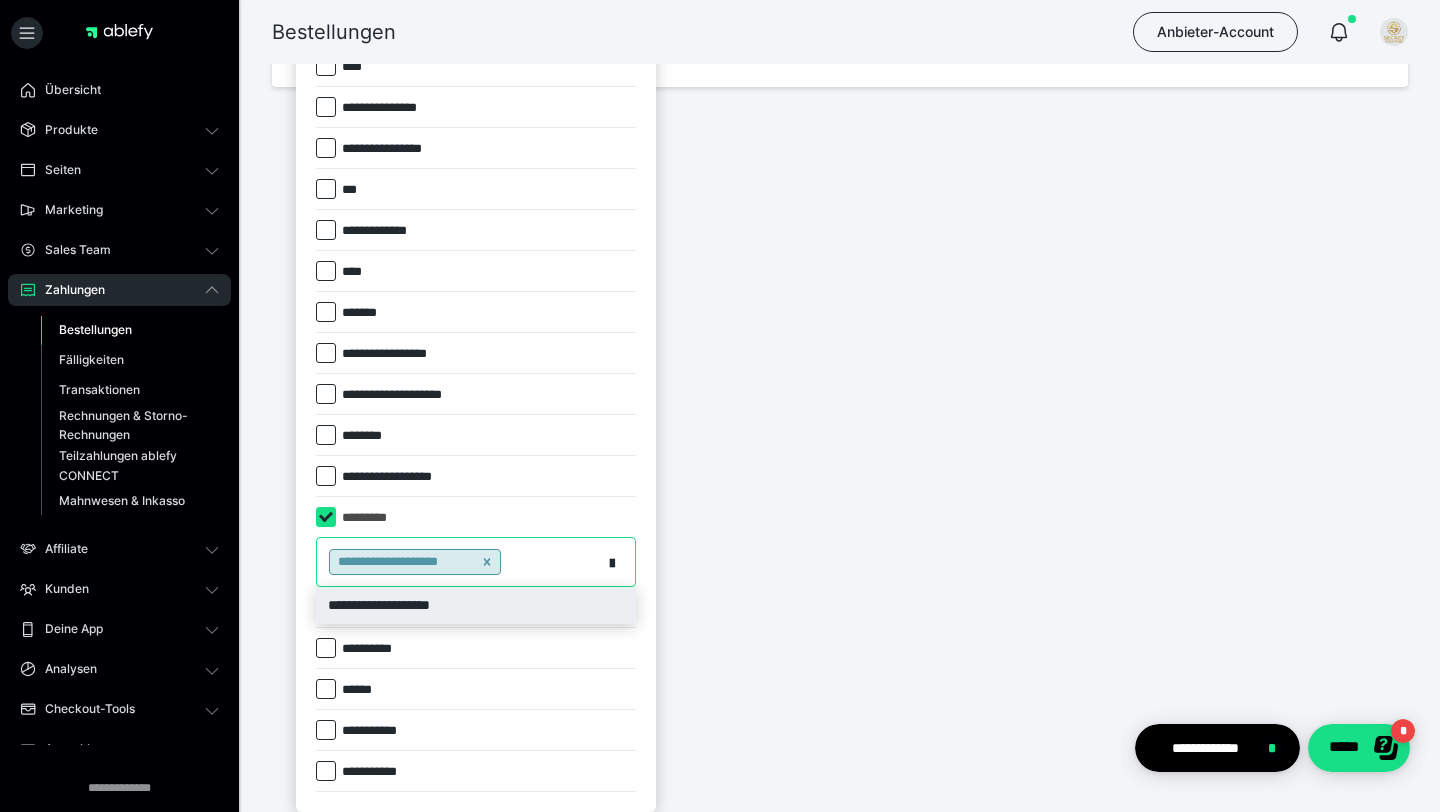 click on "**********" at bounding box center (476, 605) 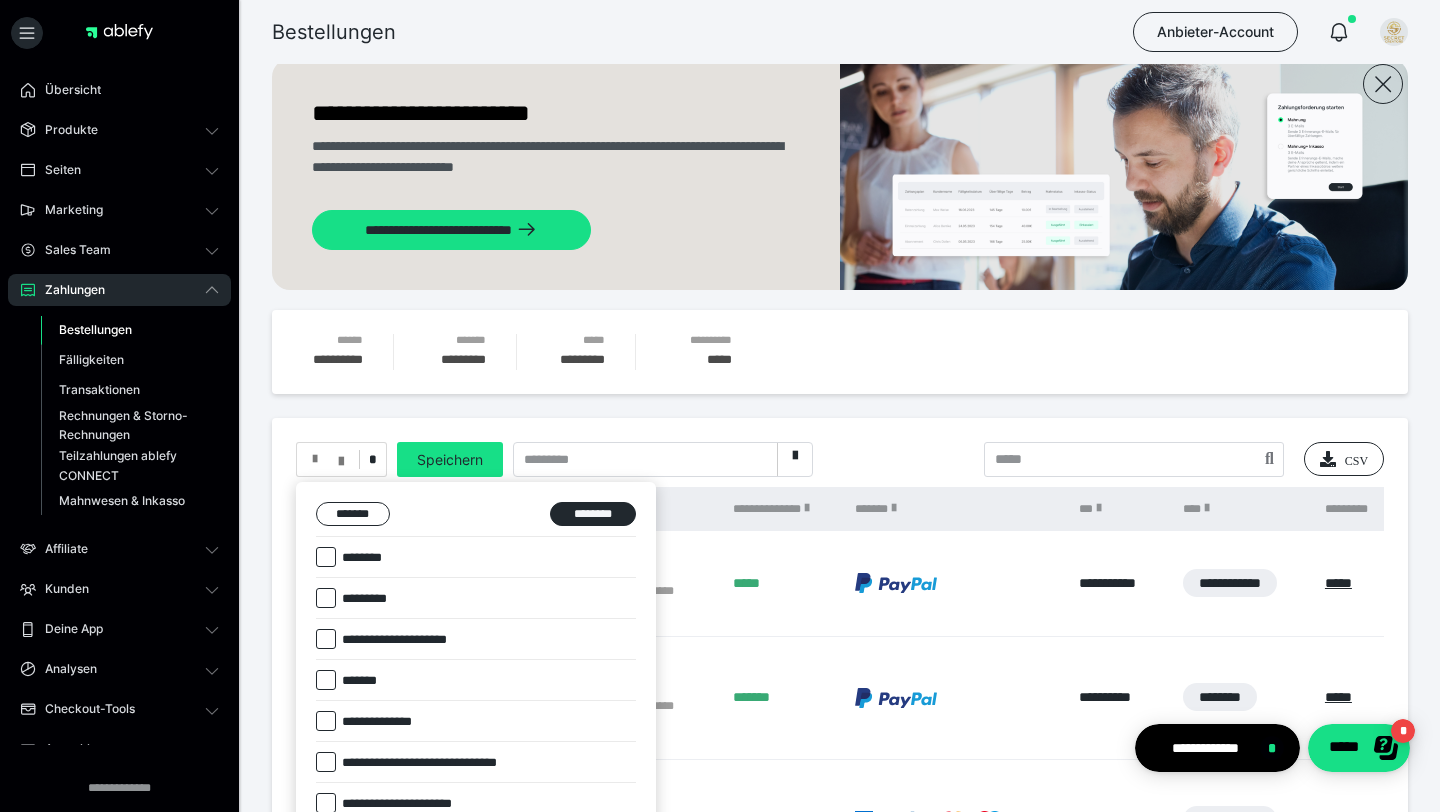scroll, scrollTop: 0, scrollLeft: 0, axis: both 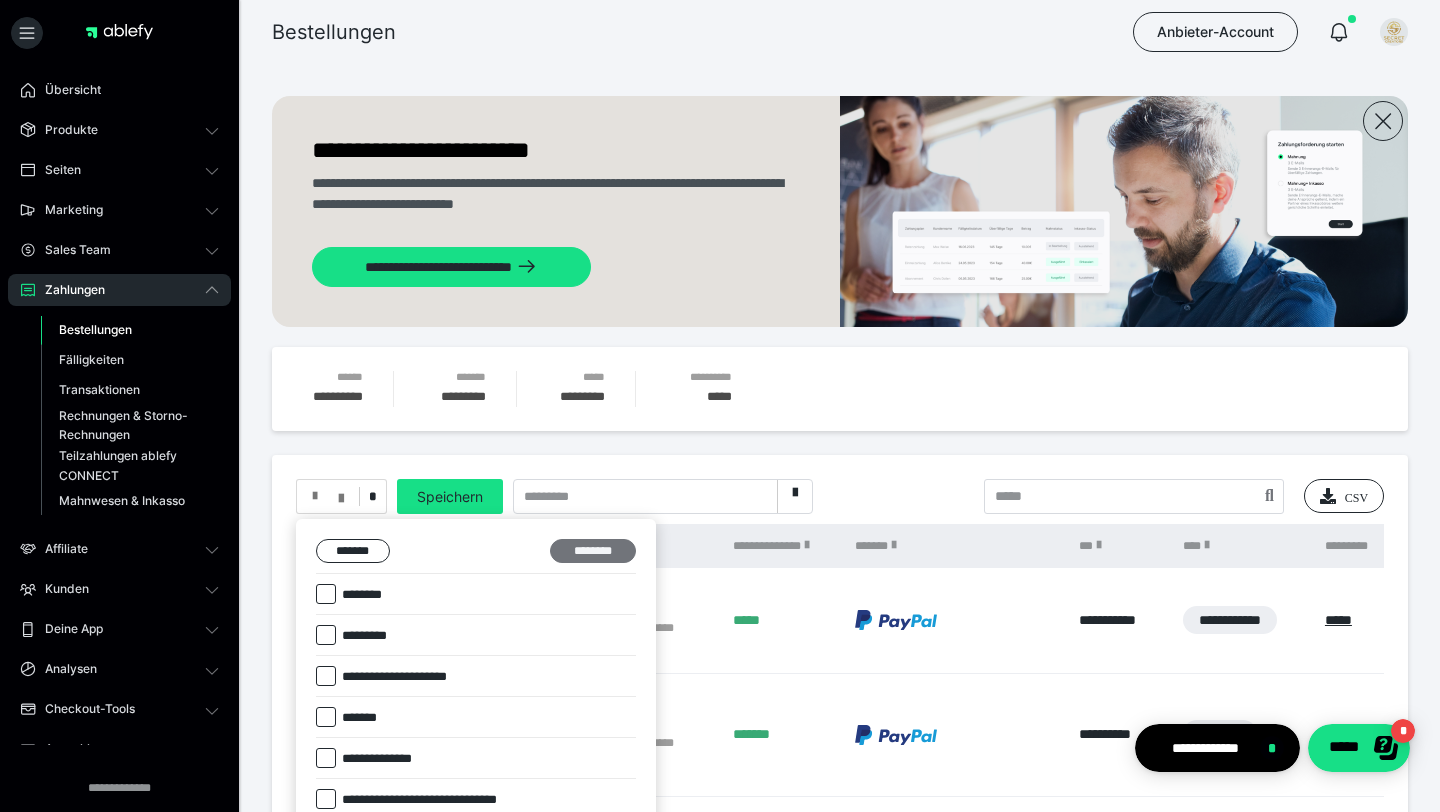 click on "********" at bounding box center (593, 551) 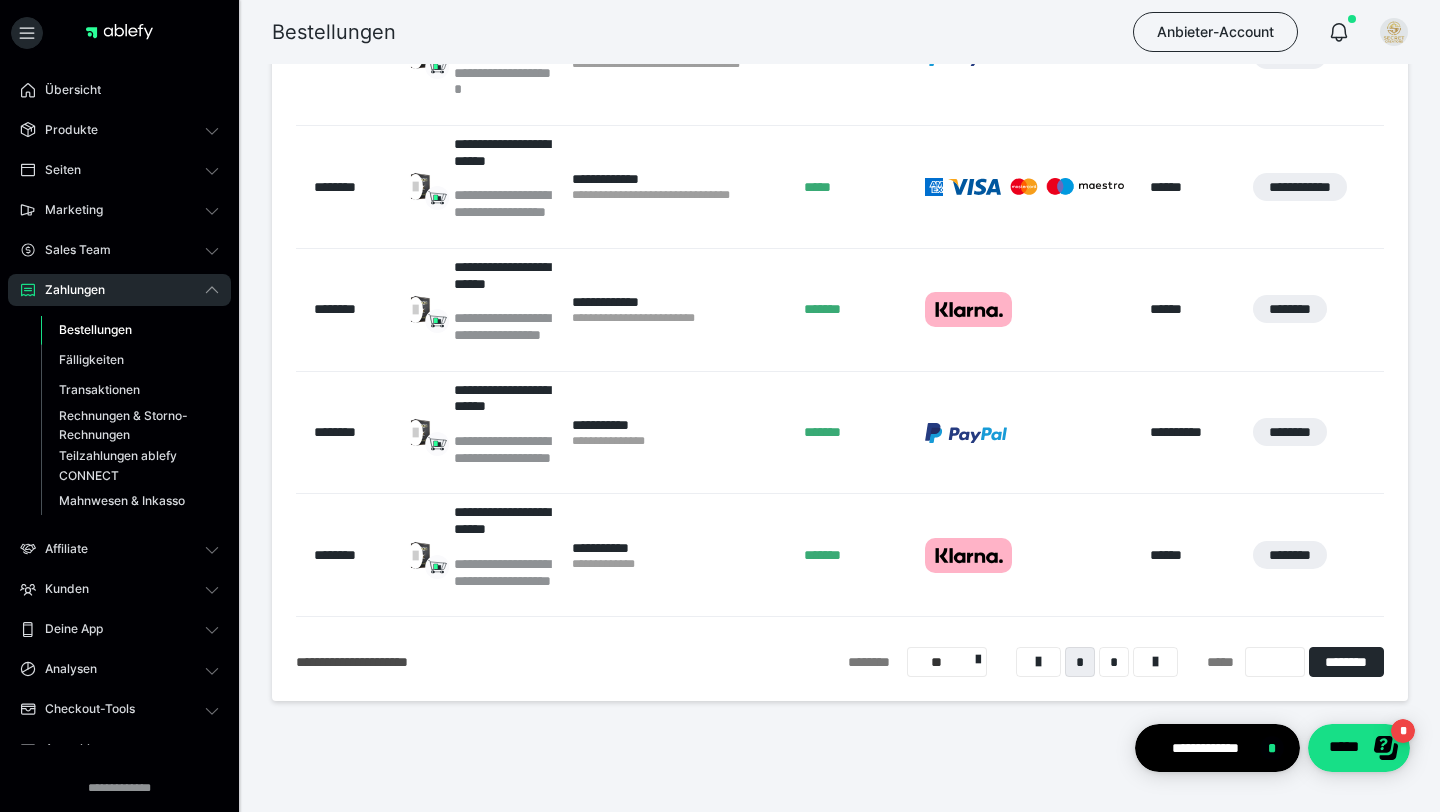scroll, scrollTop: 1232, scrollLeft: 0, axis: vertical 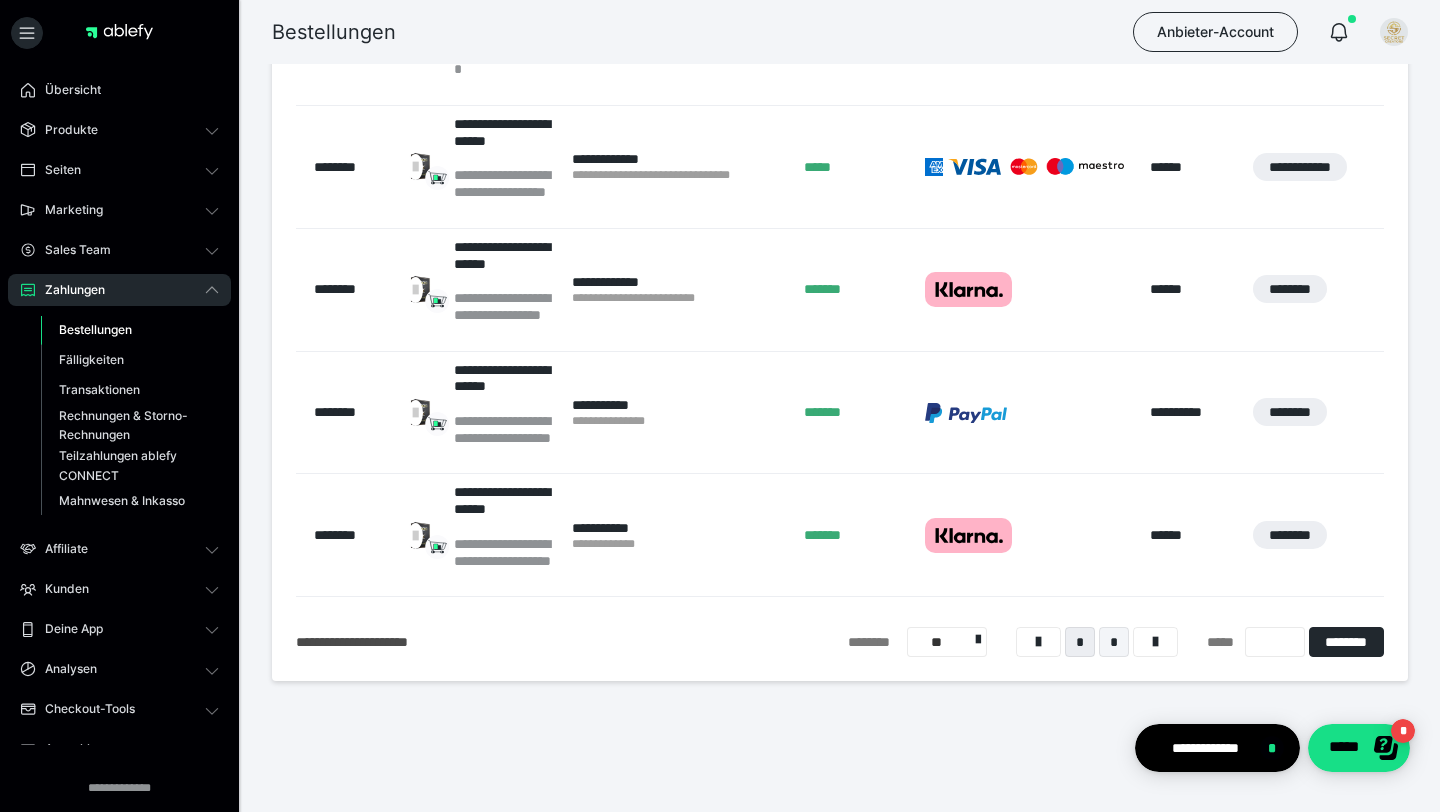 click on "*" at bounding box center [1114, 642] 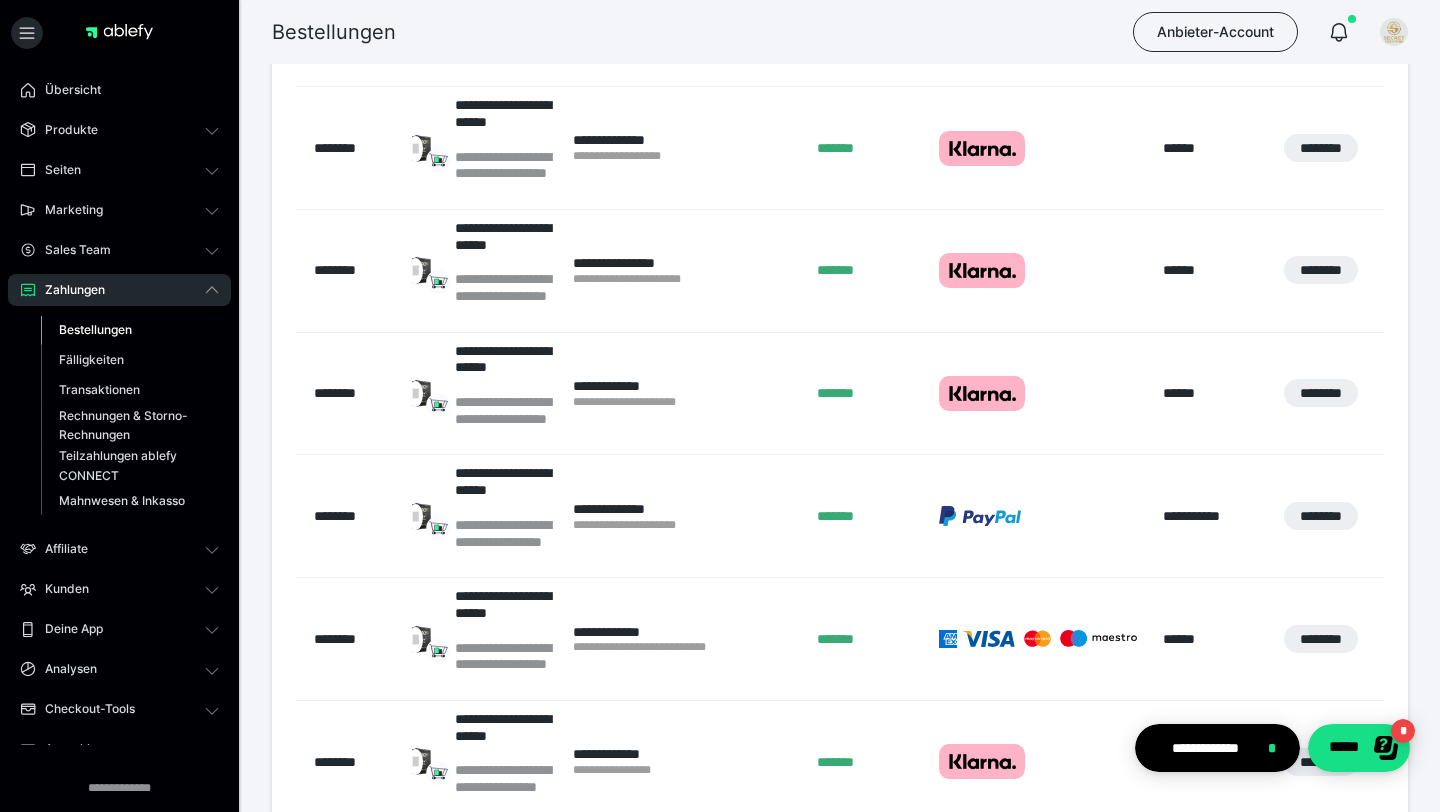 scroll, scrollTop: 1182, scrollLeft: 0, axis: vertical 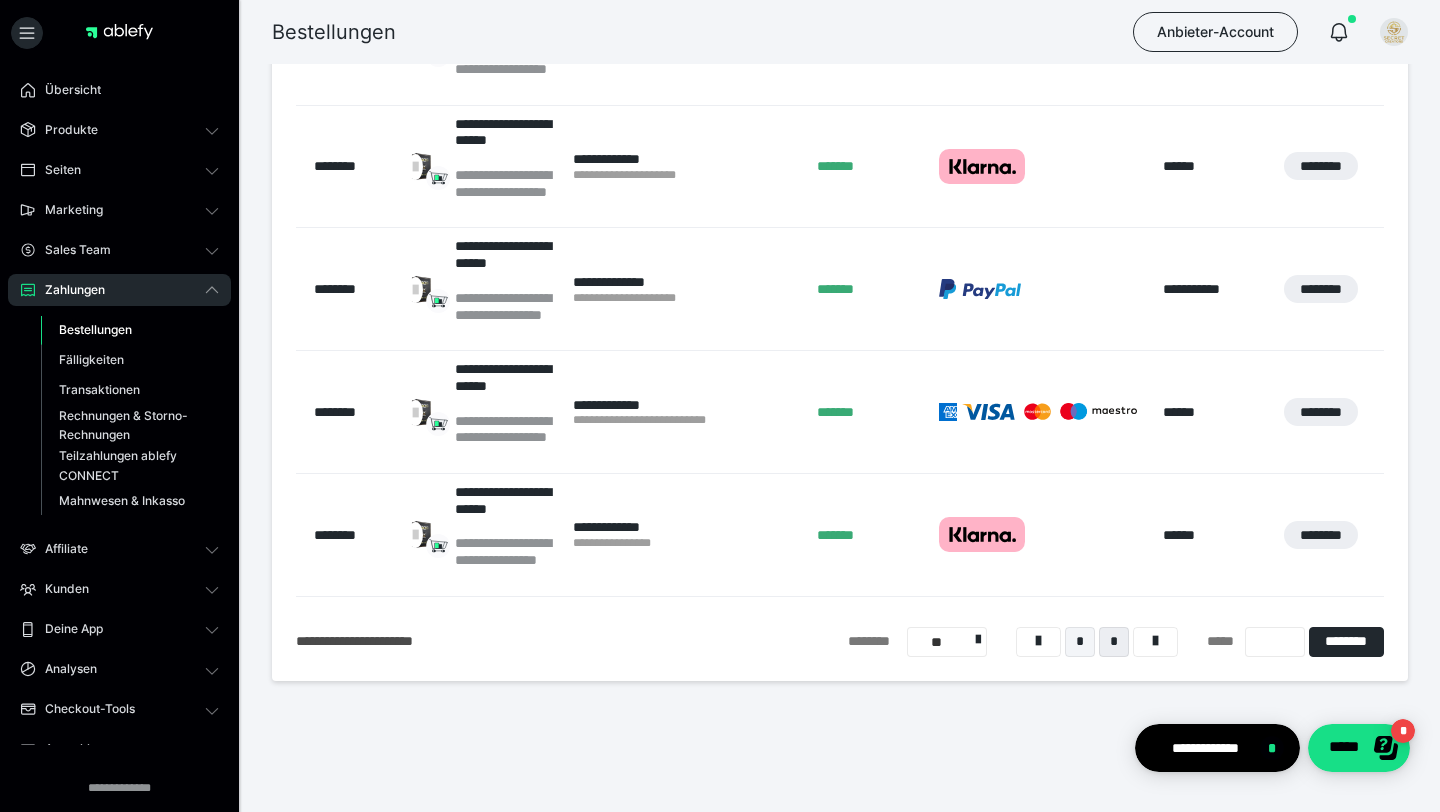 click on "*" at bounding box center (1080, 642) 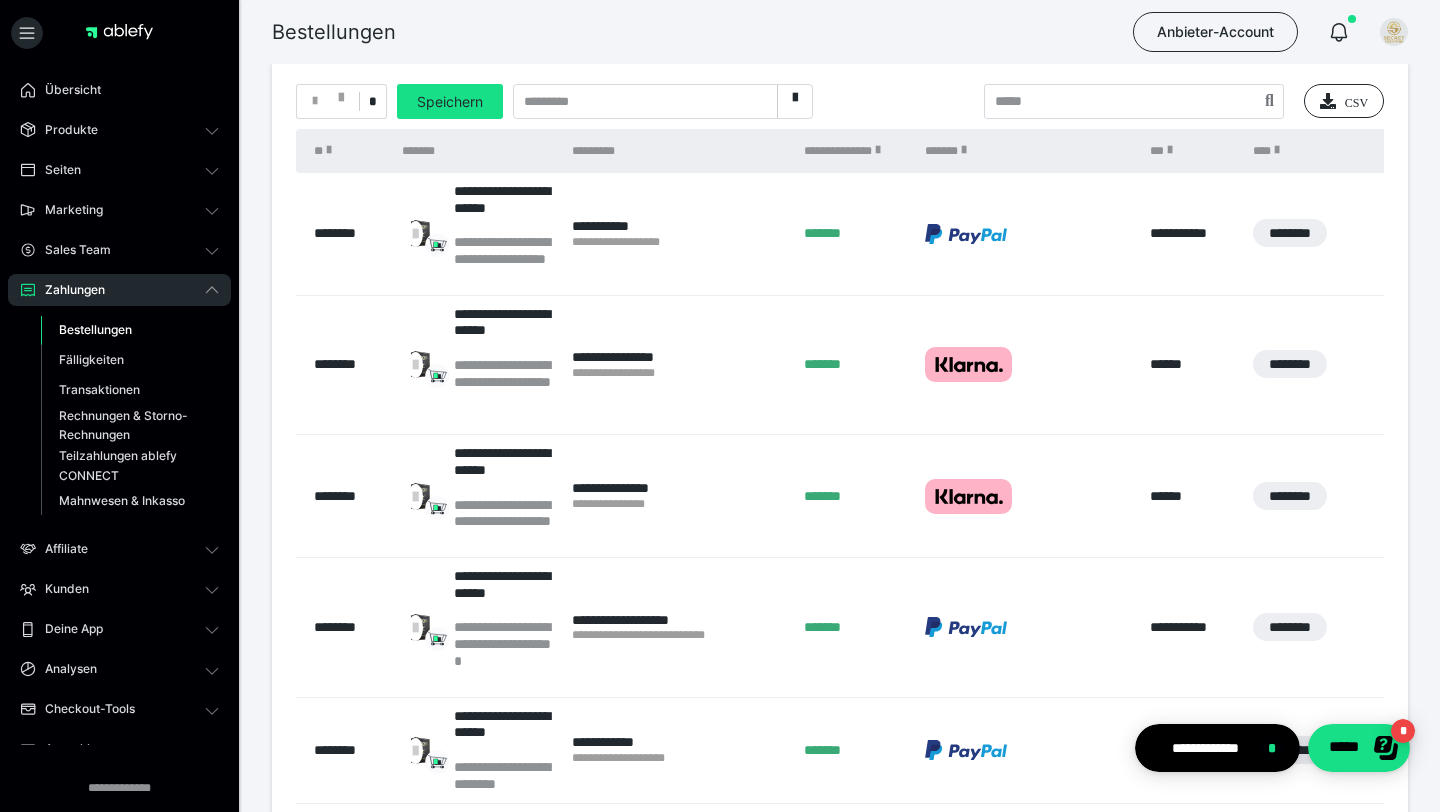 click on "**********" at bounding box center (678, 242) 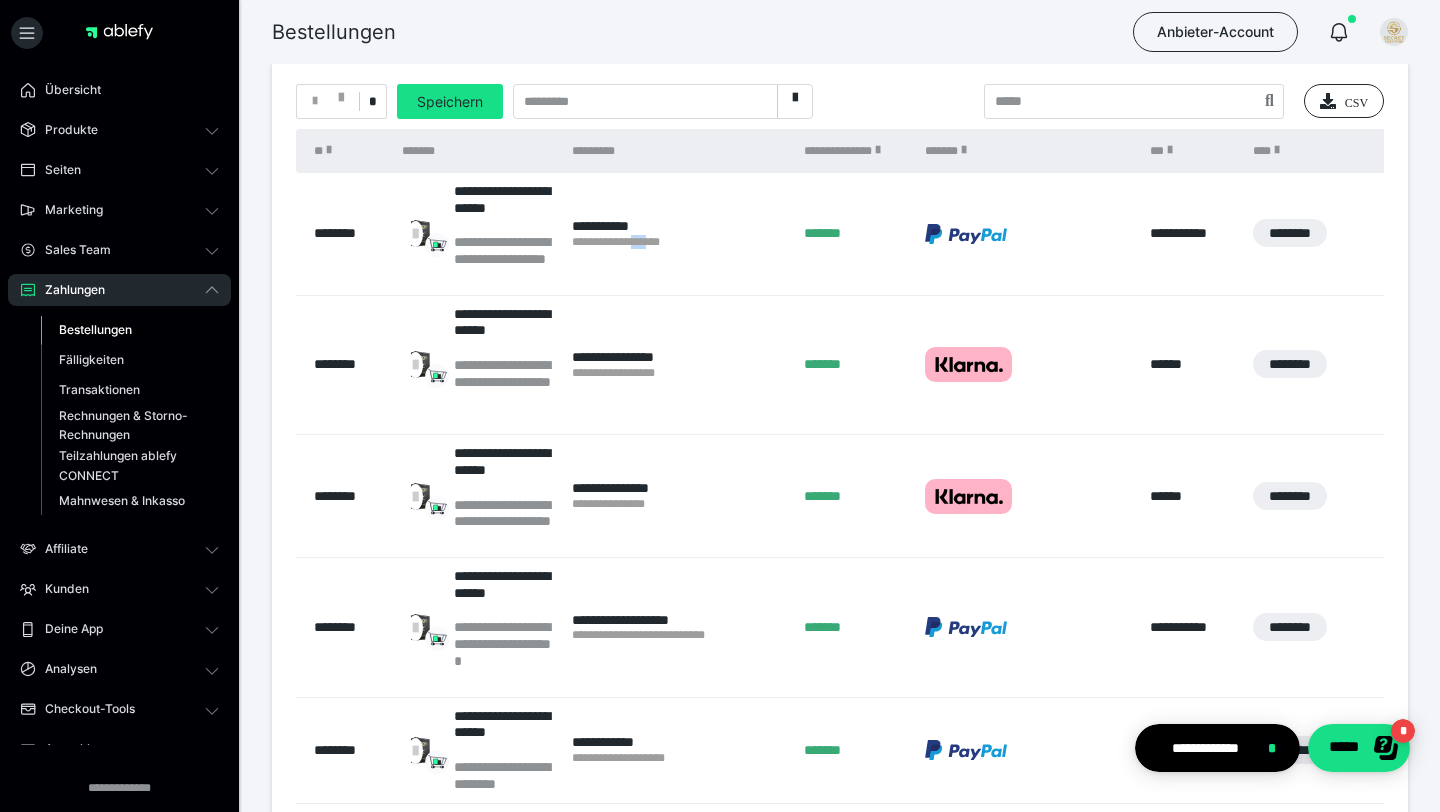 click on "**********" at bounding box center [678, 242] 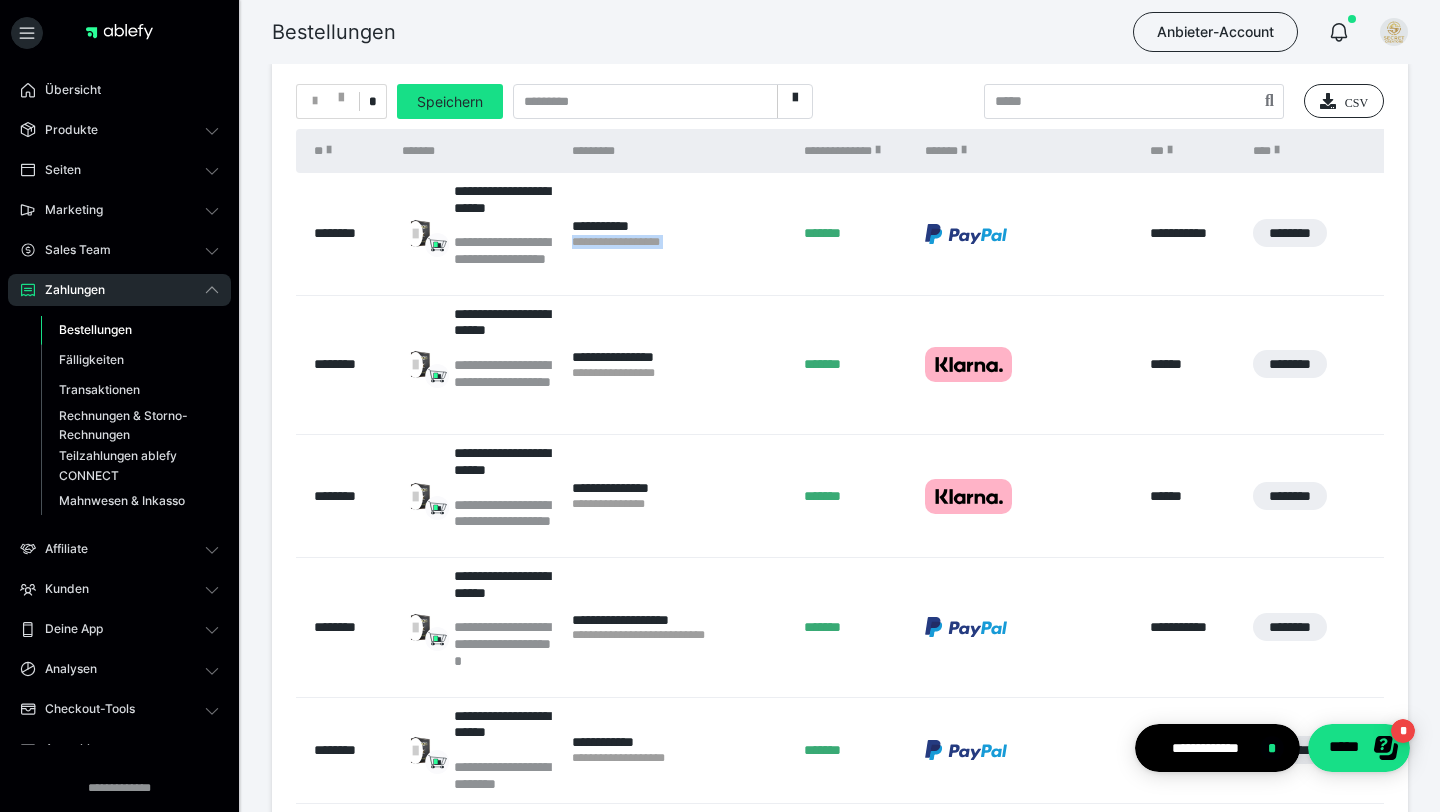 click on "**********" at bounding box center [678, 242] 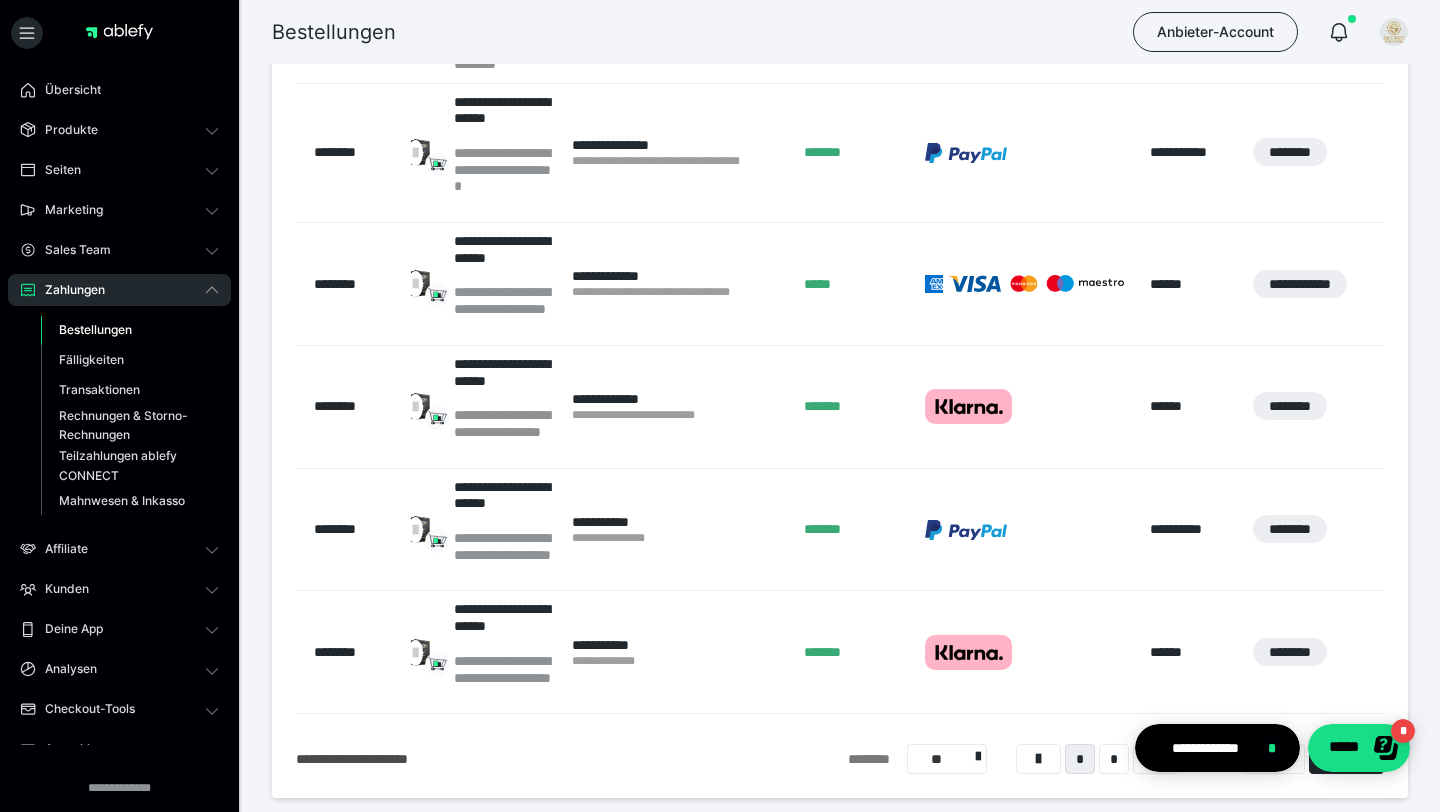 scroll, scrollTop: 1117, scrollLeft: 0, axis: vertical 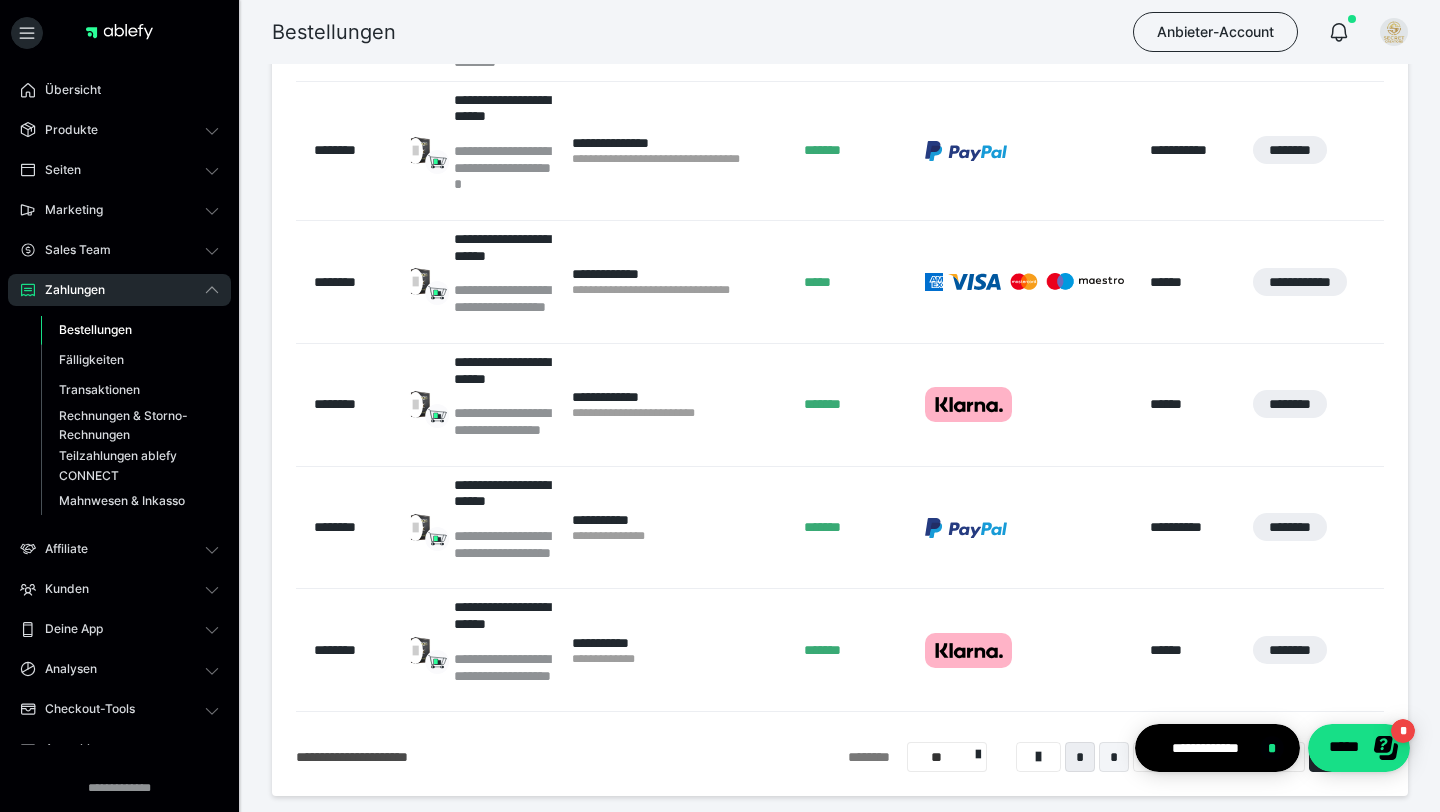 click on "*" at bounding box center [1114, 757] 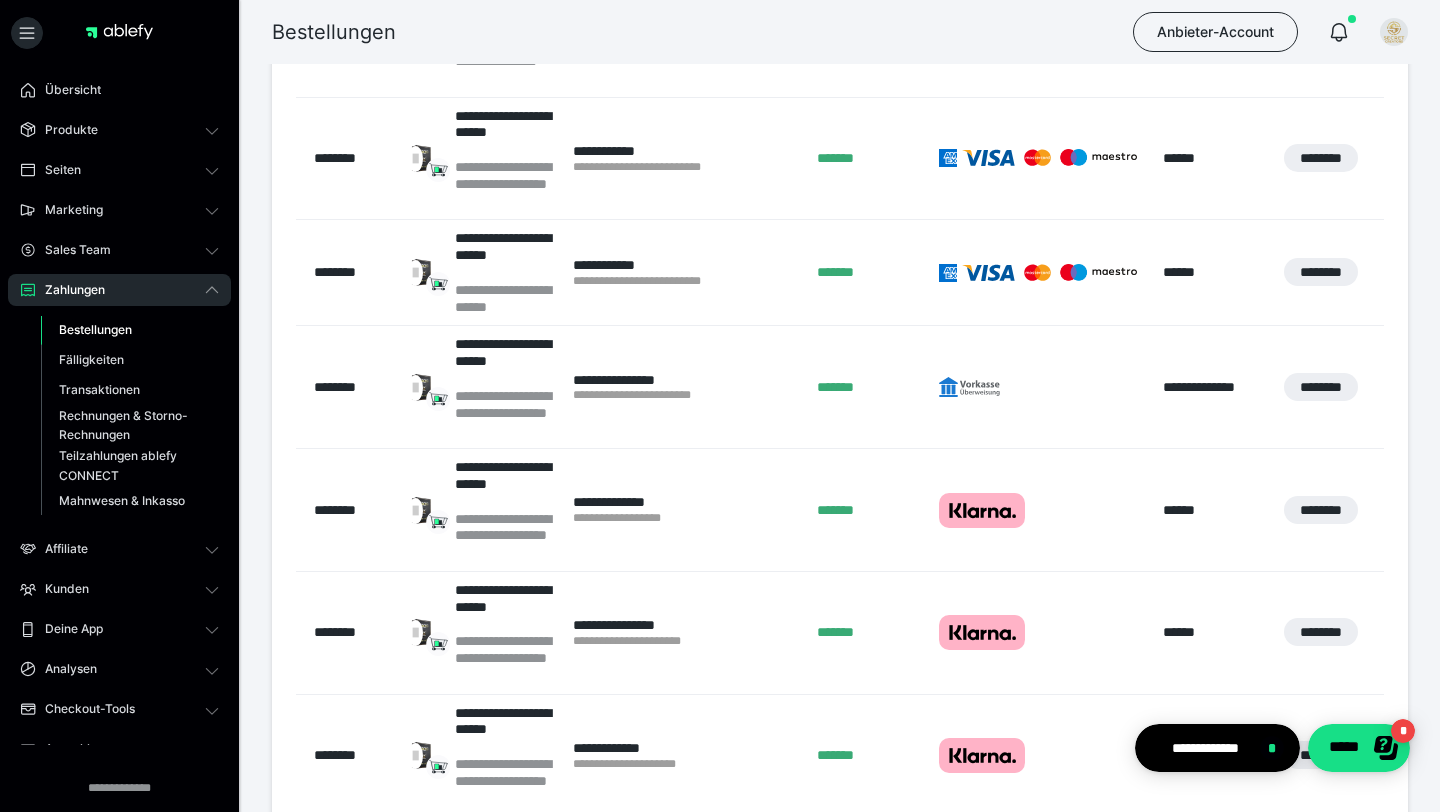 scroll, scrollTop: 600, scrollLeft: 0, axis: vertical 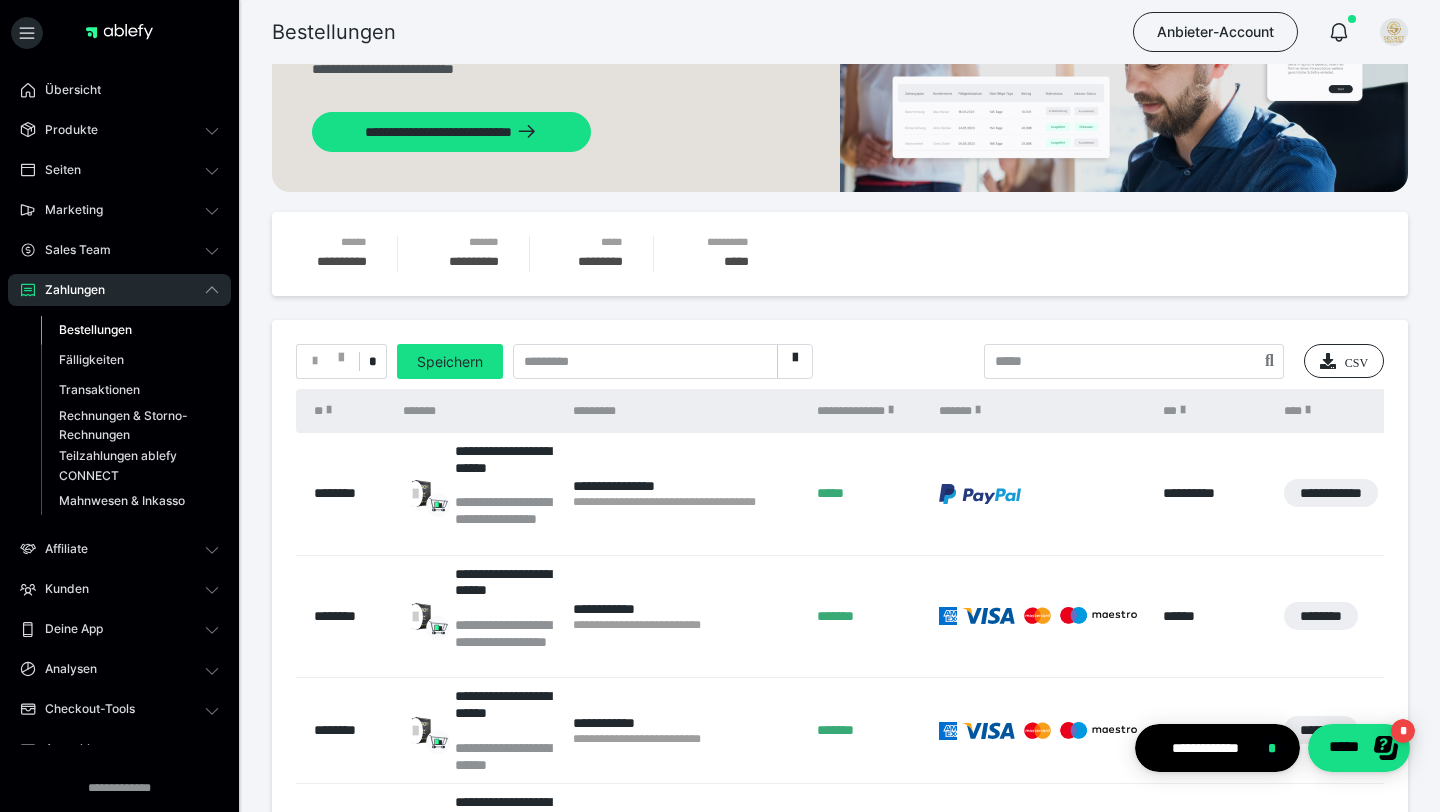 click on "**********" at bounding box center (840, 1024) 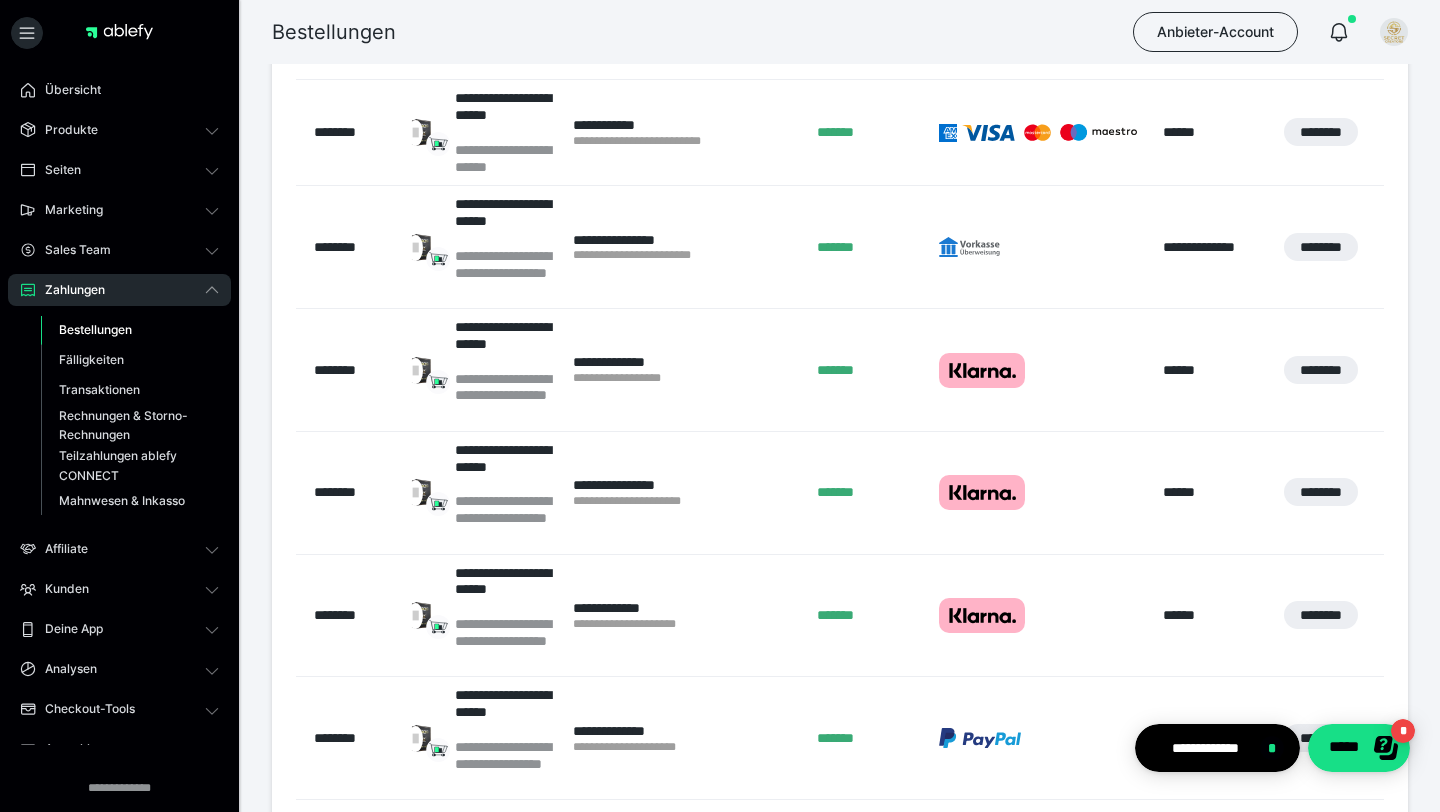 scroll, scrollTop: 736, scrollLeft: 0, axis: vertical 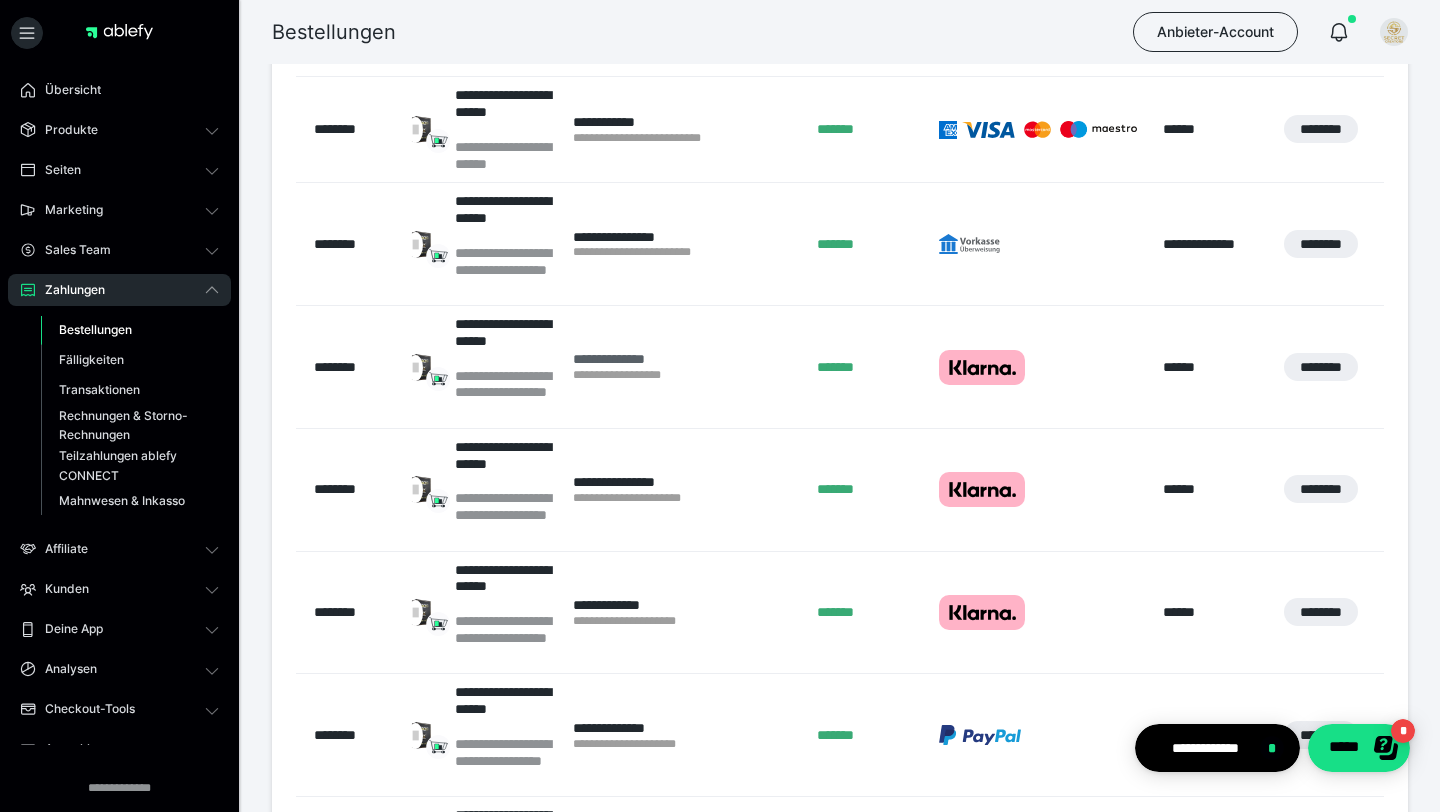 click on "**********" at bounding box center [685, 359] 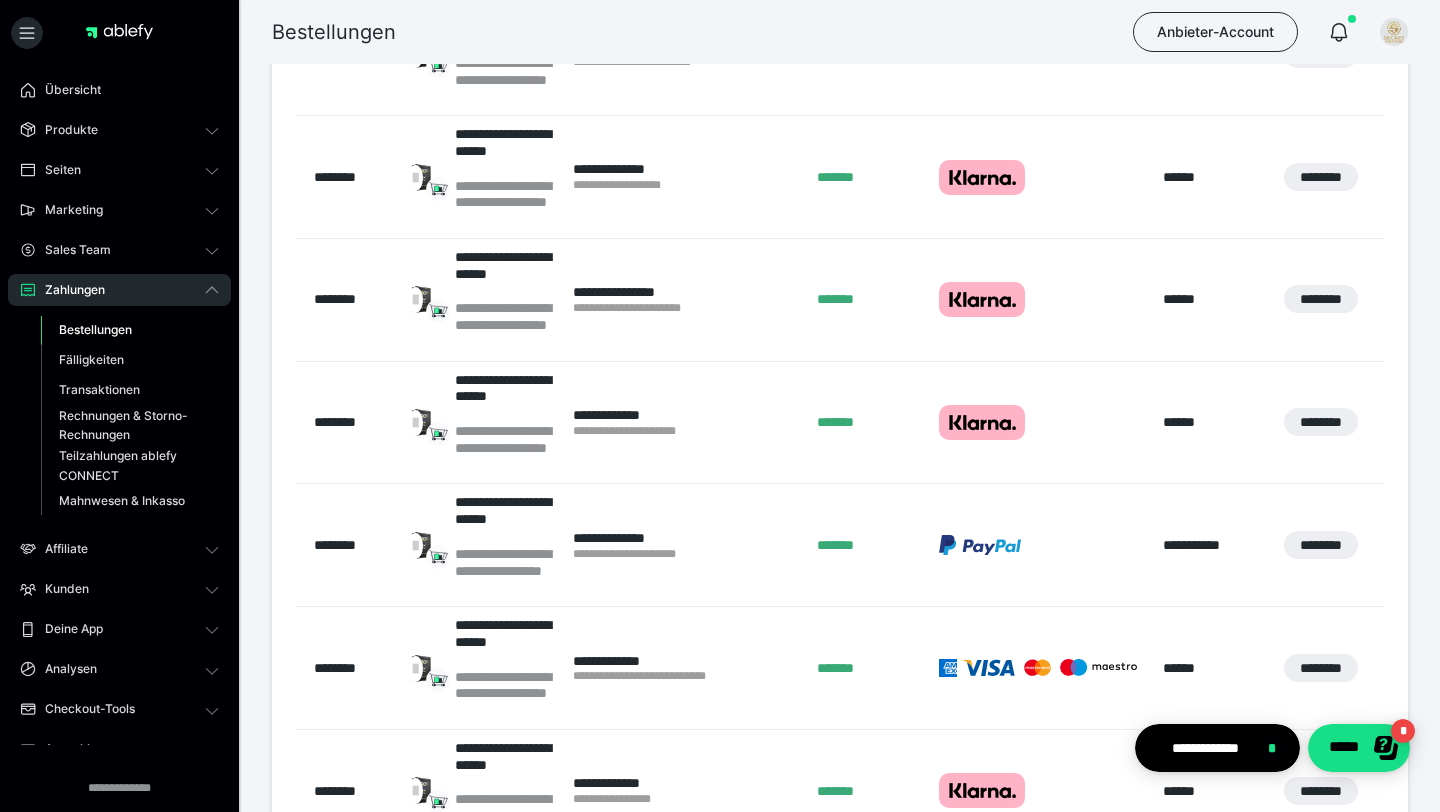 scroll, scrollTop: 942, scrollLeft: 0, axis: vertical 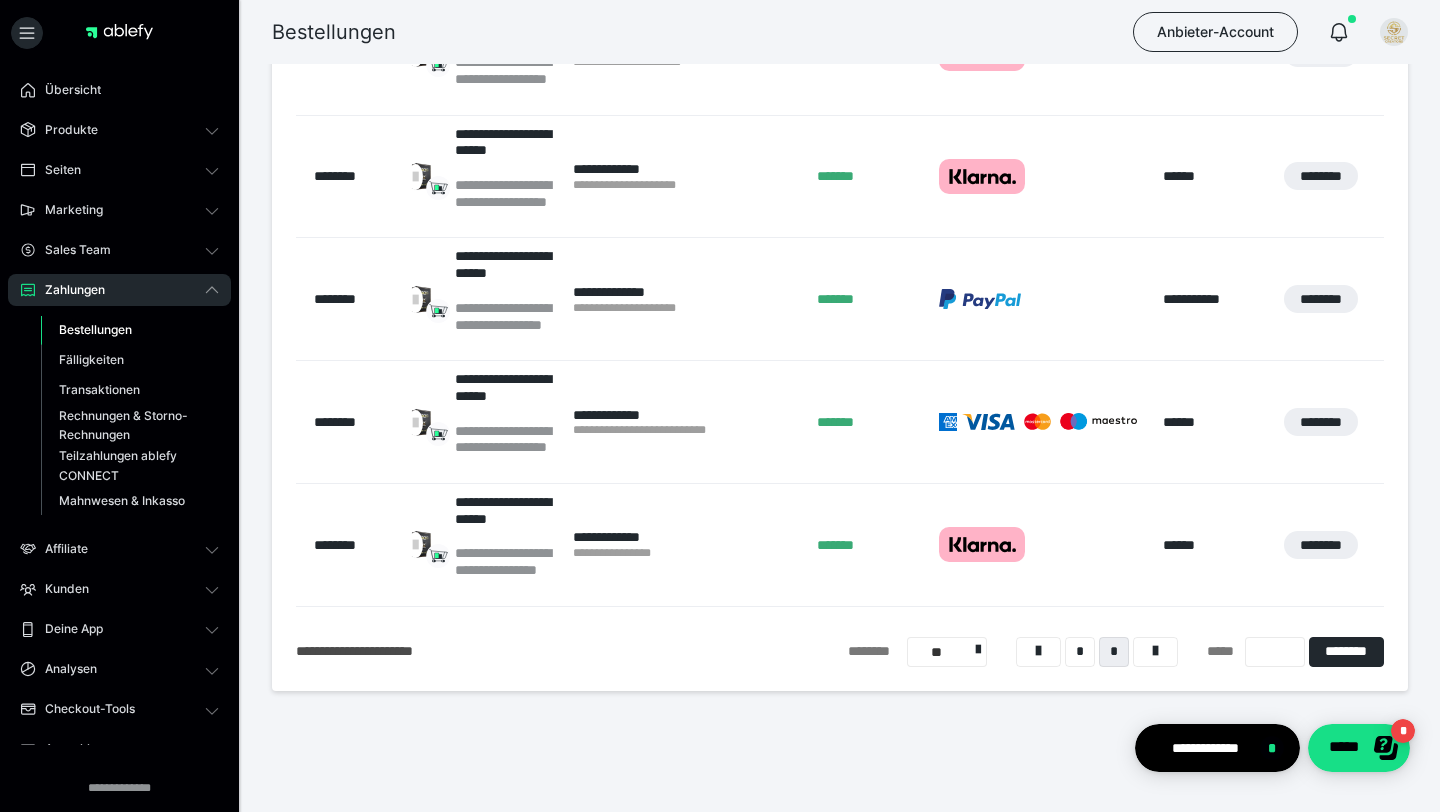 click on "*" at bounding box center [1114, 652] 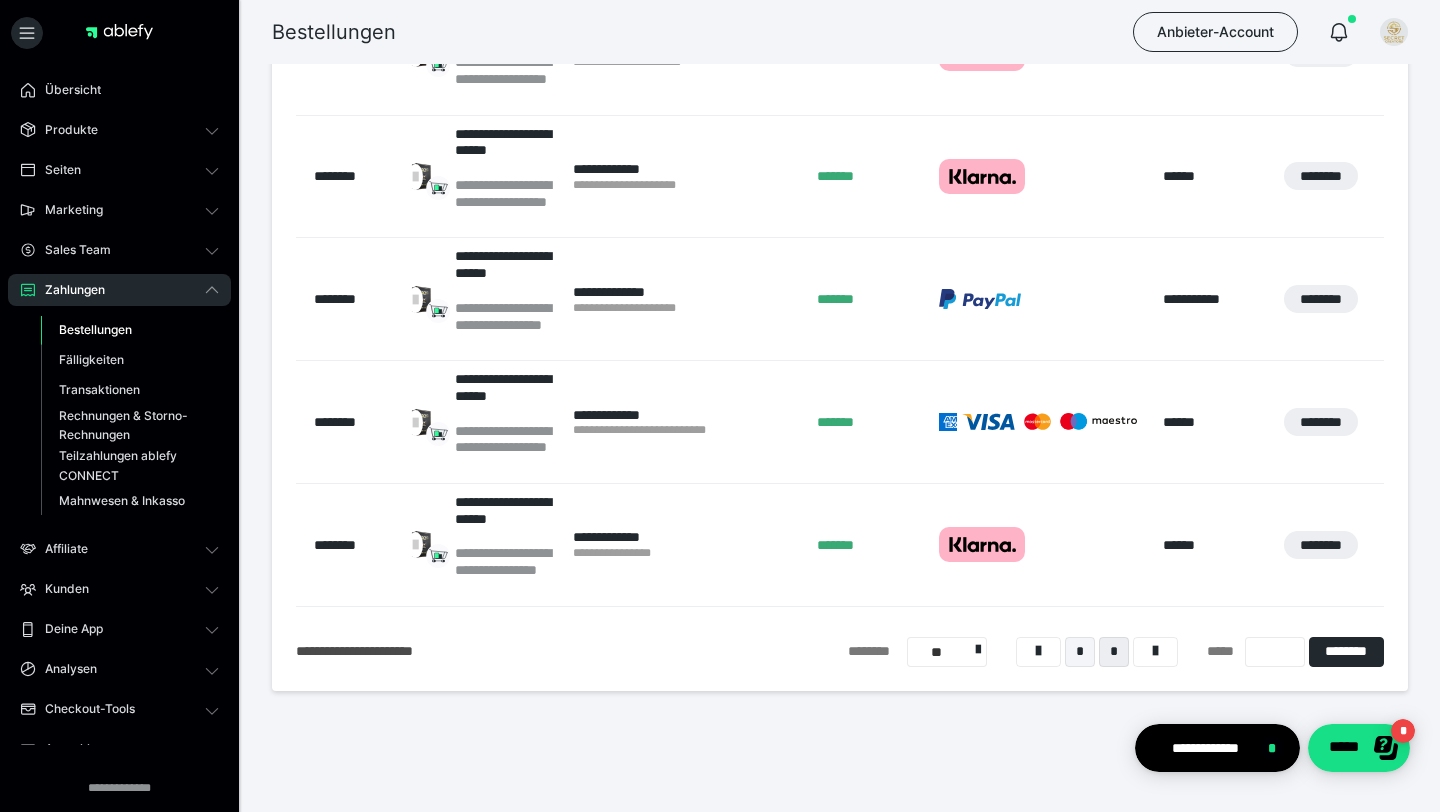 click on "*" at bounding box center (1080, 652) 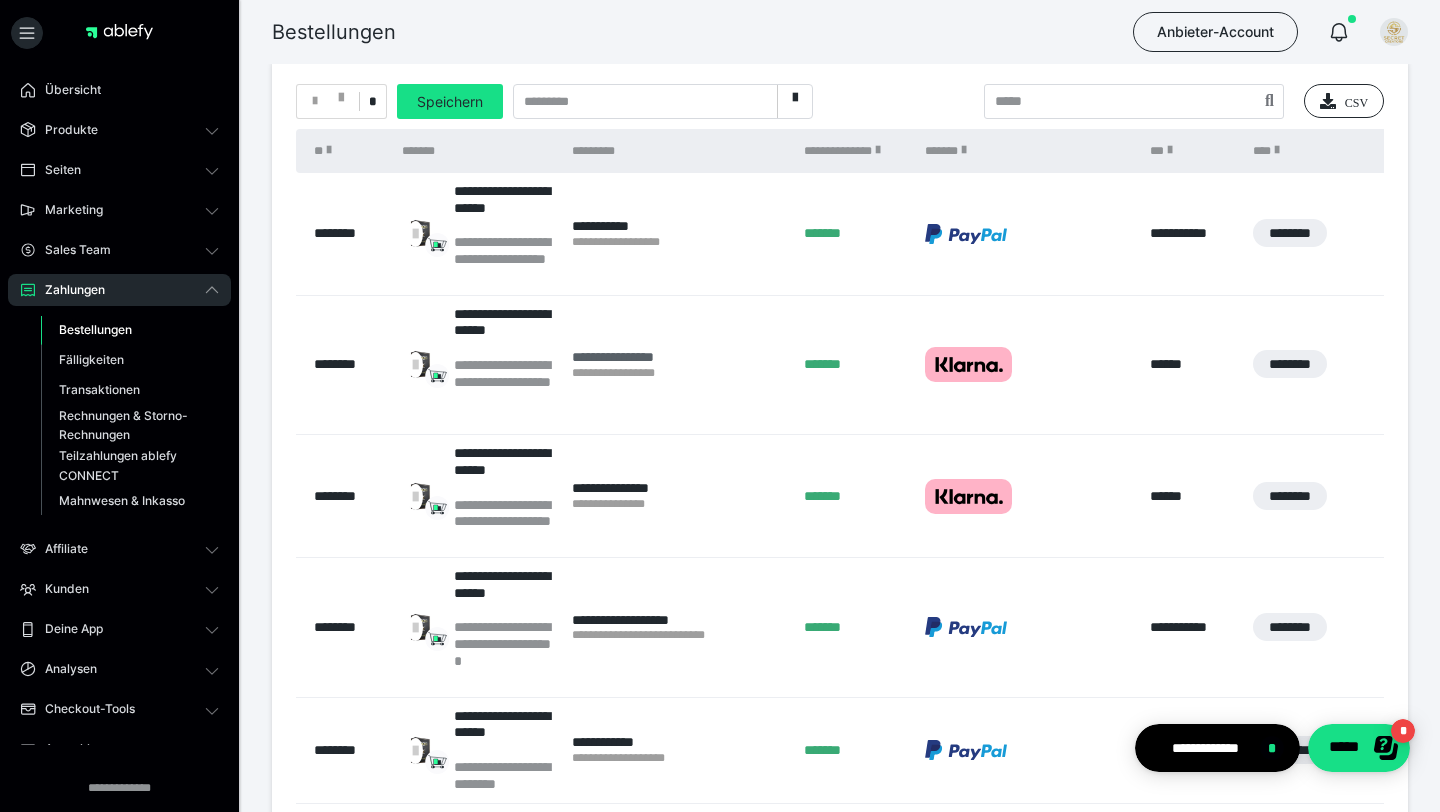 click on "**********" at bounding box center [678, 357] 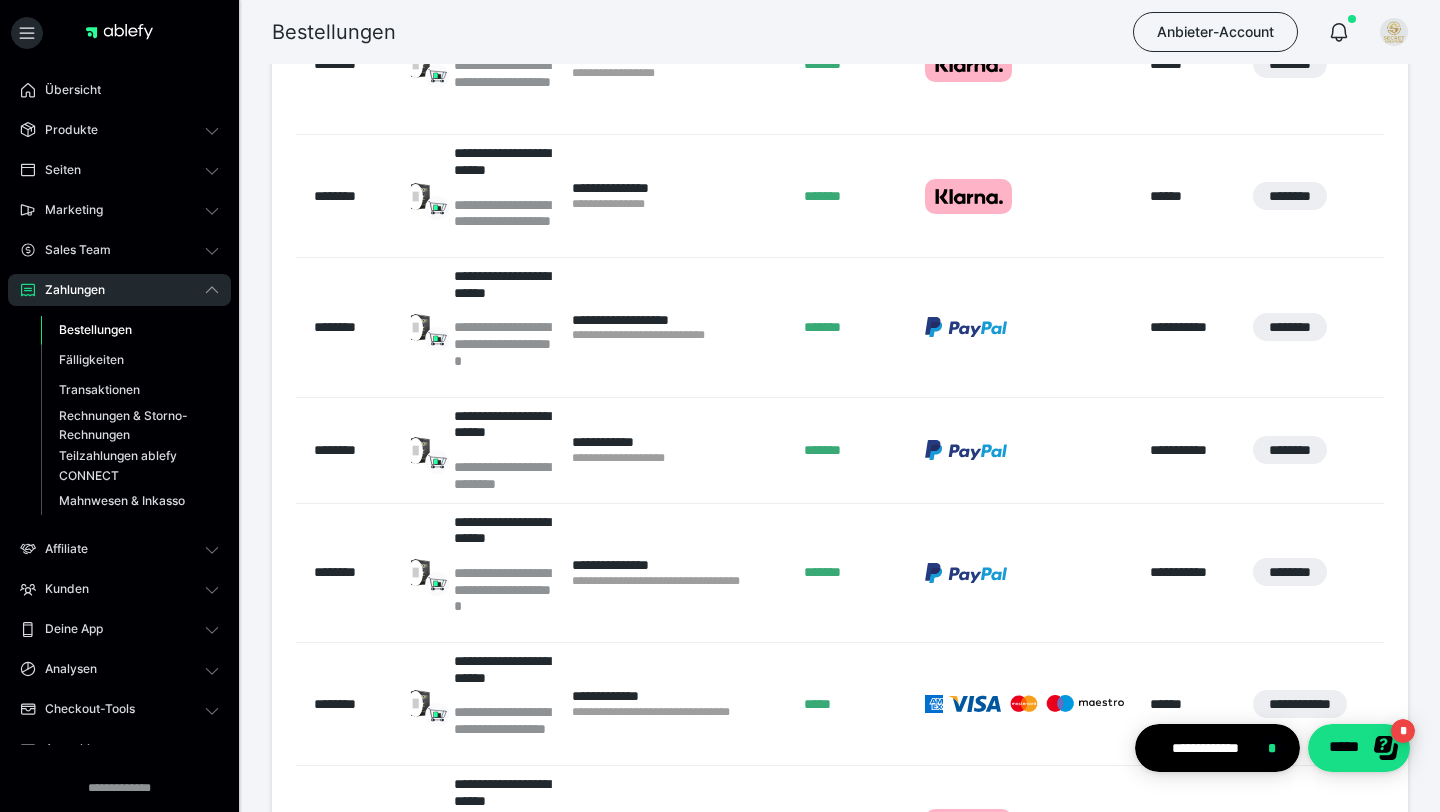 scroll, scrollTop: 710, scrollLeft: 0, axis: vertical 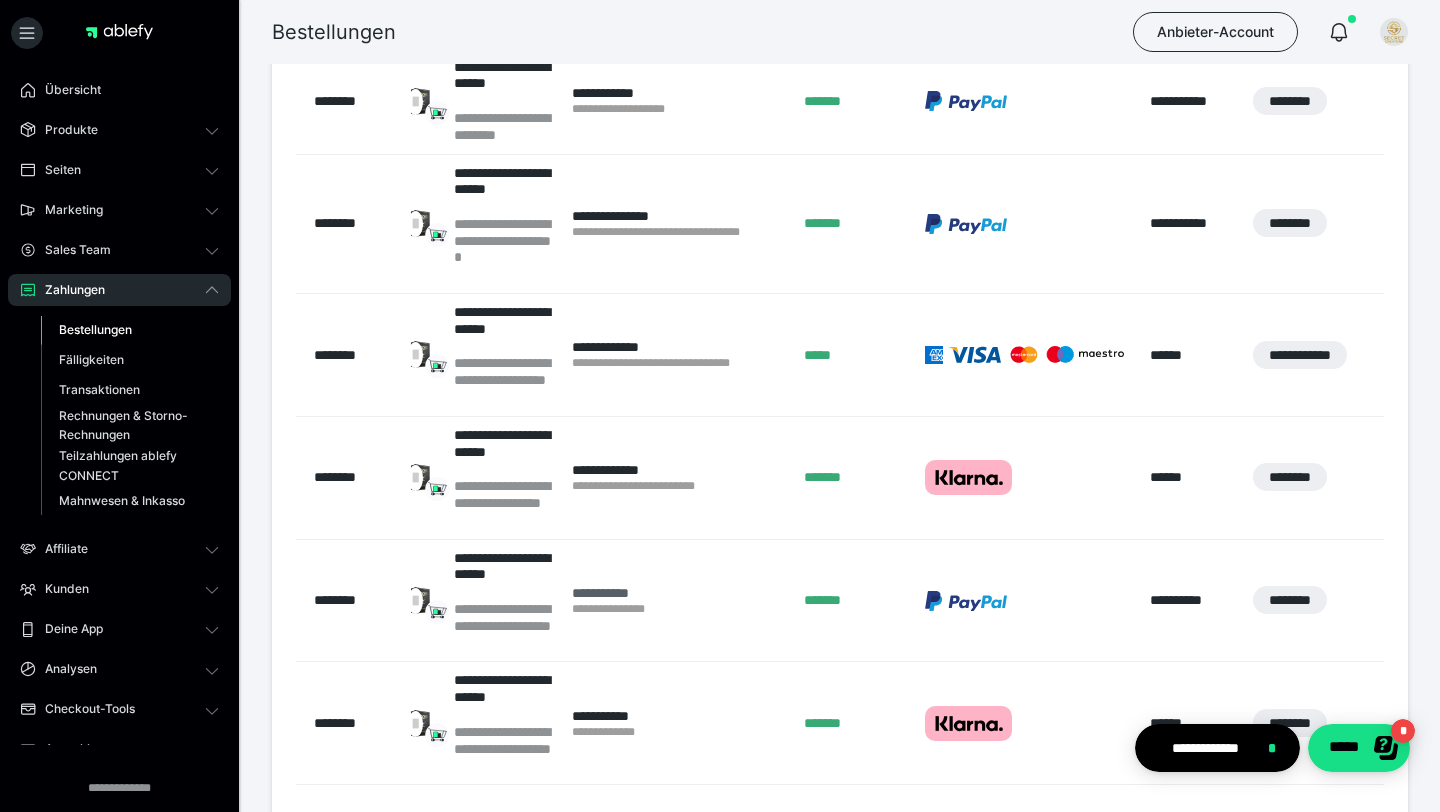 click on "**********" at bounding box center (678, 593) 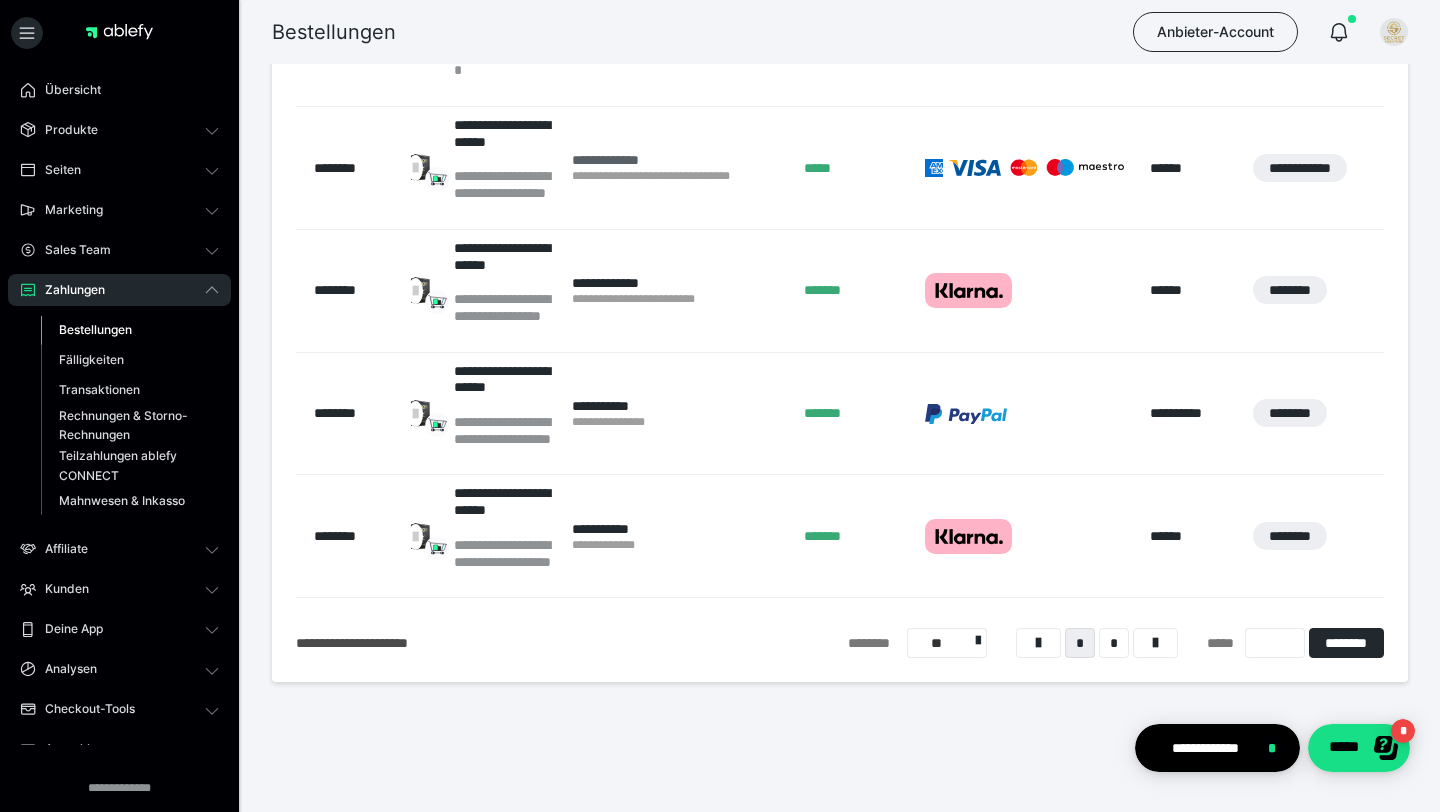 scroll, scrollTop: 1232, scrollLeft: 0, axis: vertical 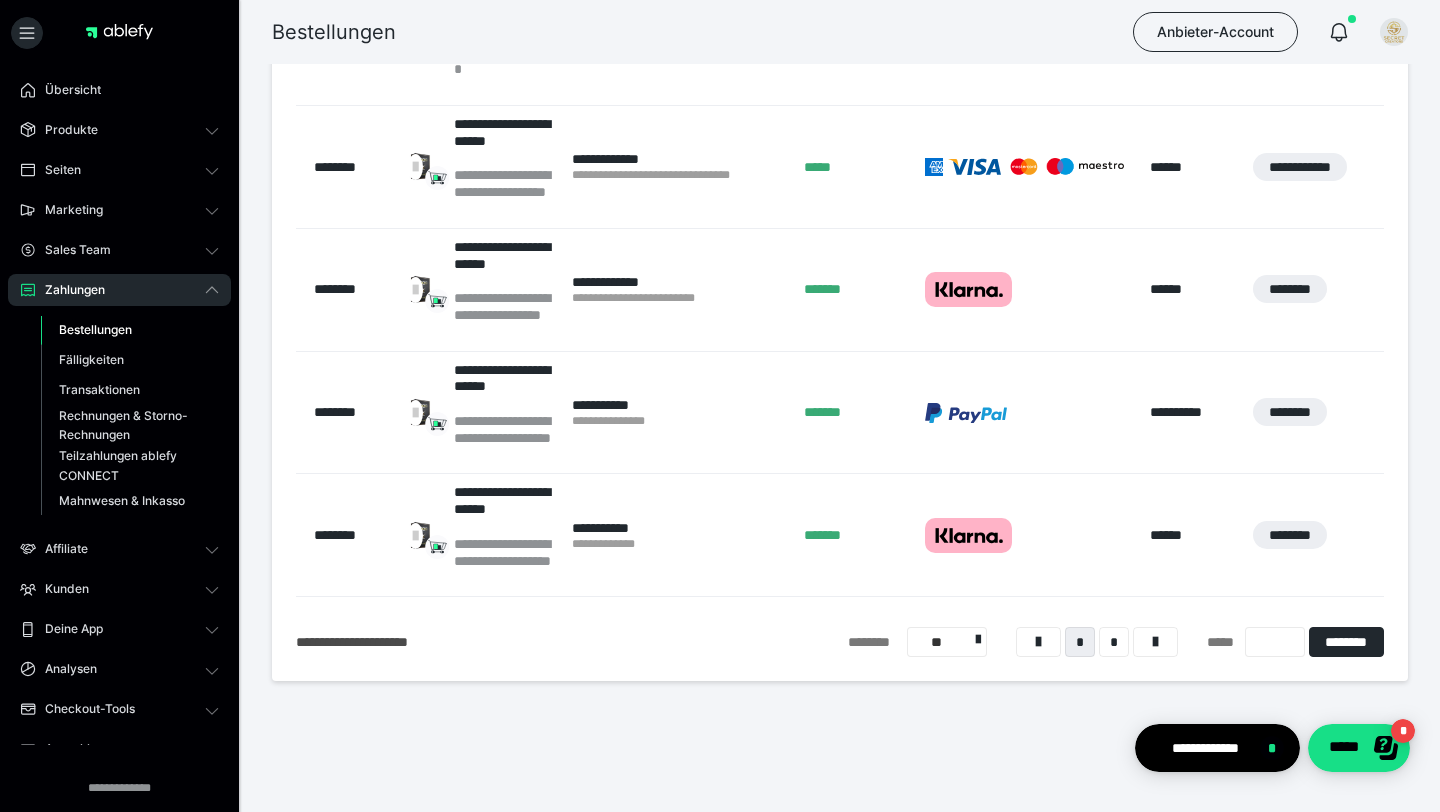 click on "**********" at bounding box center [678, 544] 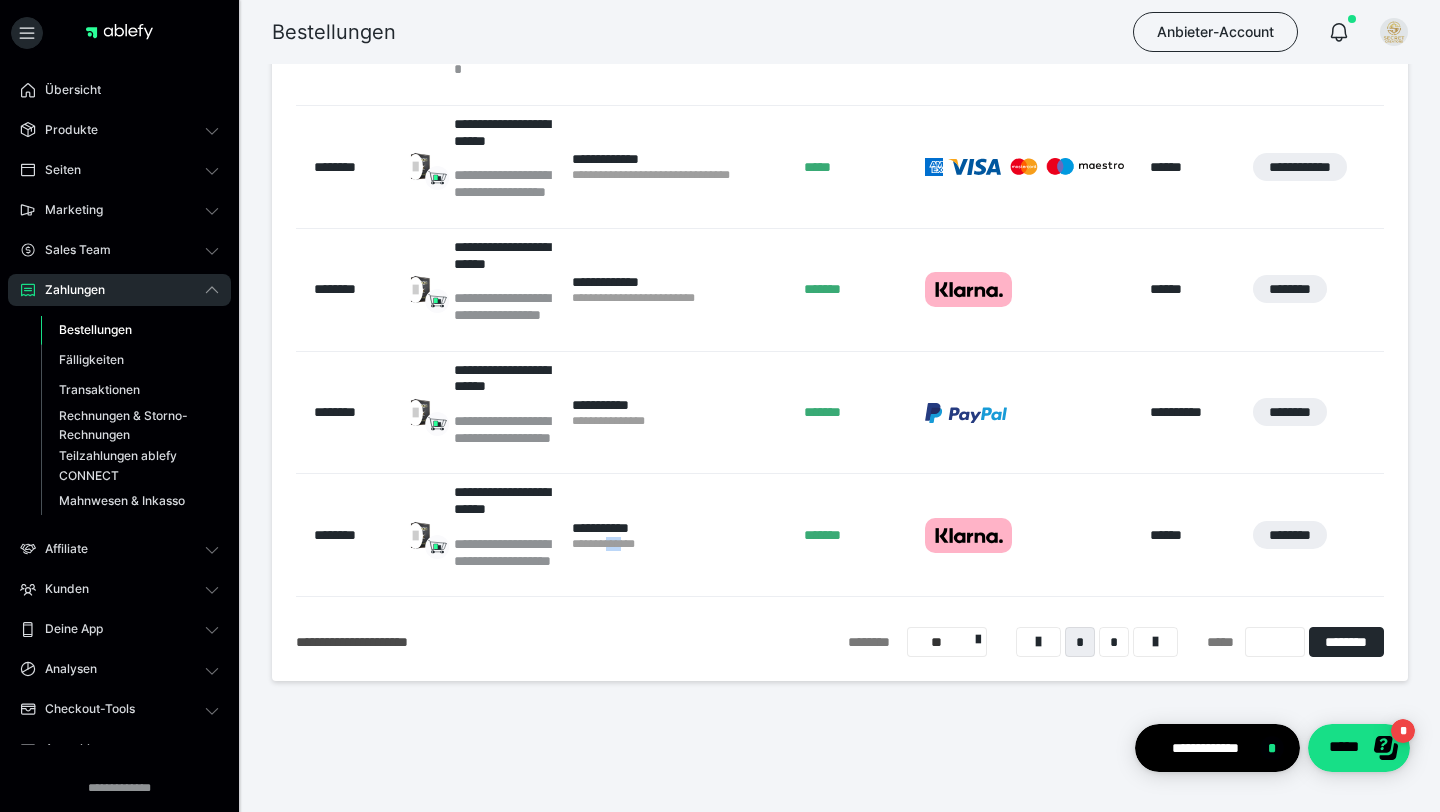 click on "**********" at bounding box center (678, 544) 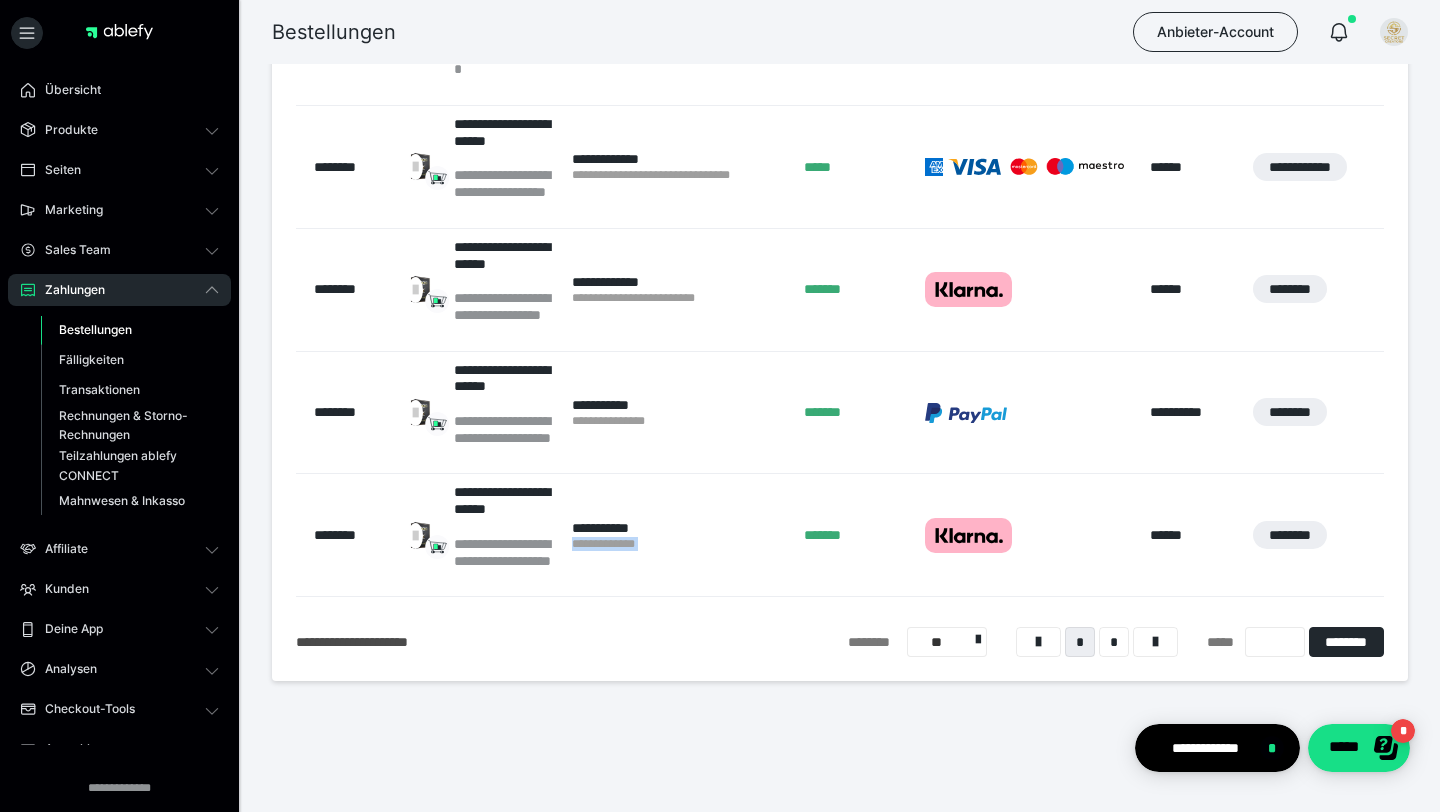 click on "**********" at bounding box center (678, 544) 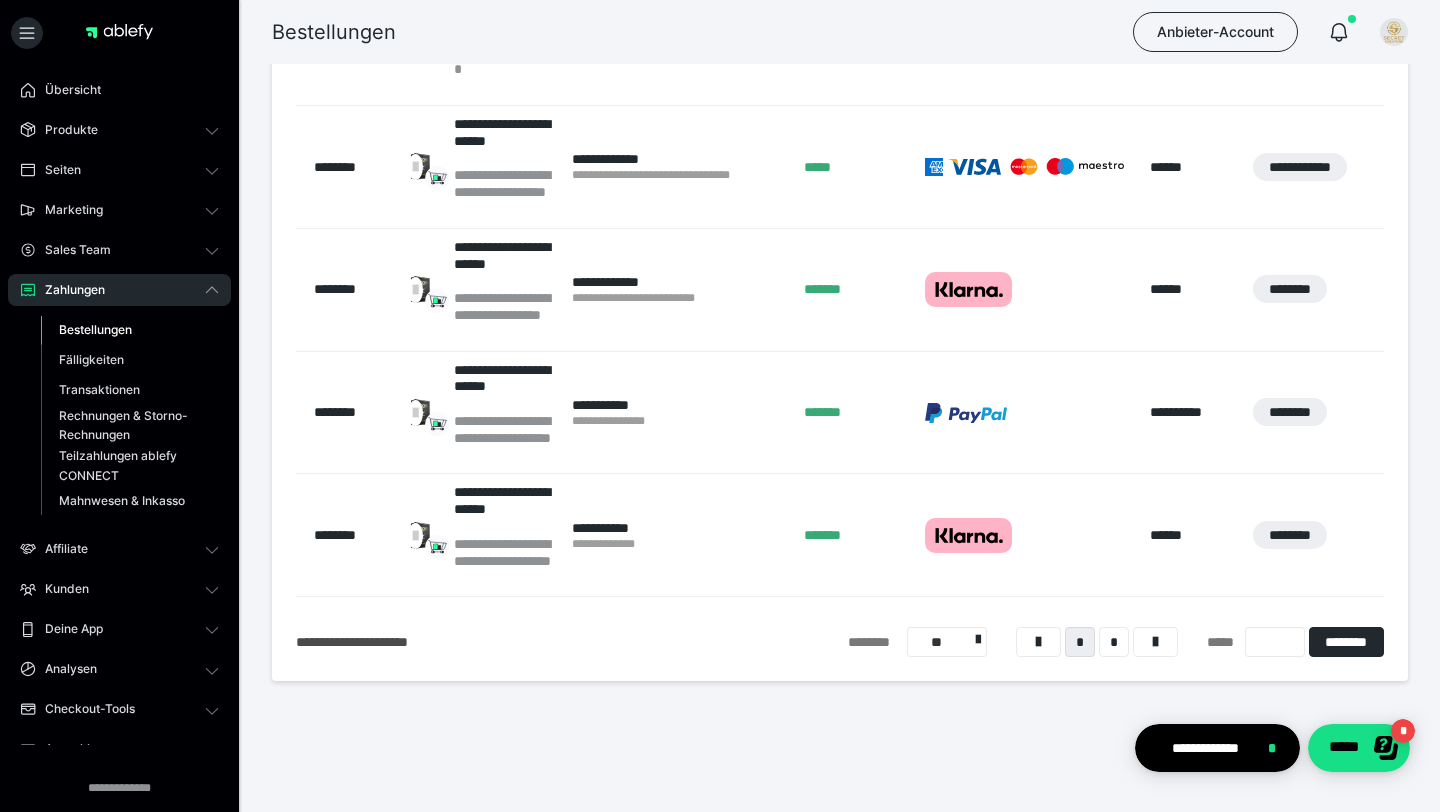 click on "**********" at bounding box center [678, 421] 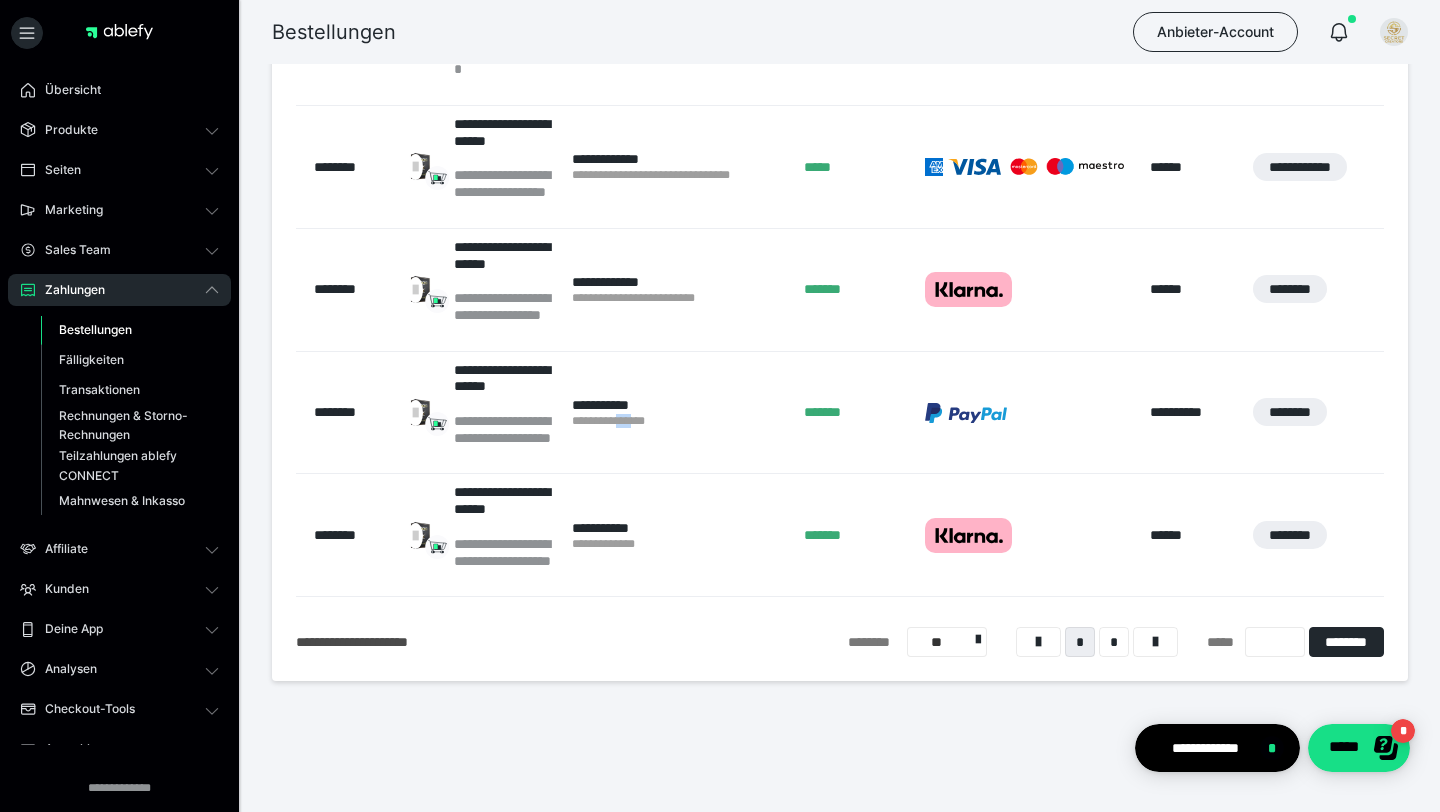 click on "**********" at bounding box center [678, 421] 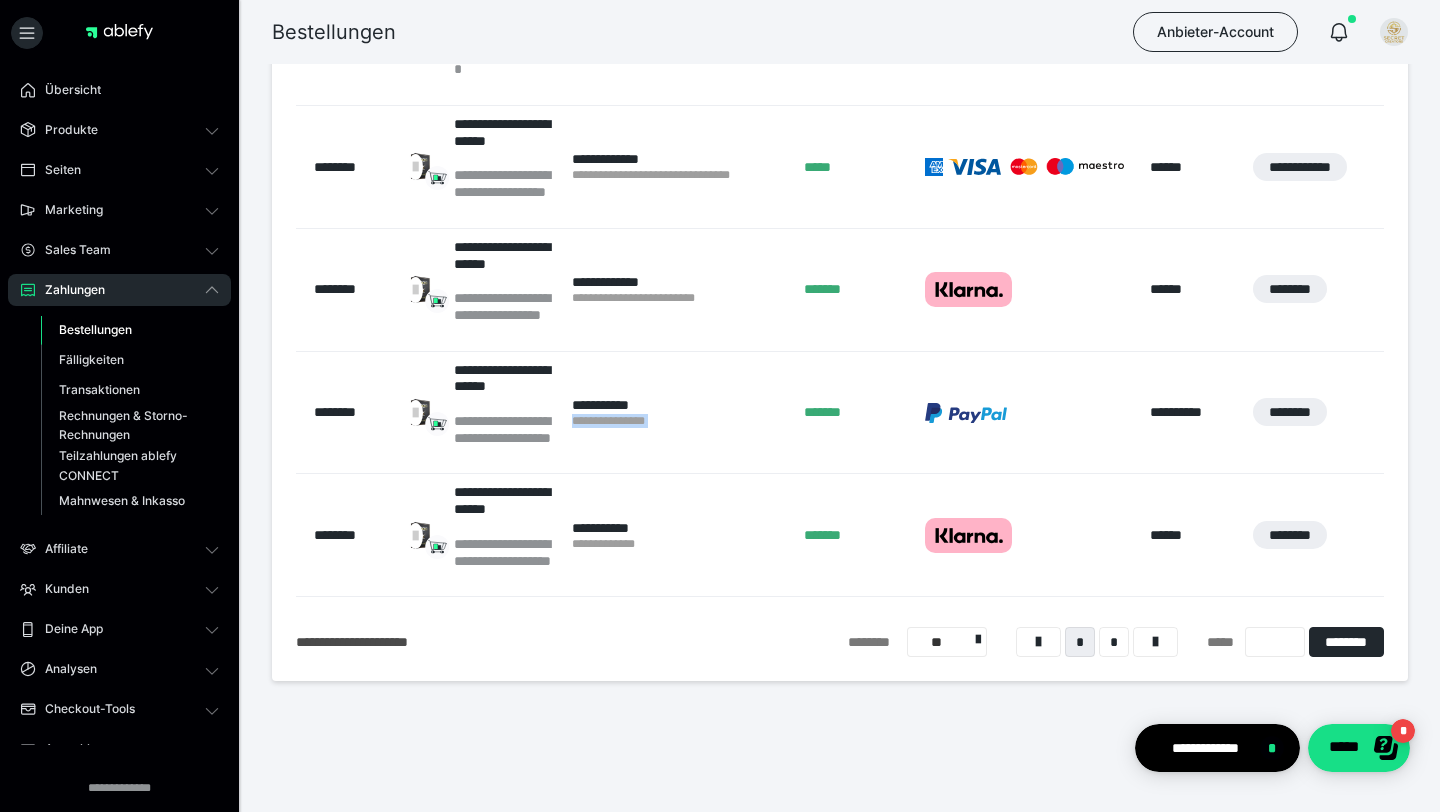 click on "**********" at bounding box center (678, 421) 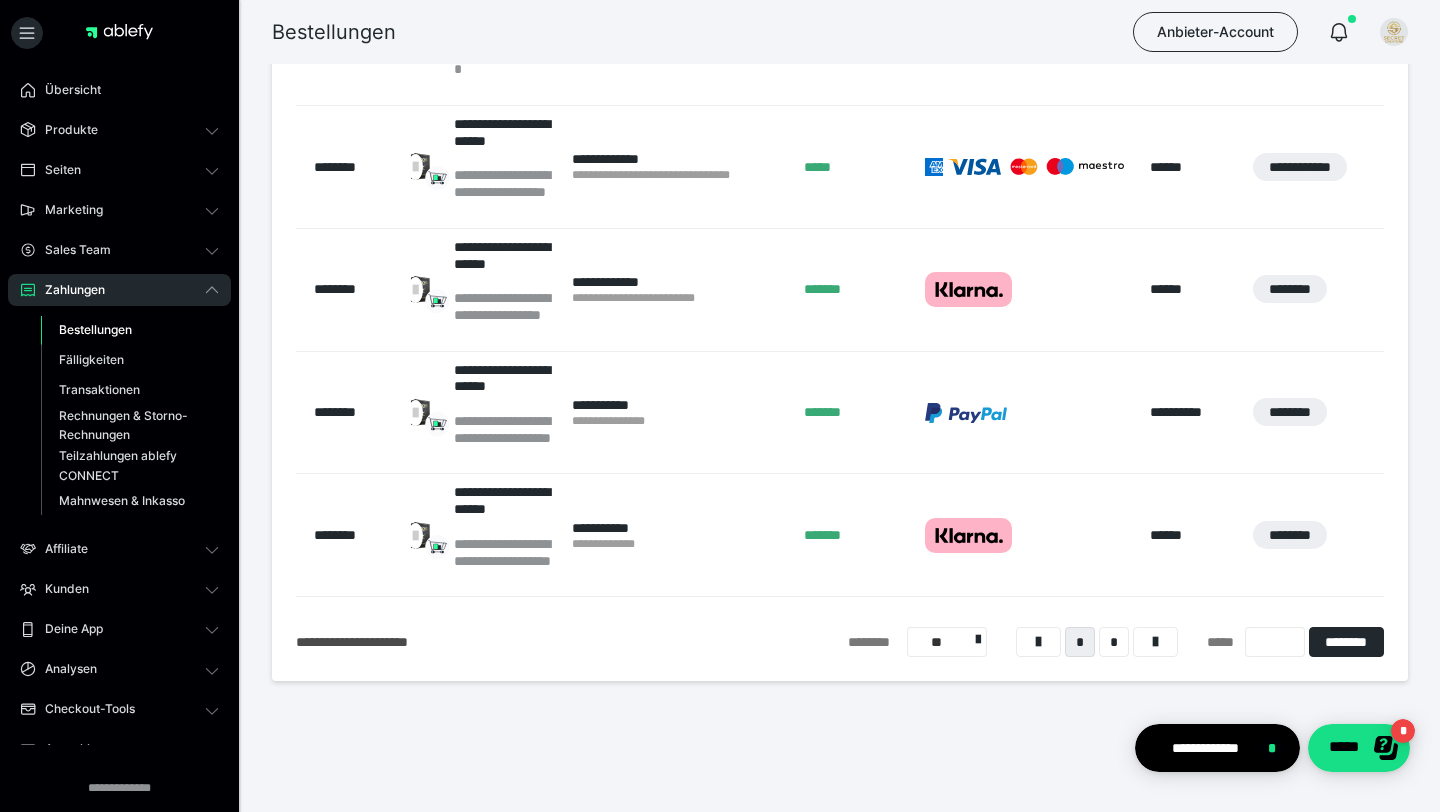 click on "**********" at bounding box center (678, 544) 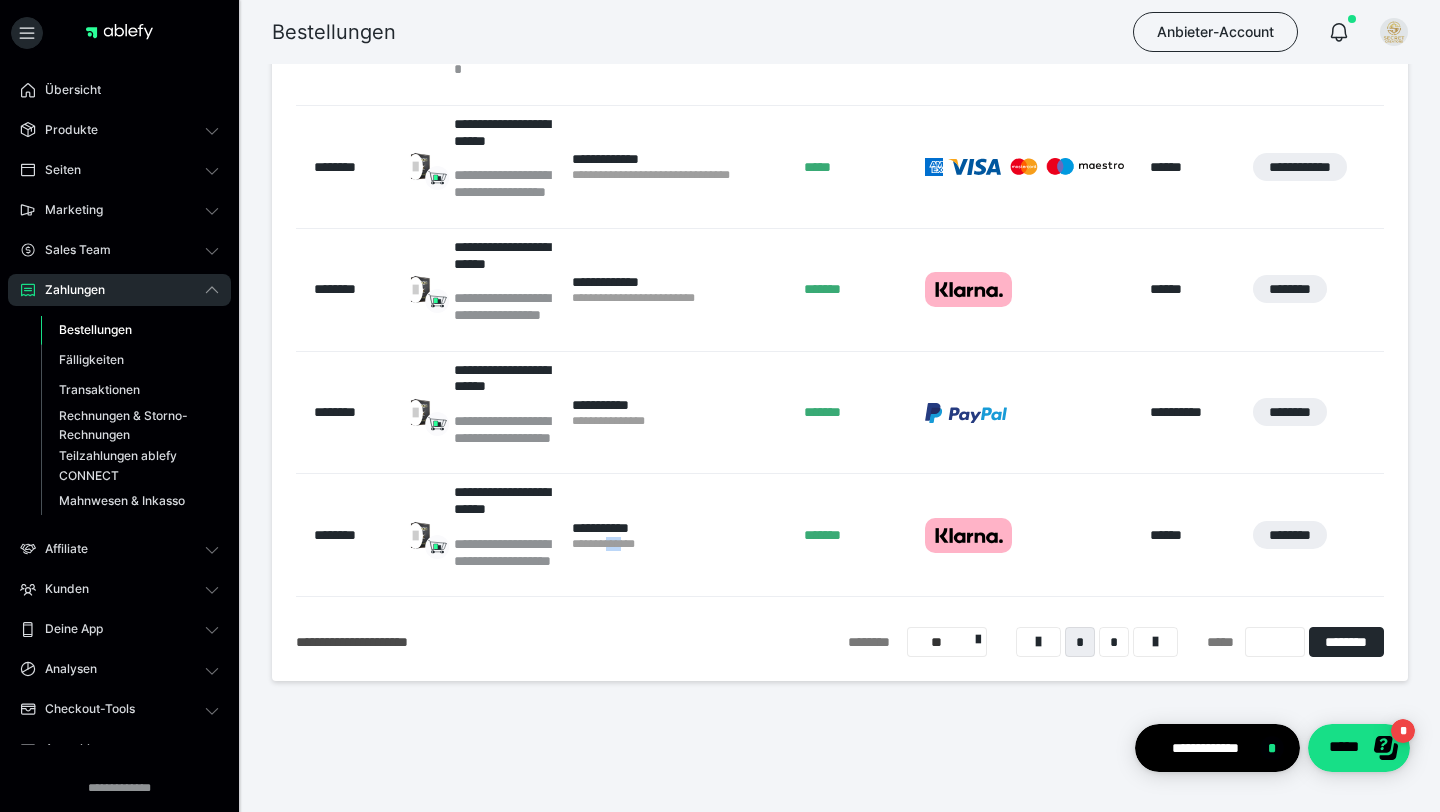 click on "**********" at bounding box center [678, 544] 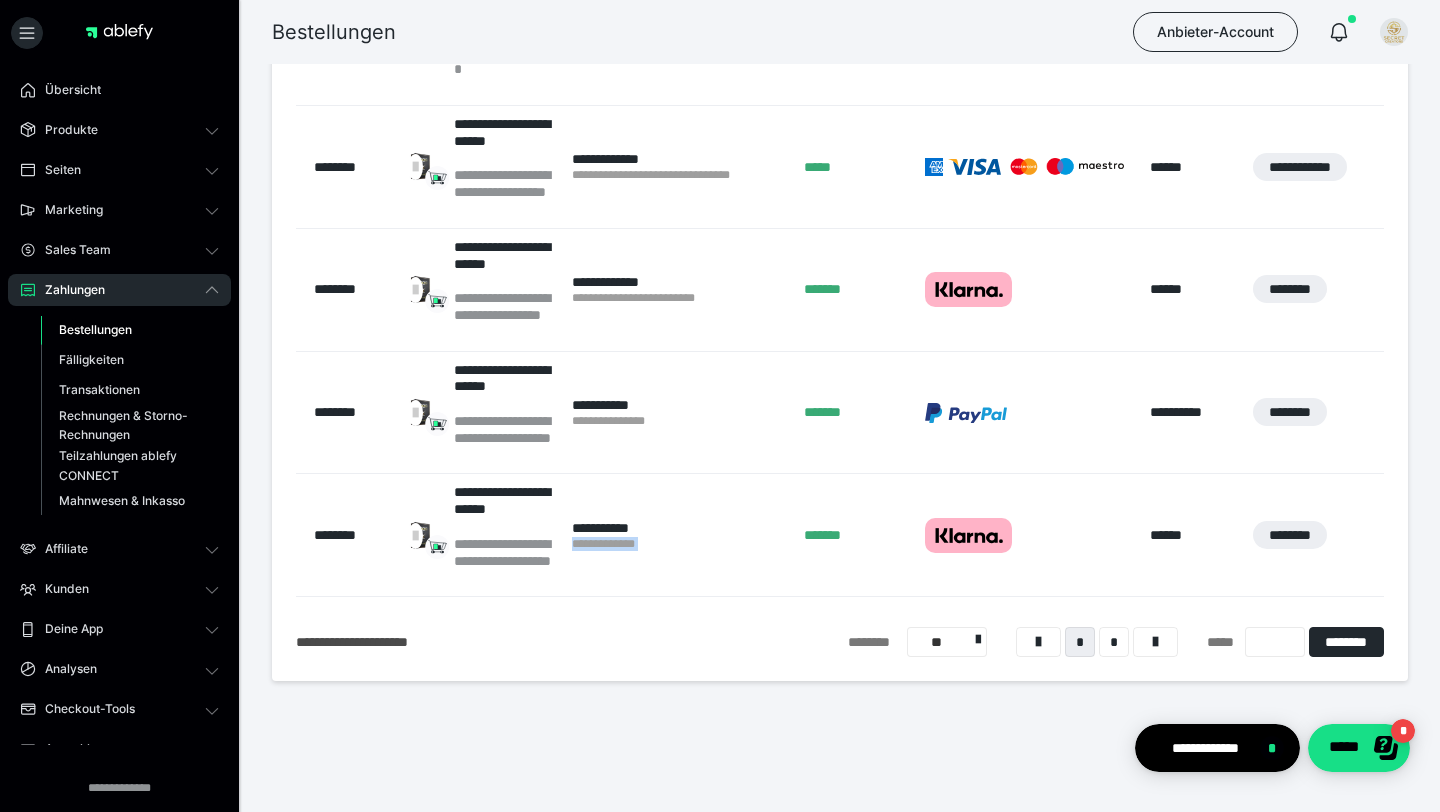 click on "**********" at bounding box center (678, 544) 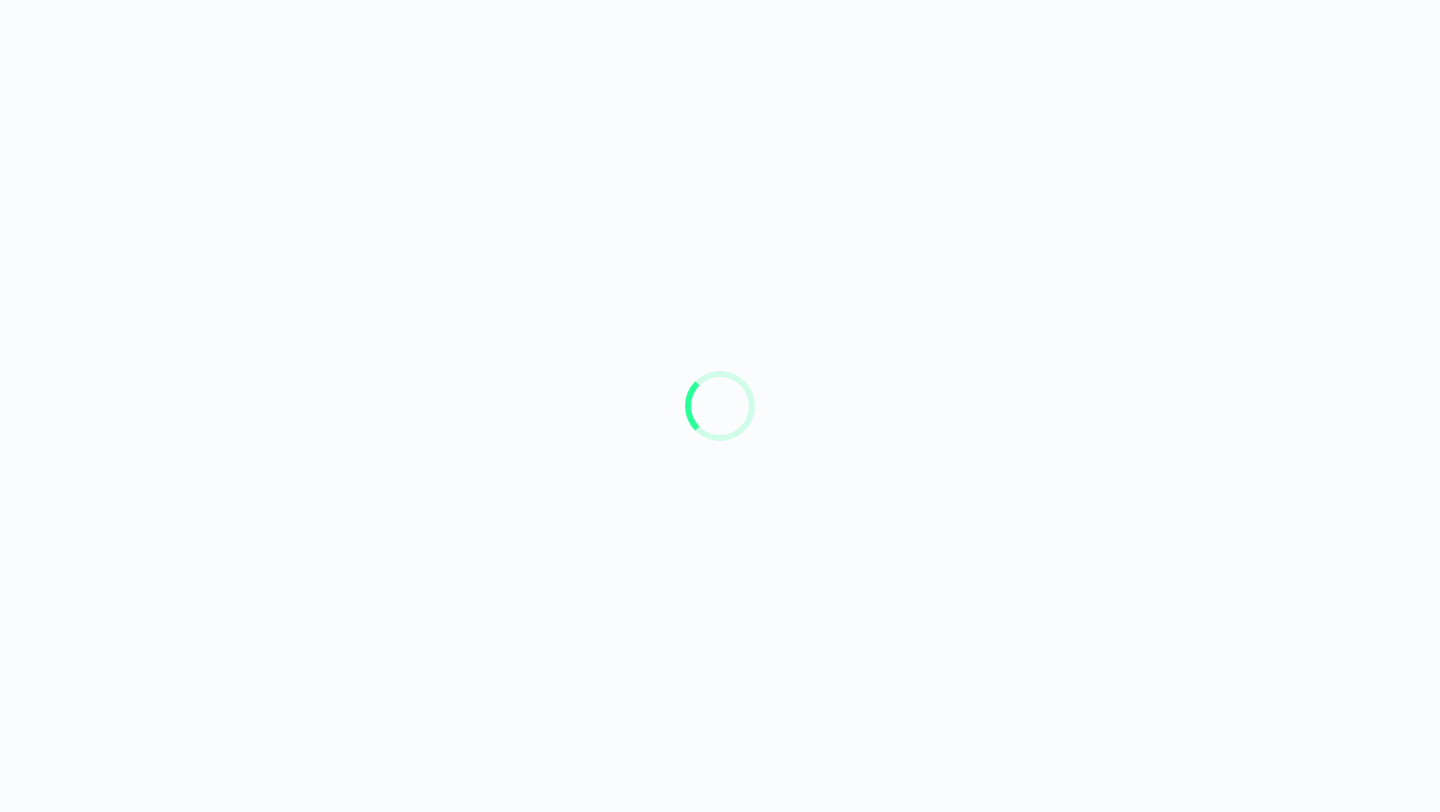 scroll, scrollTop: 0, scrollLeft: 0, axis: both 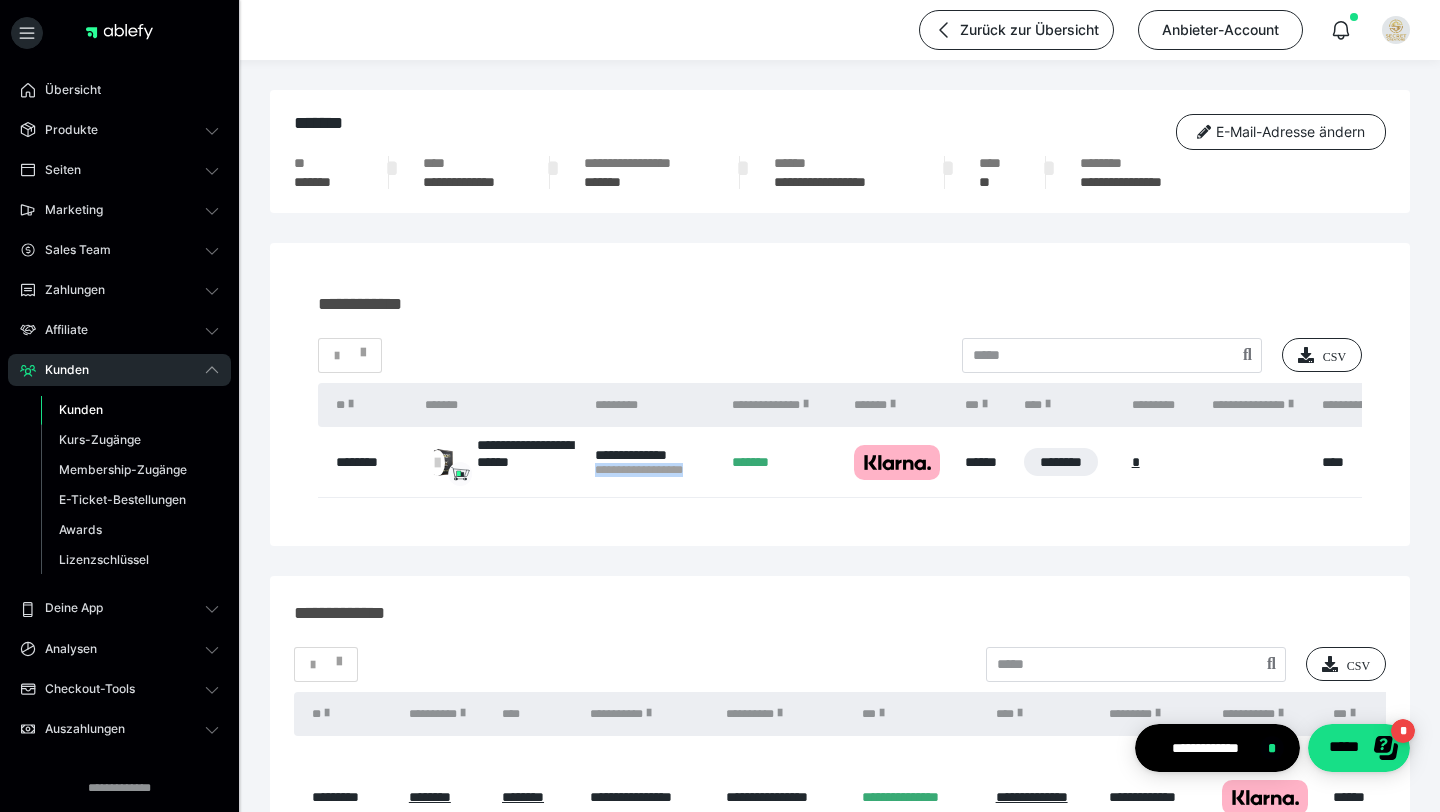 drag, startPoint x: 714, startPoint y: 471, endPoint x: 595, endPoint y: 469, distance: 119.01681 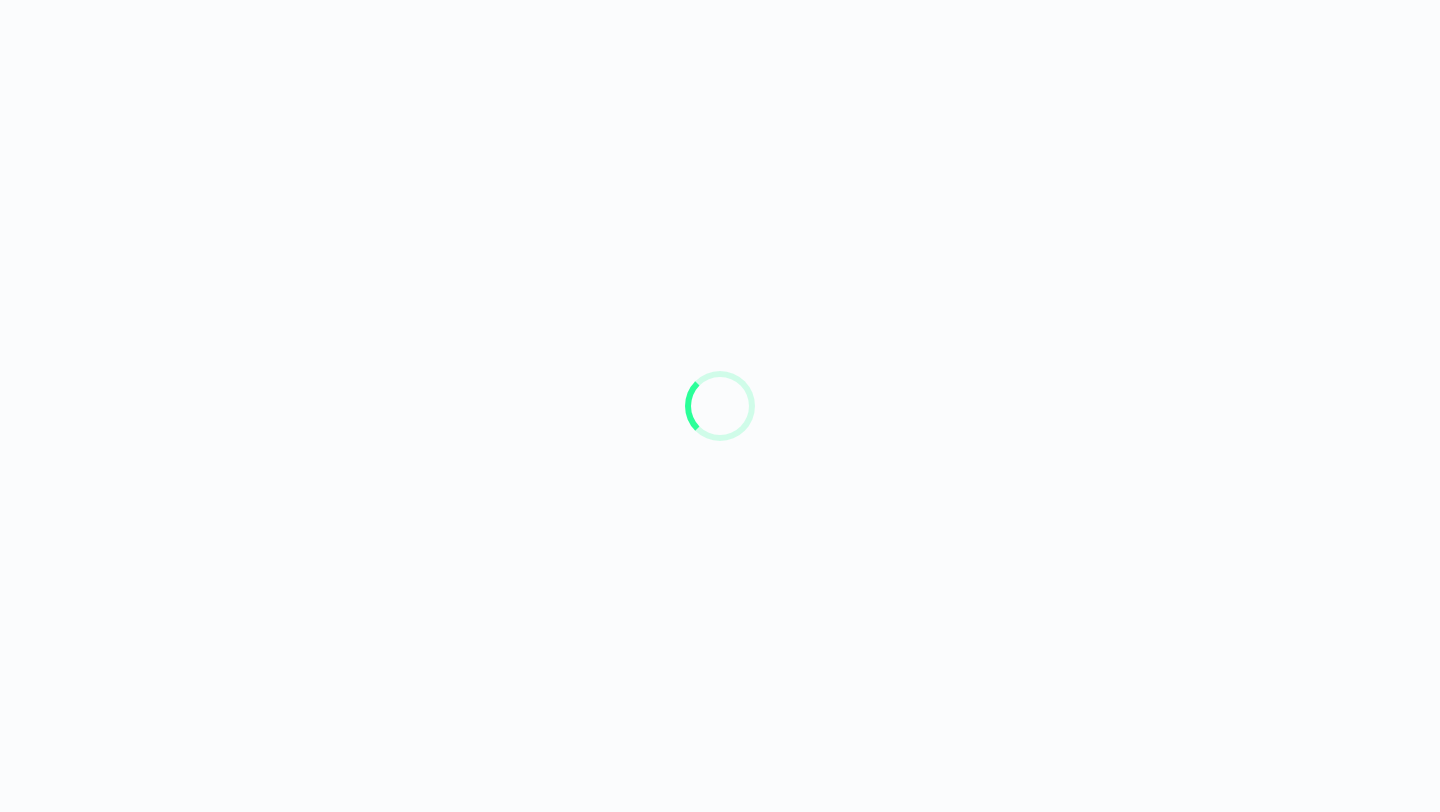 scroll, scrollTop: 0, scrollLeft: 0, axis: both 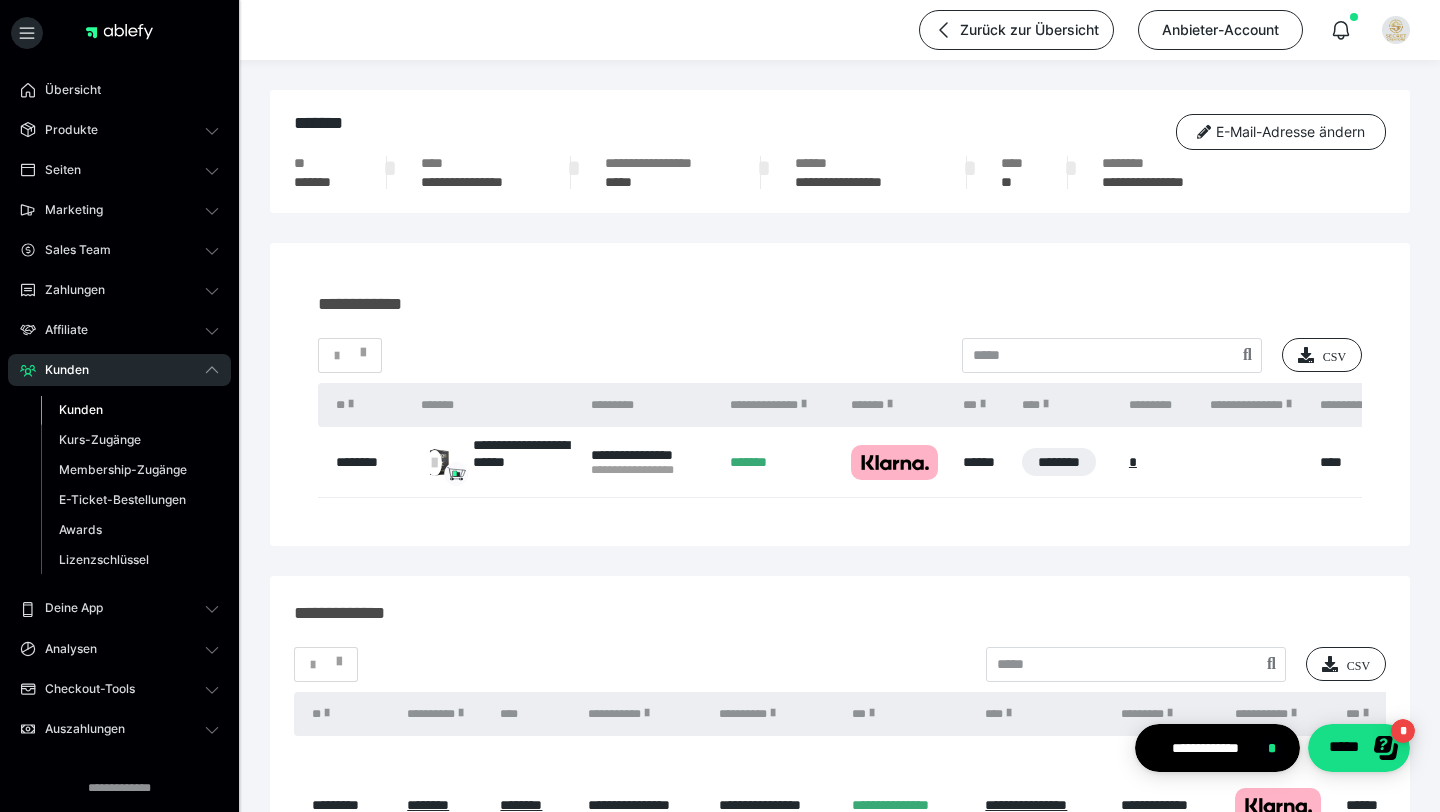 click on "**********" at bounding box center [650, 470] 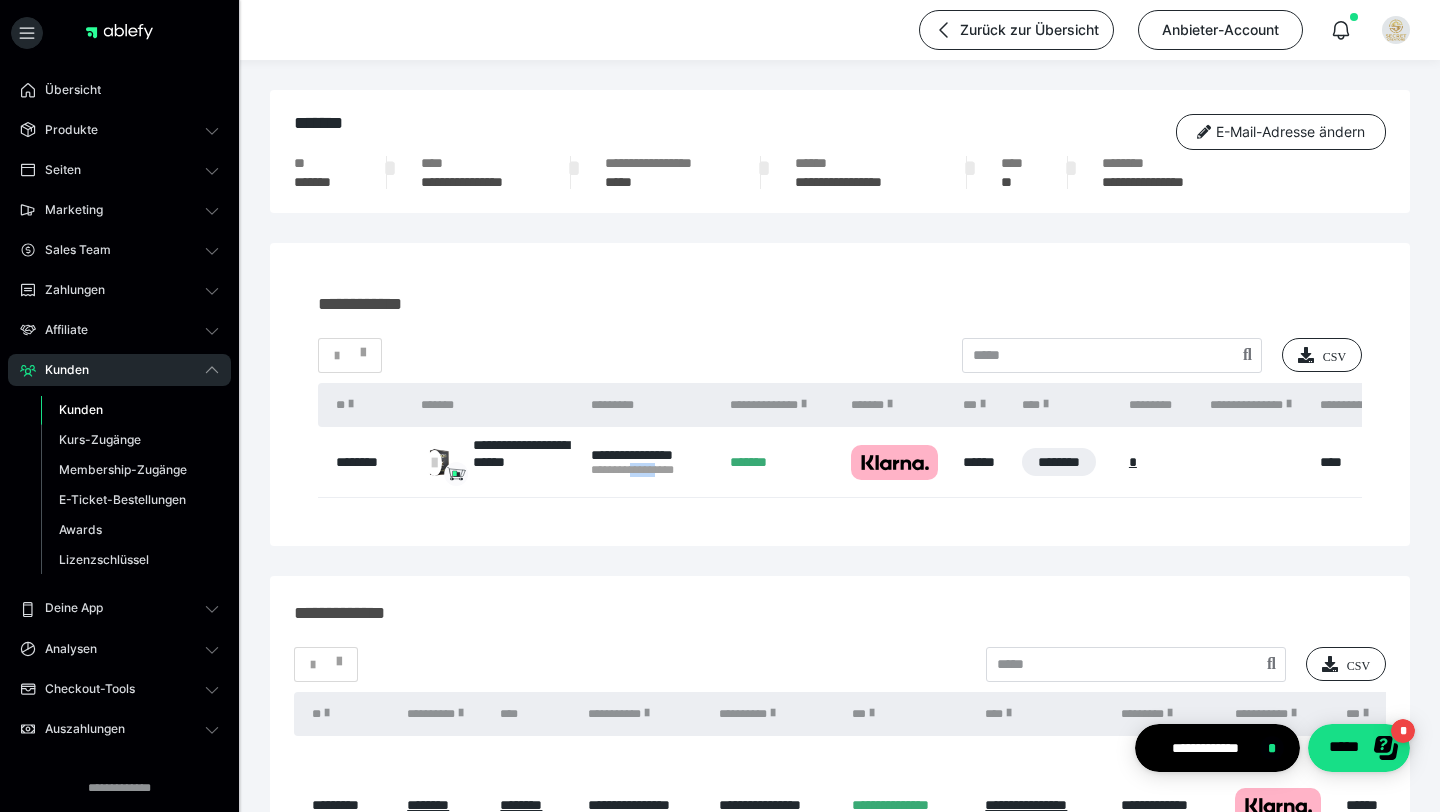 click on "**********" at bounding box center (650, 470) 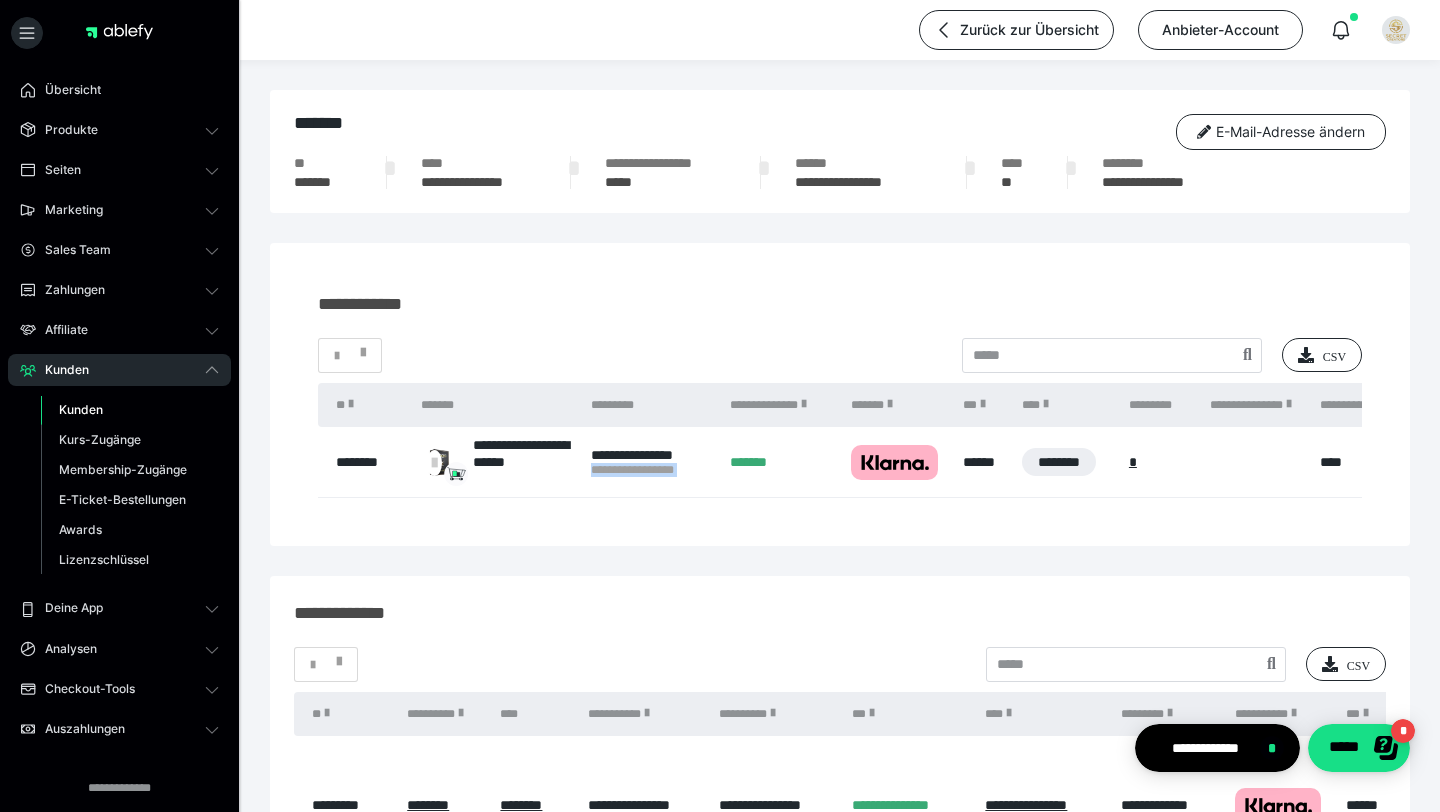 click on "**********" at bounding box center (650, 470) 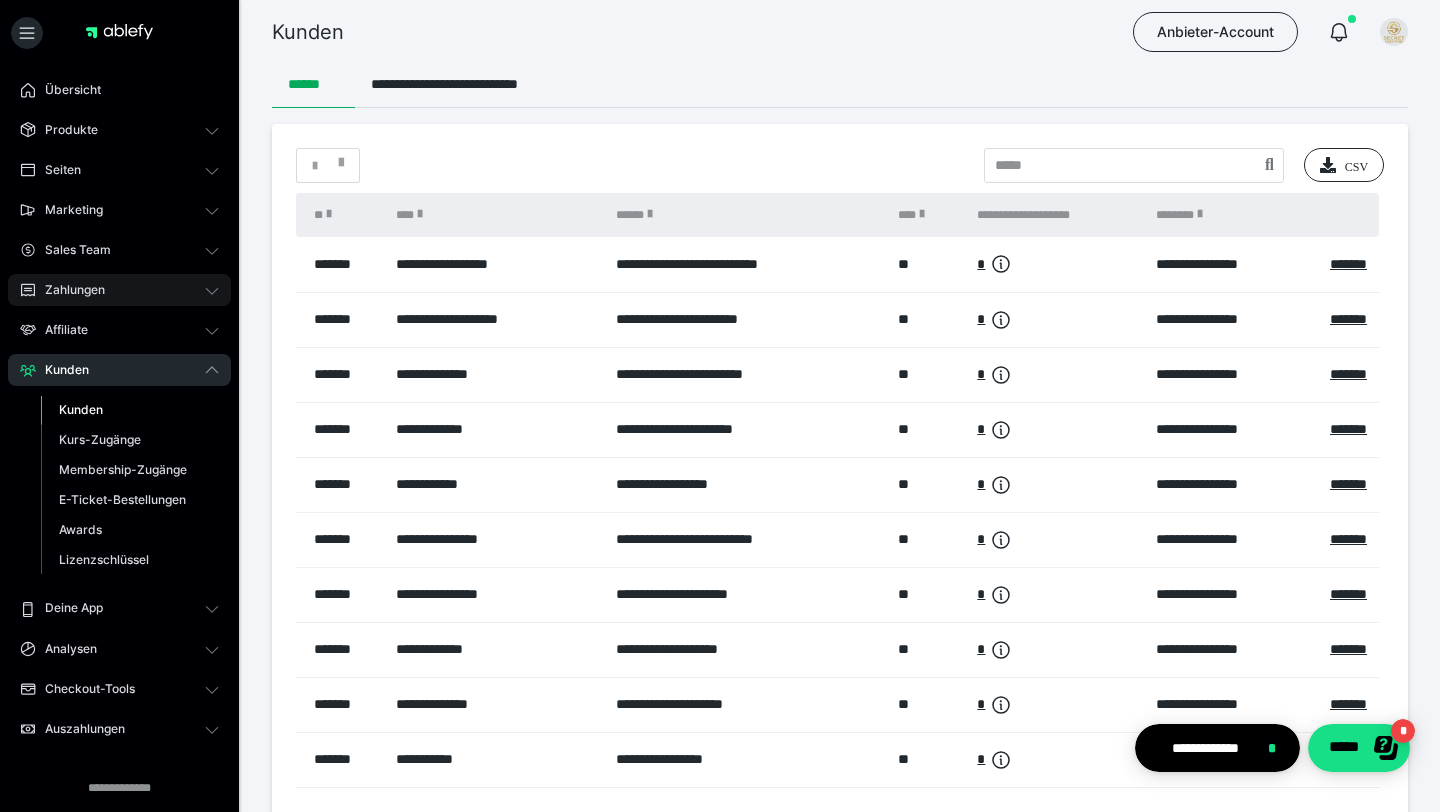 click on "Zahlungen" at bounding box center (68, 290) 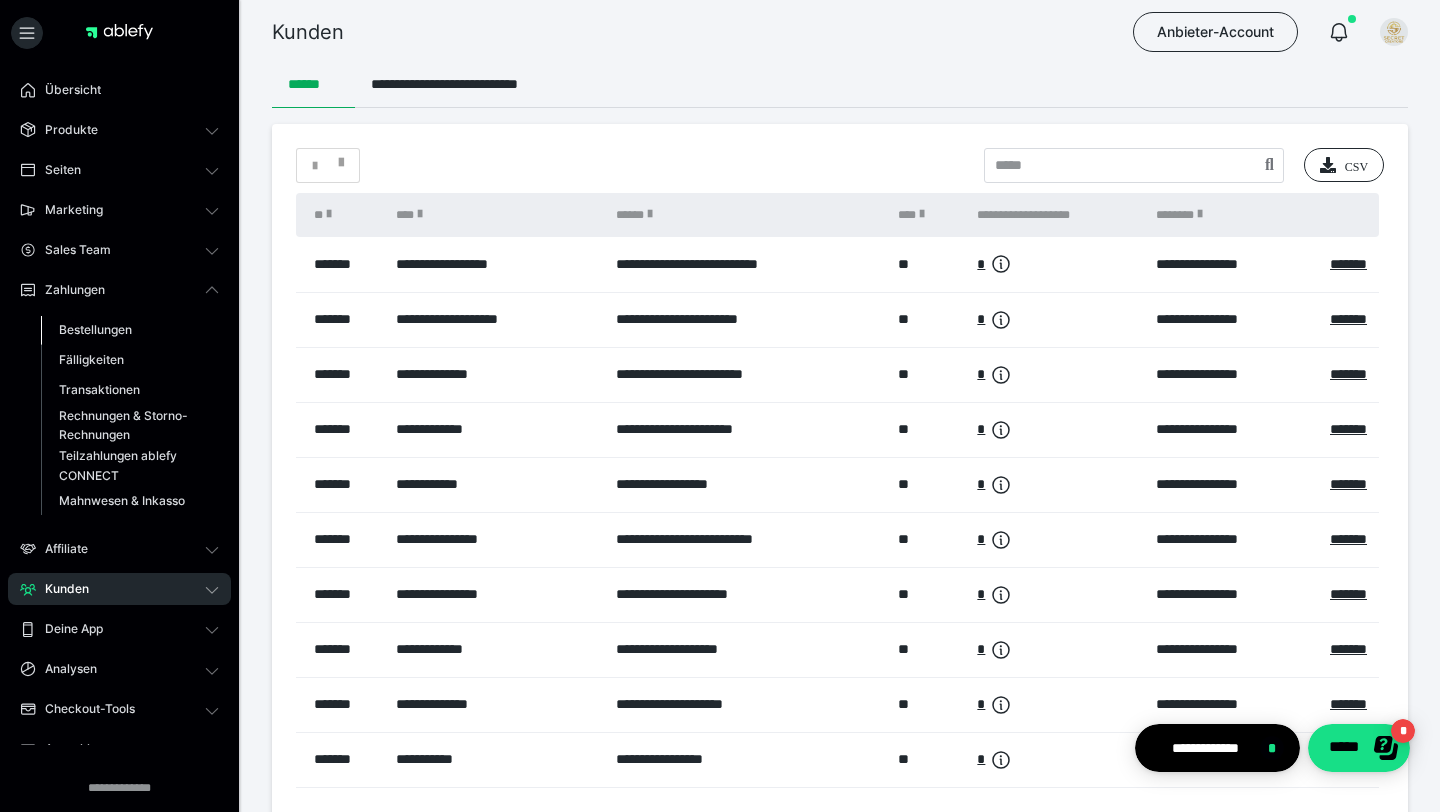 click on "Bestellungen" at bounding box center [95, 329] 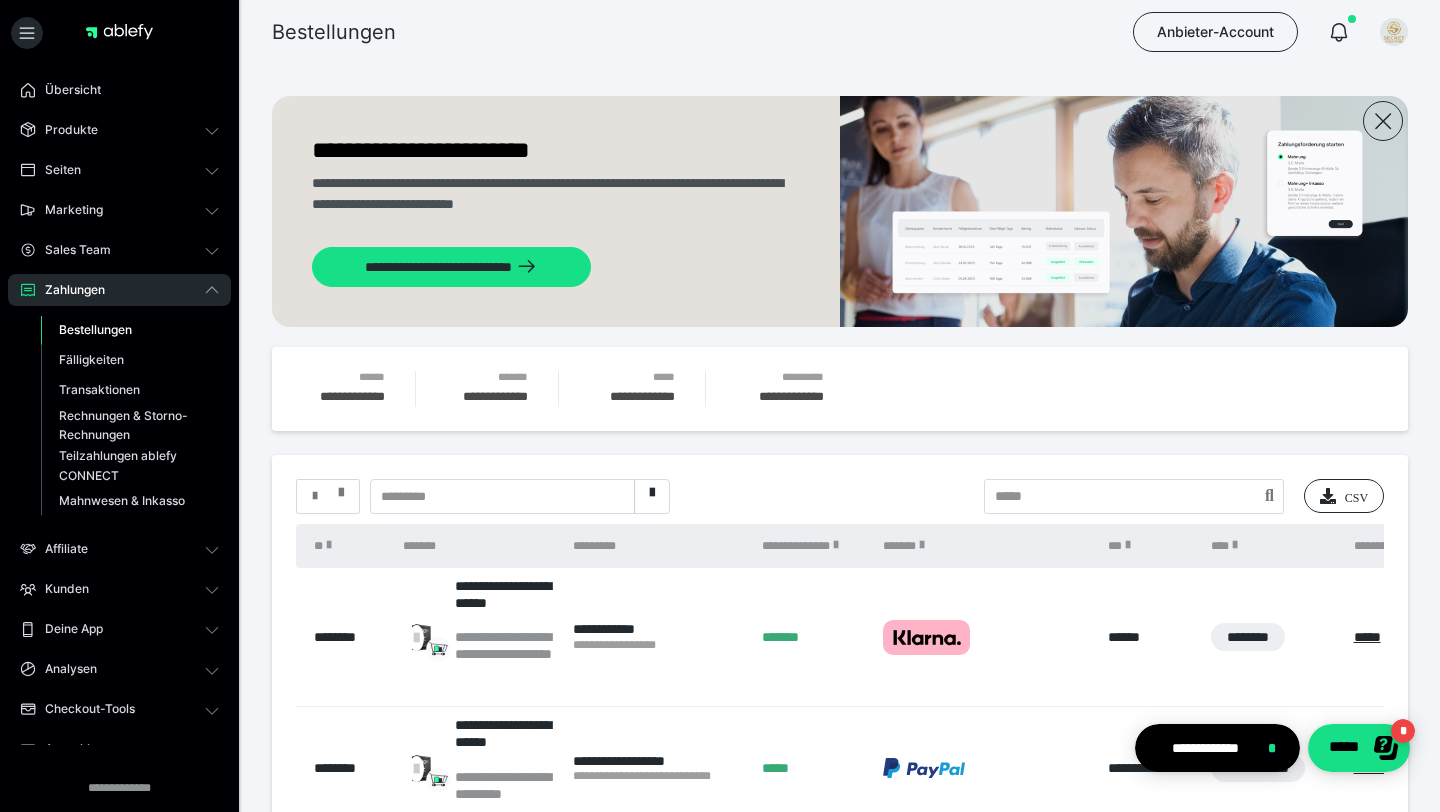 click at bounding box center [341, 488] 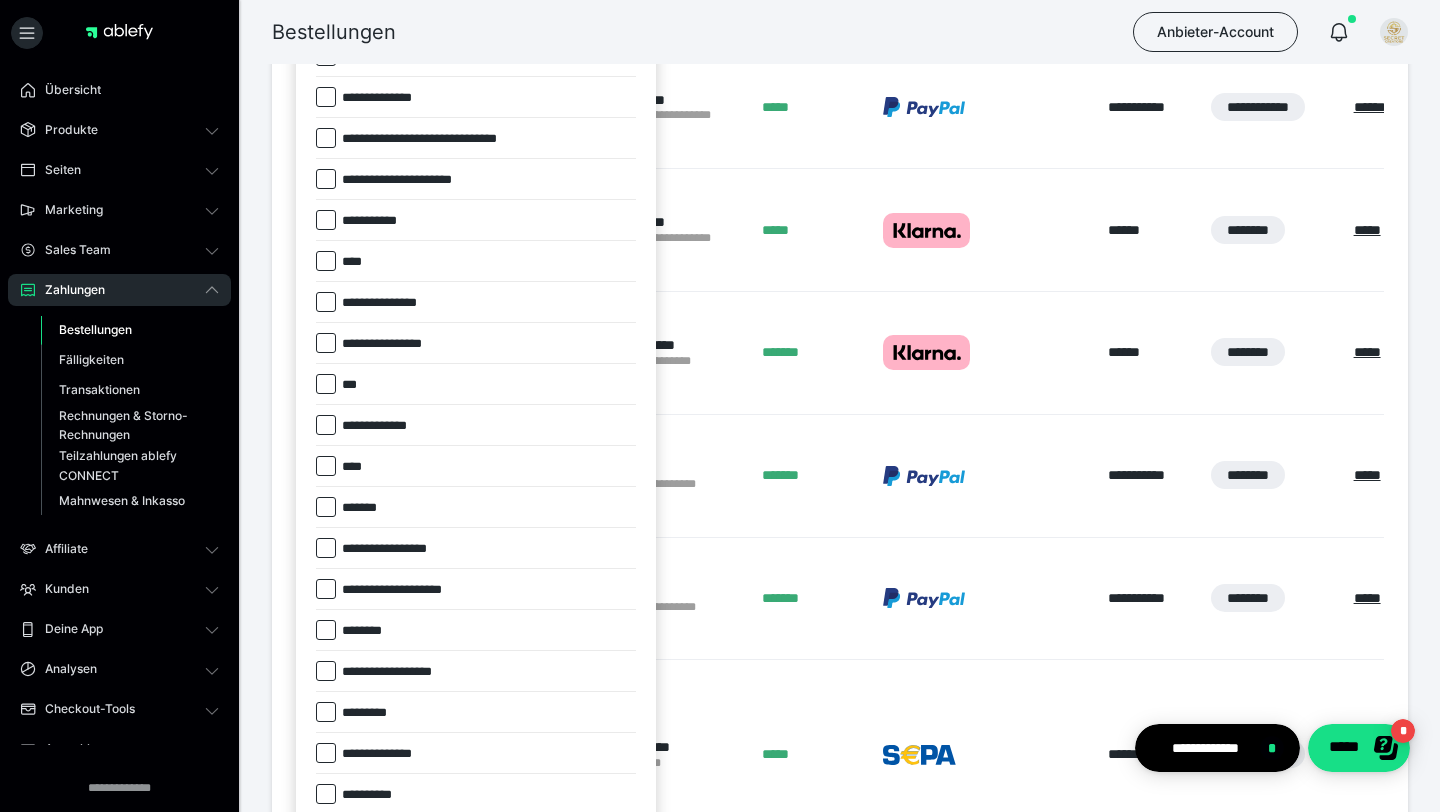 scroll, scrollTop: 699, scrollLeft: 0, axis: vertical 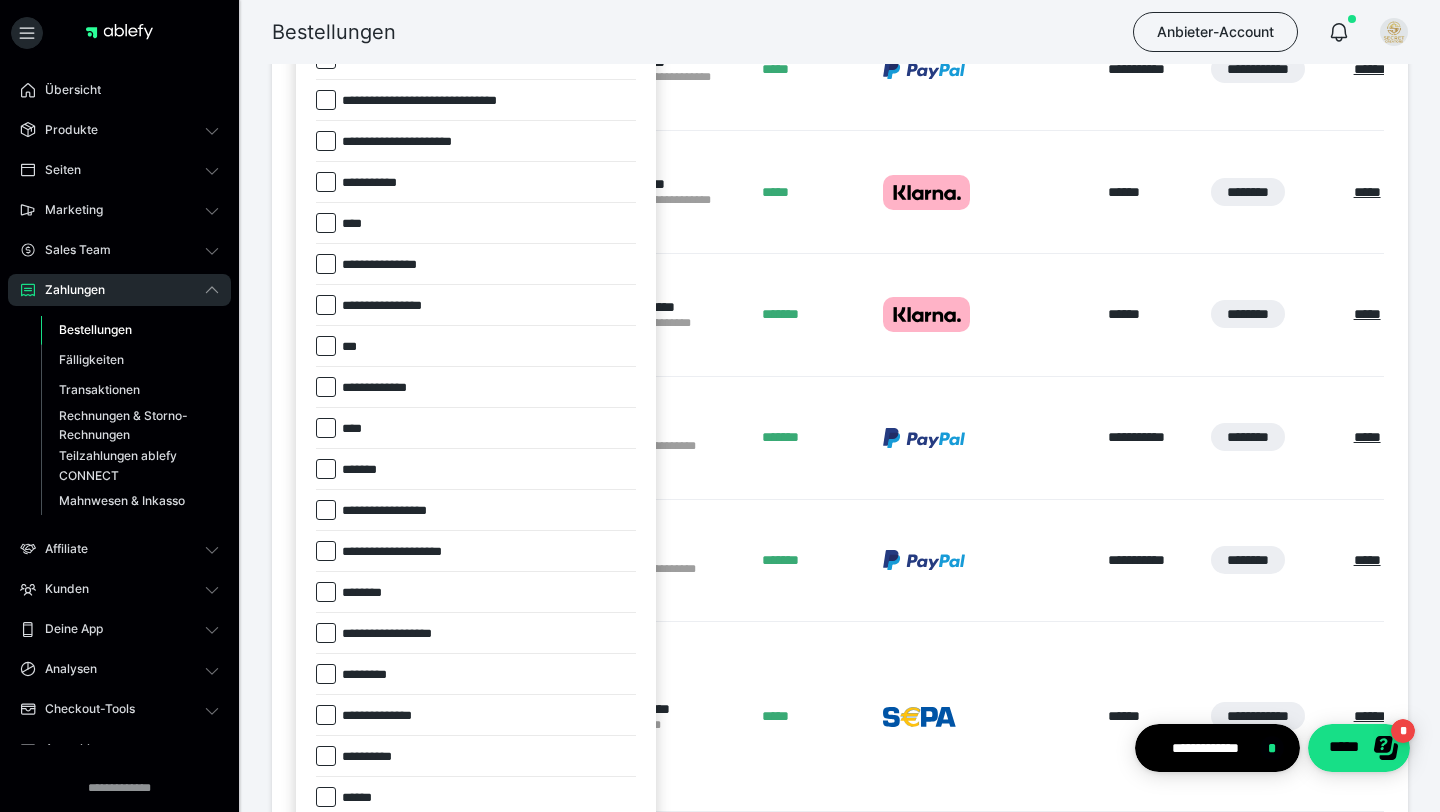 click on "*********" at bounding box center [366, 675] 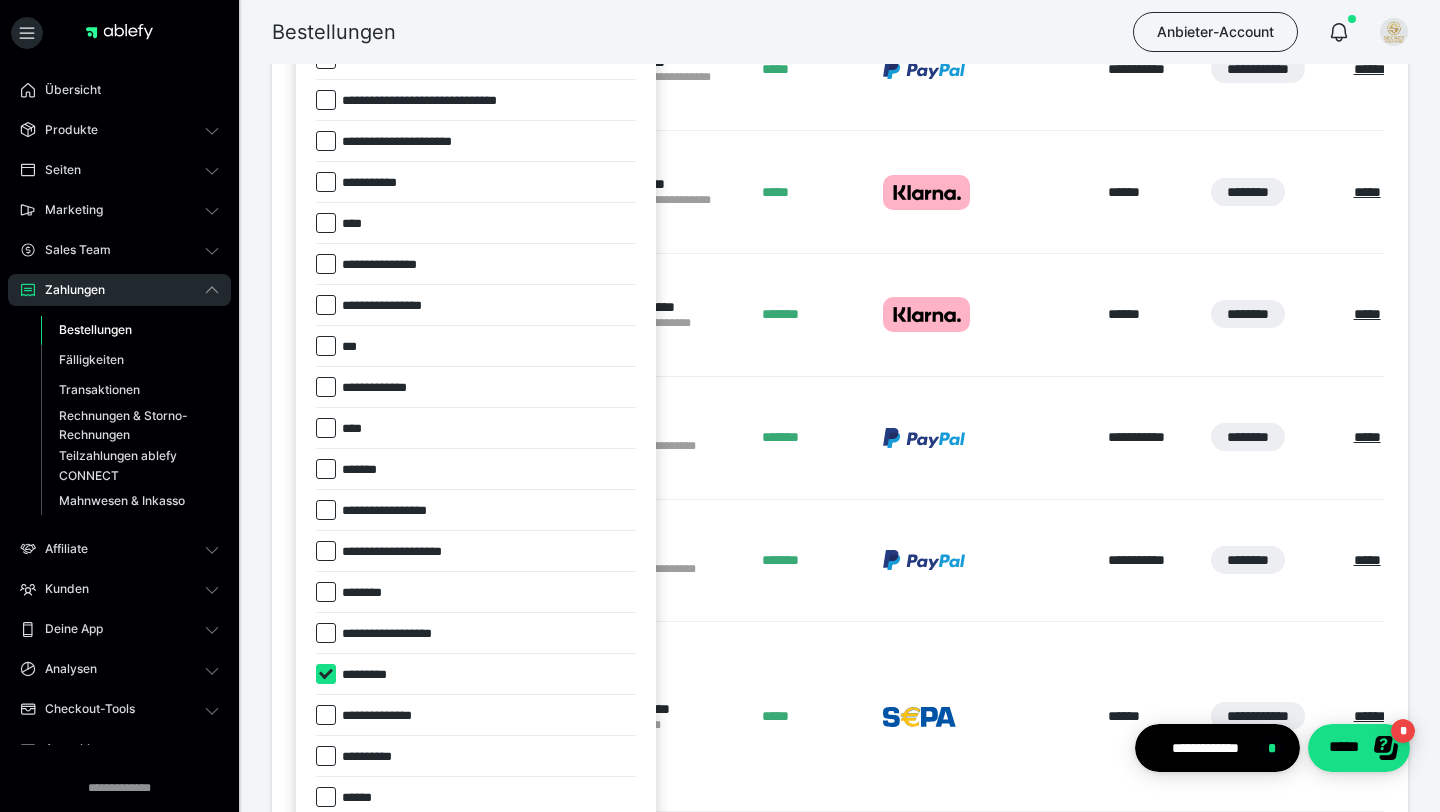 checkbox on "****" 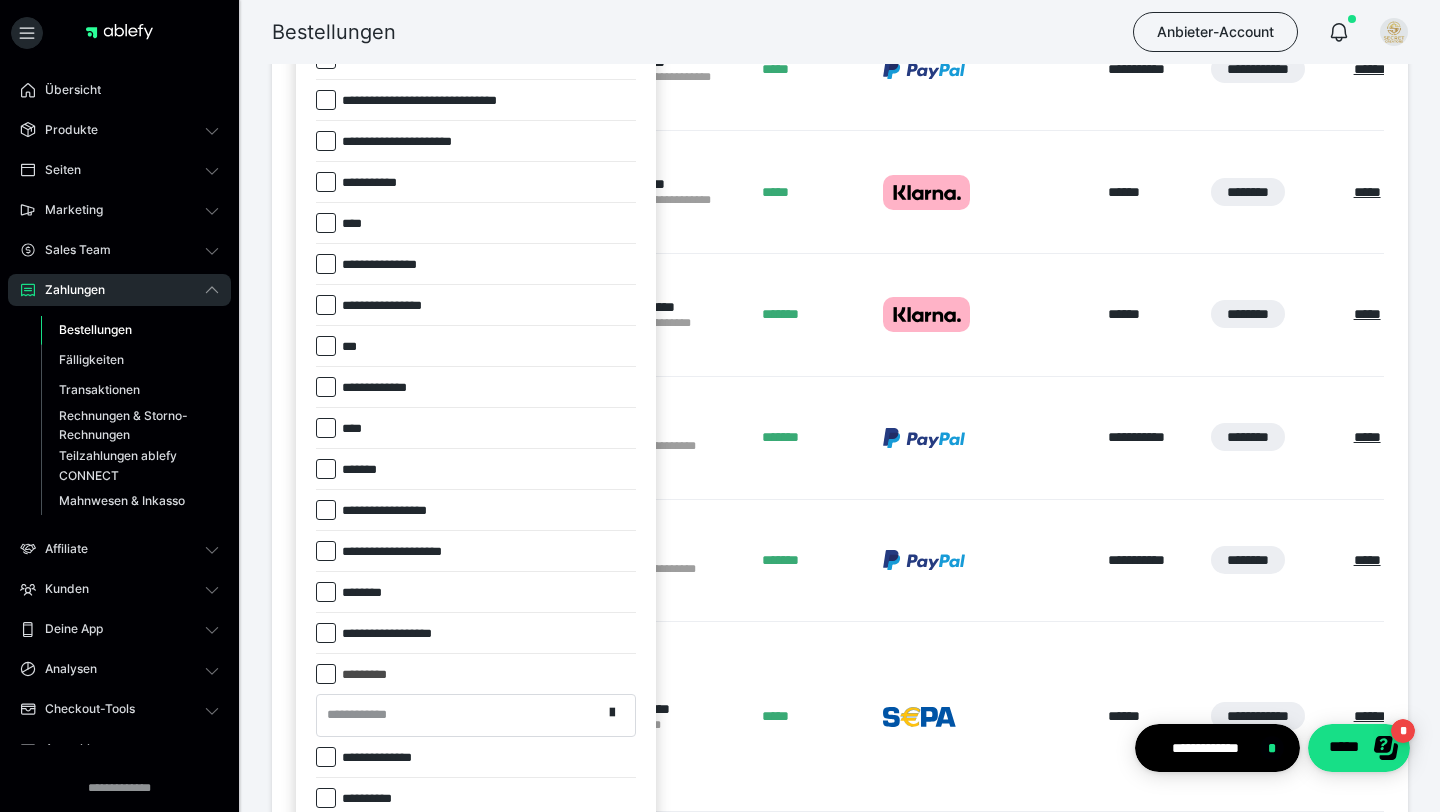 click on "**********" at bounding box center (459, 715) 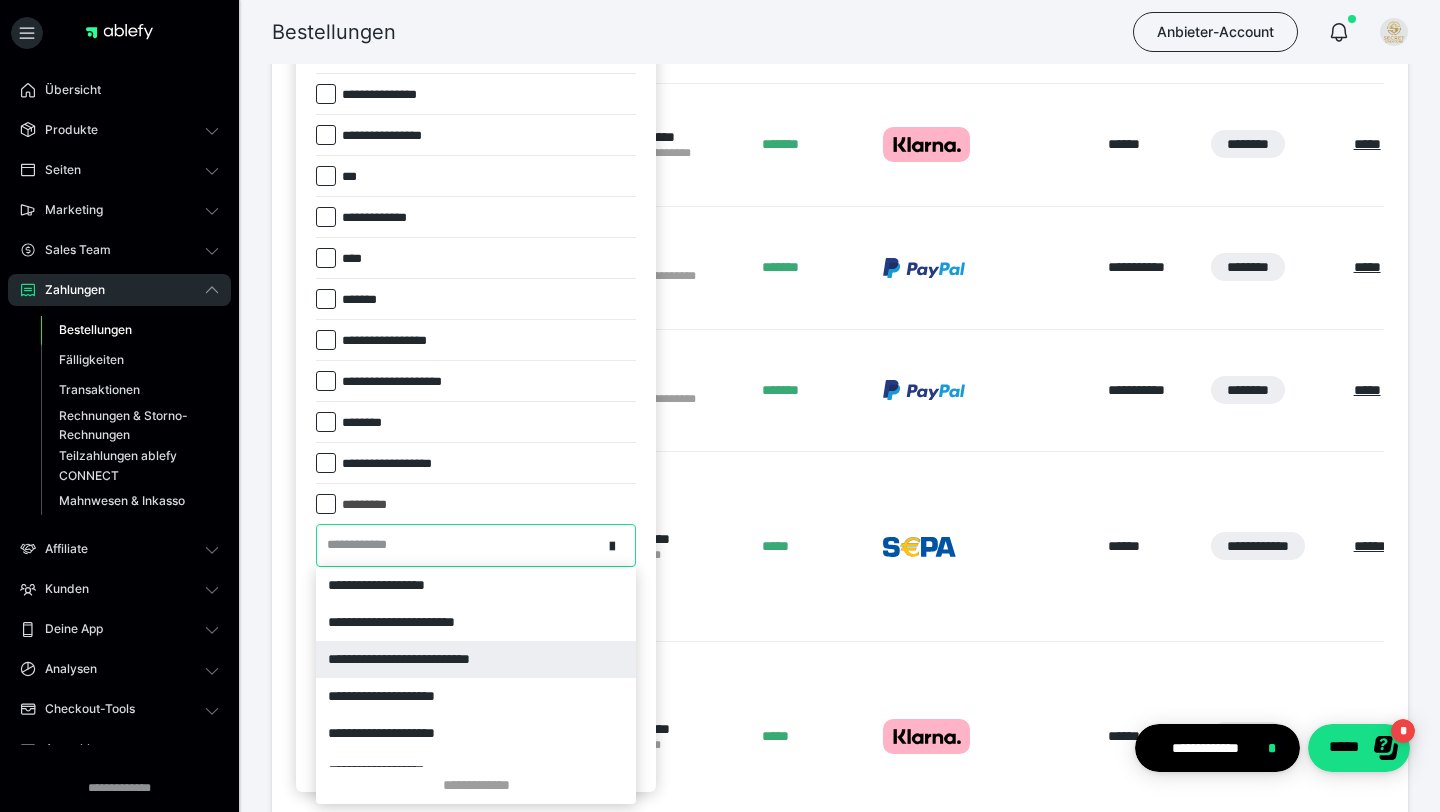 paste on "**********" 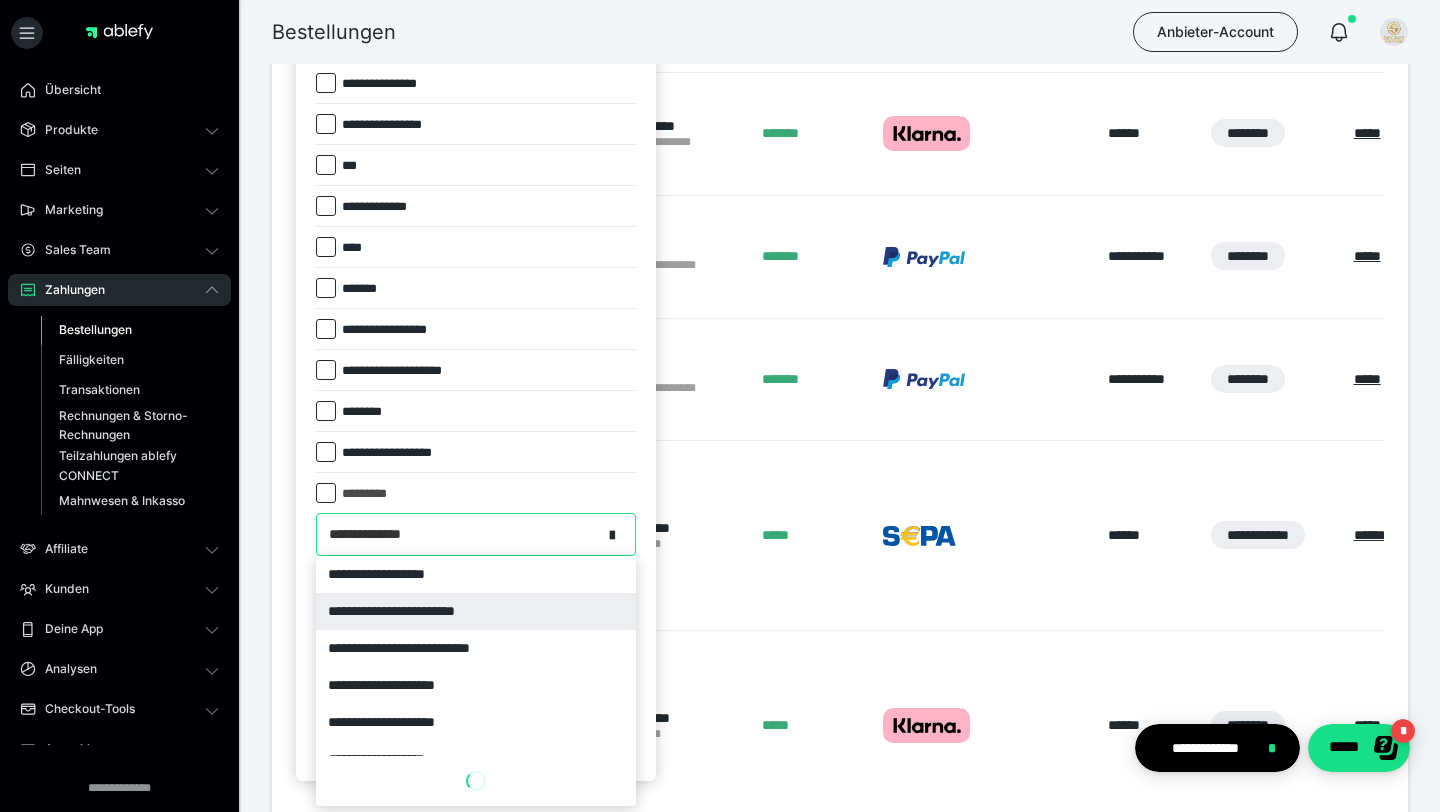 scroll, scrollTop: 882, scrollLeft: 0, axis: vertical 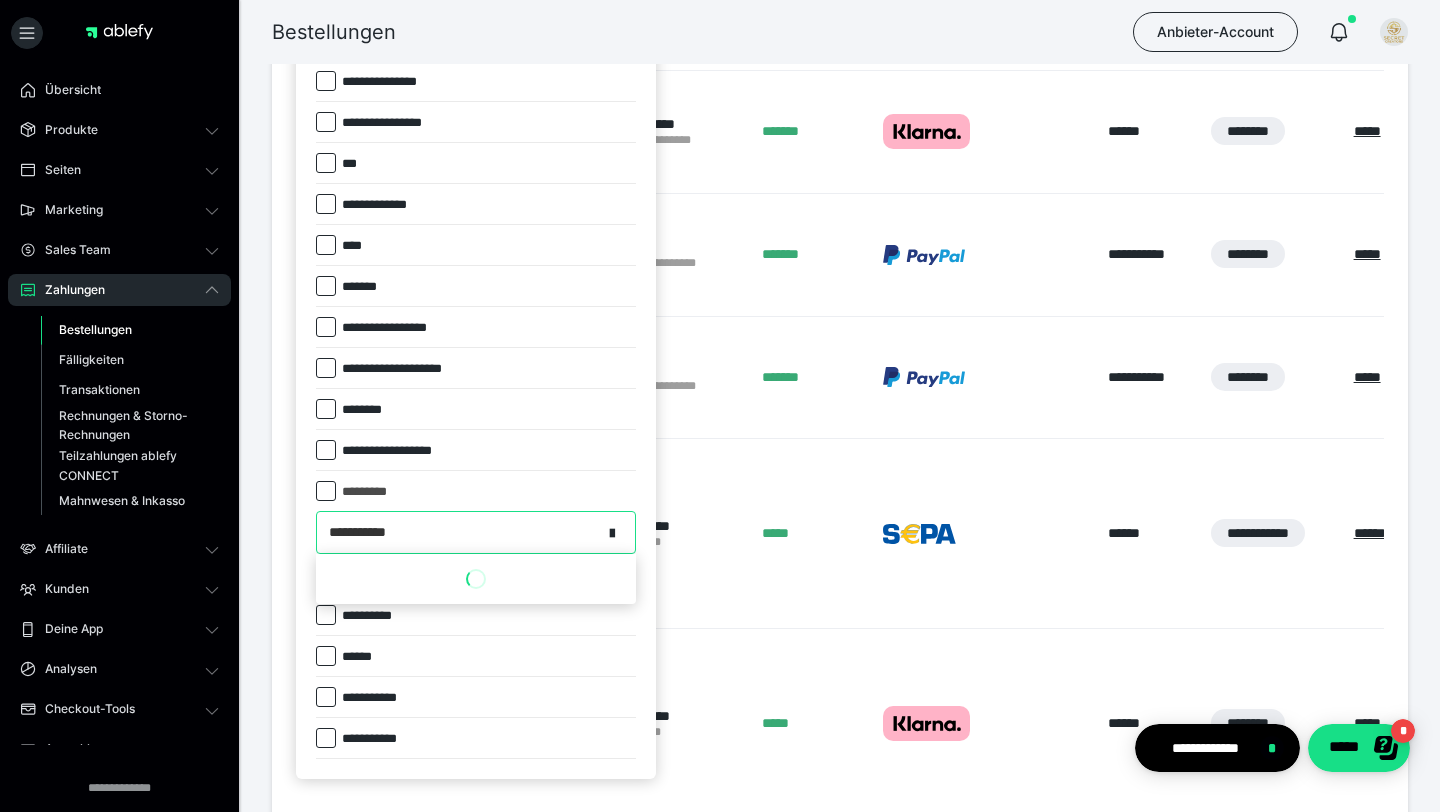 type on "**********" 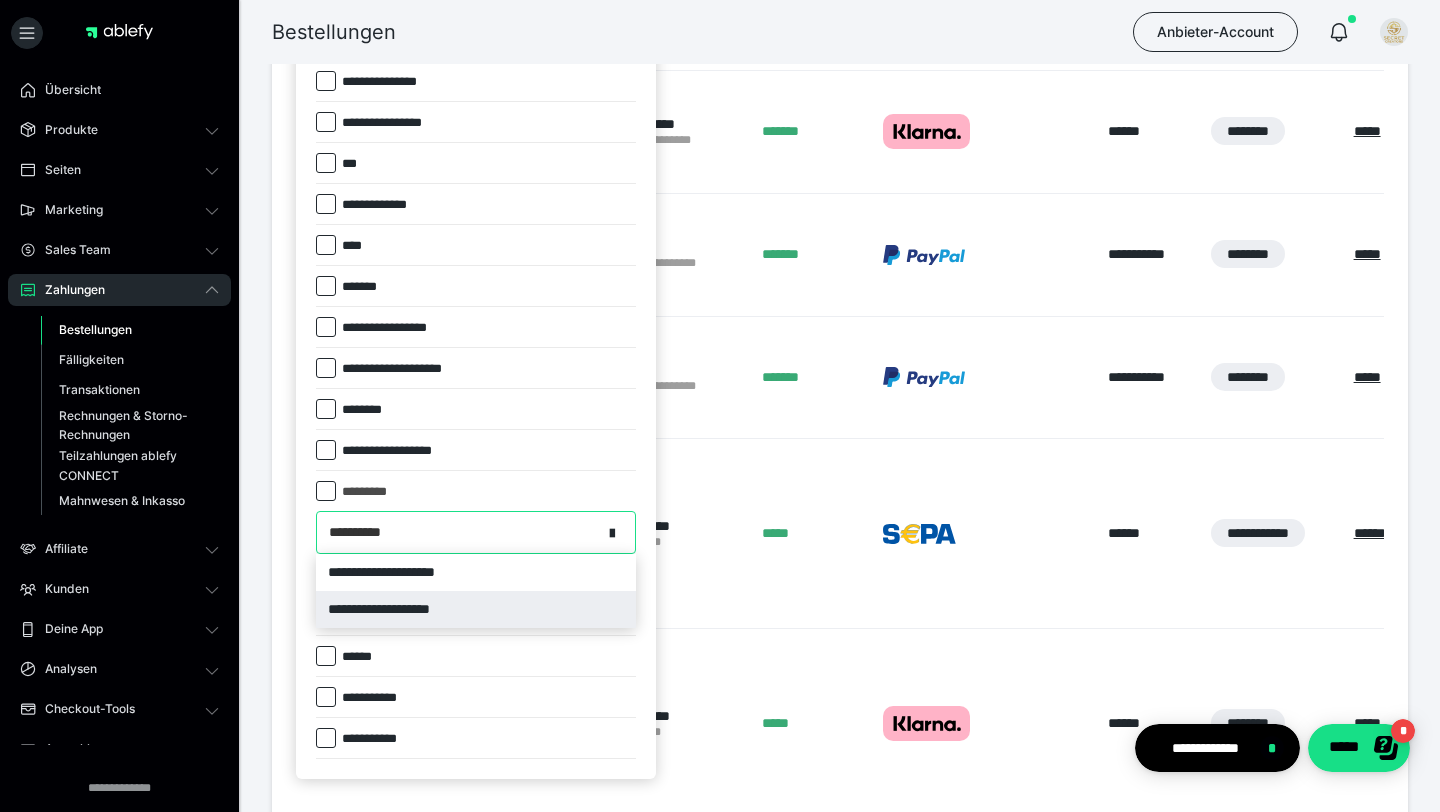 click on "**********" at bounding box center (476, 609) 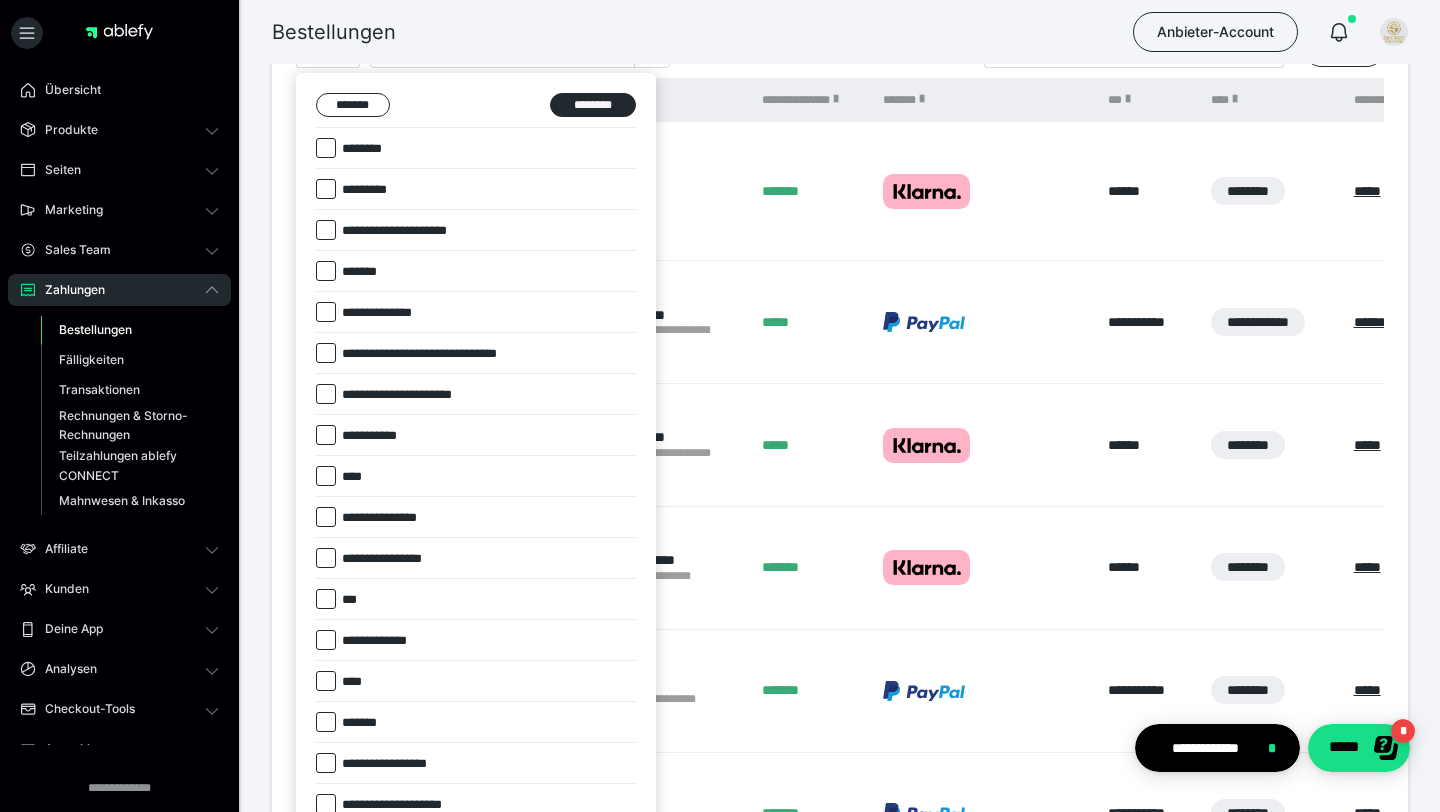 scroll, scrollTop: 396, scrollLeft: 0, axis: vertical 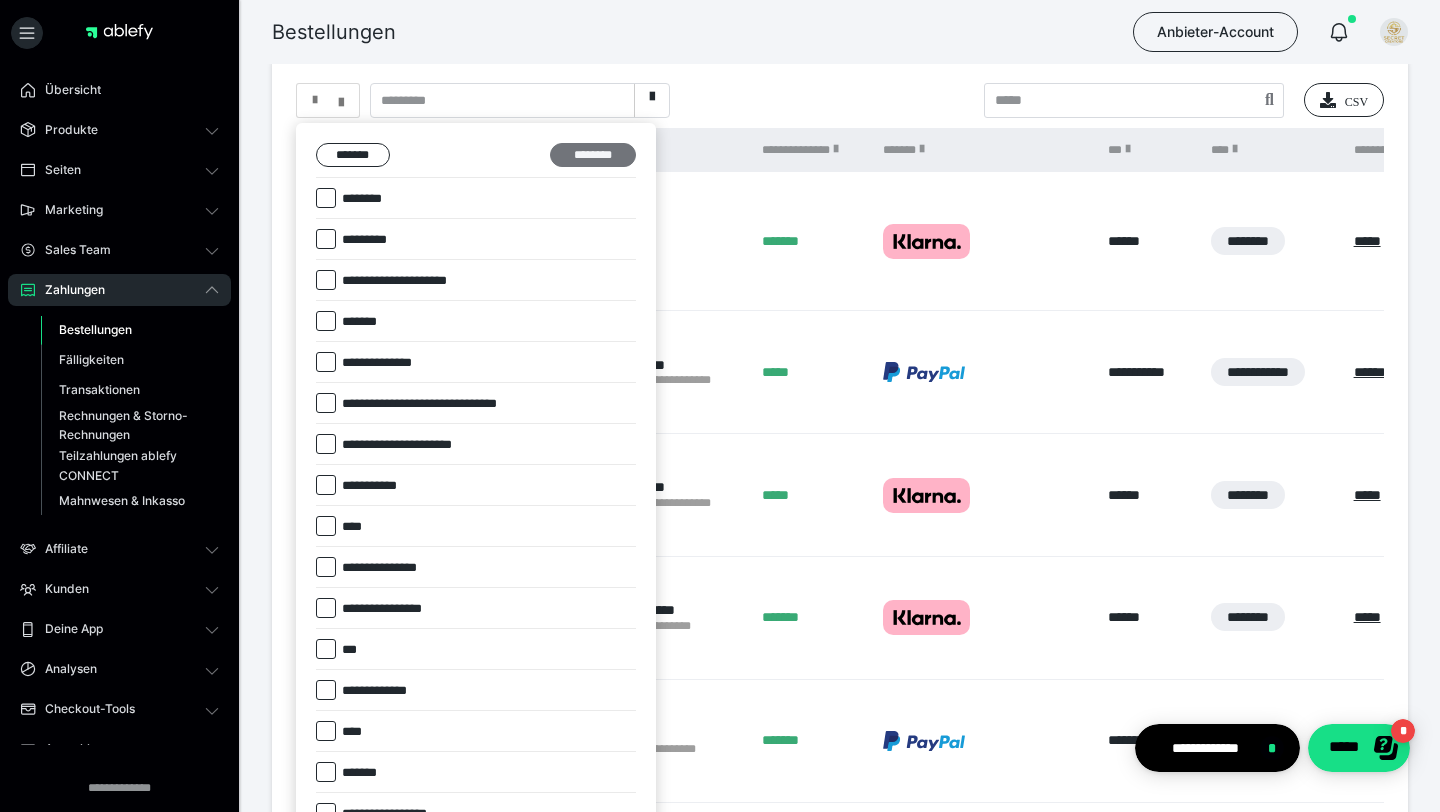 click on "********" at bounding box center [593, 155] 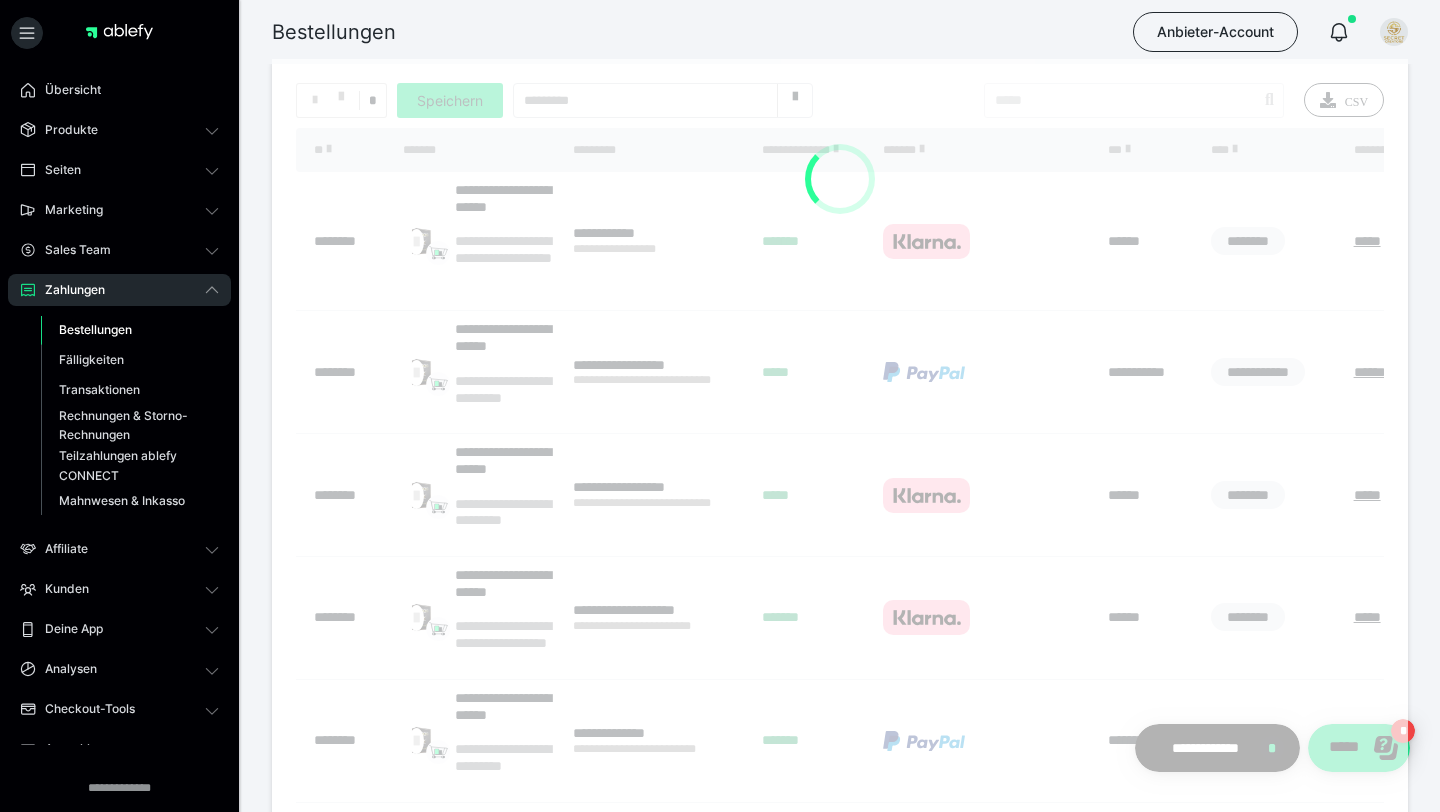 scroll, scrollTop: 385, scrollLeft: 0, axis: vertical 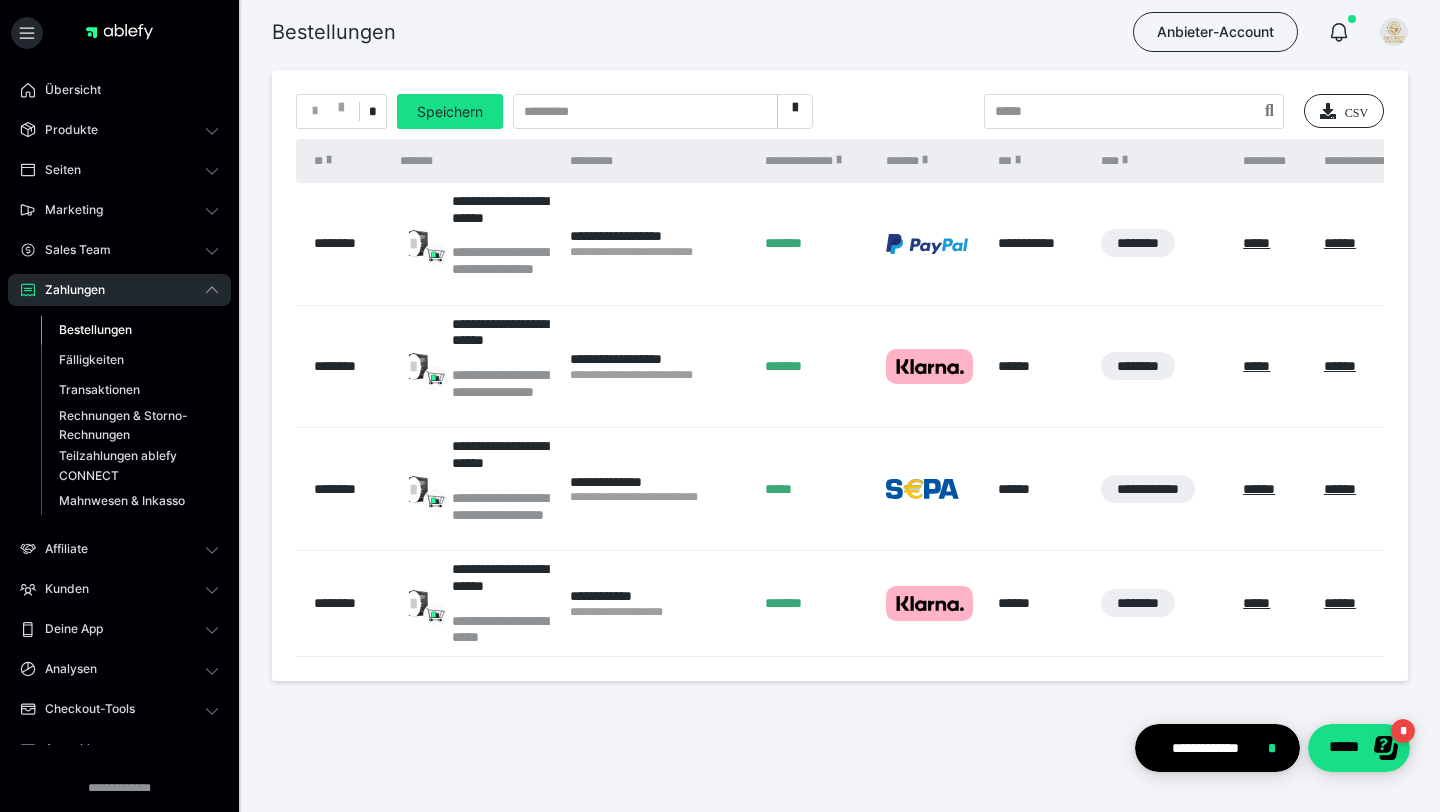 click on "**********" at bounding box center [657, 252] 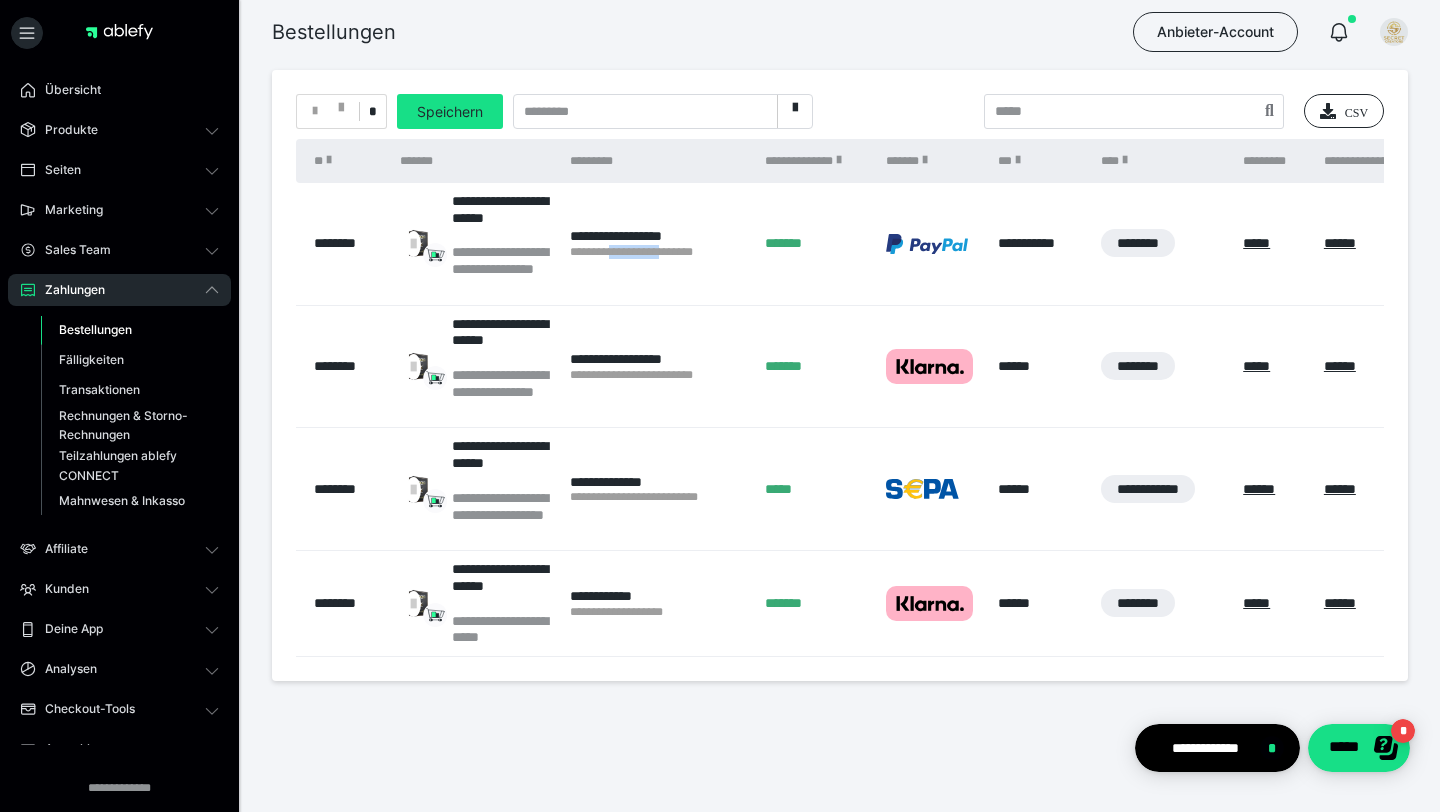 click on "**********" at bounding box center (657, 252) 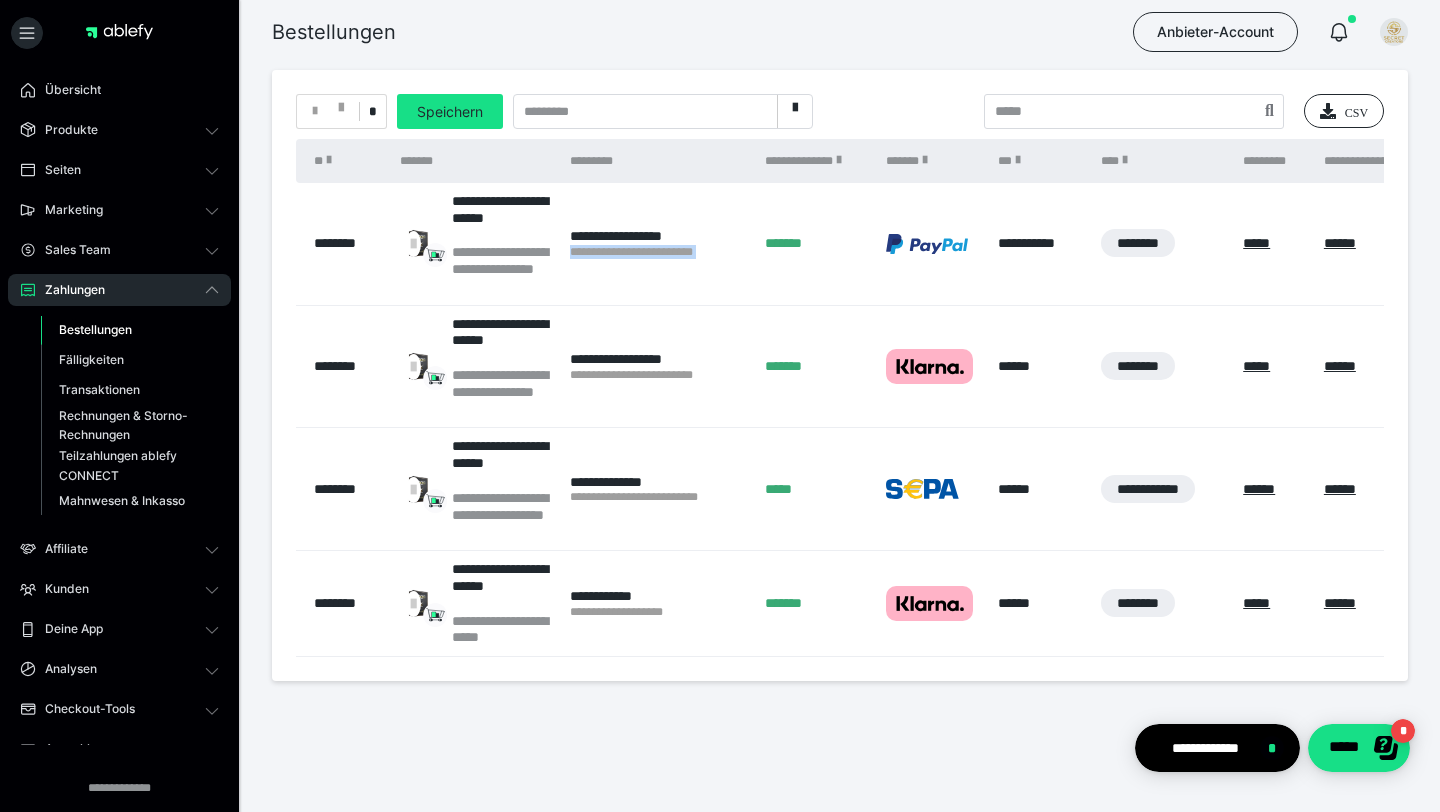 click on "**********" at bounding box center [657, 252] 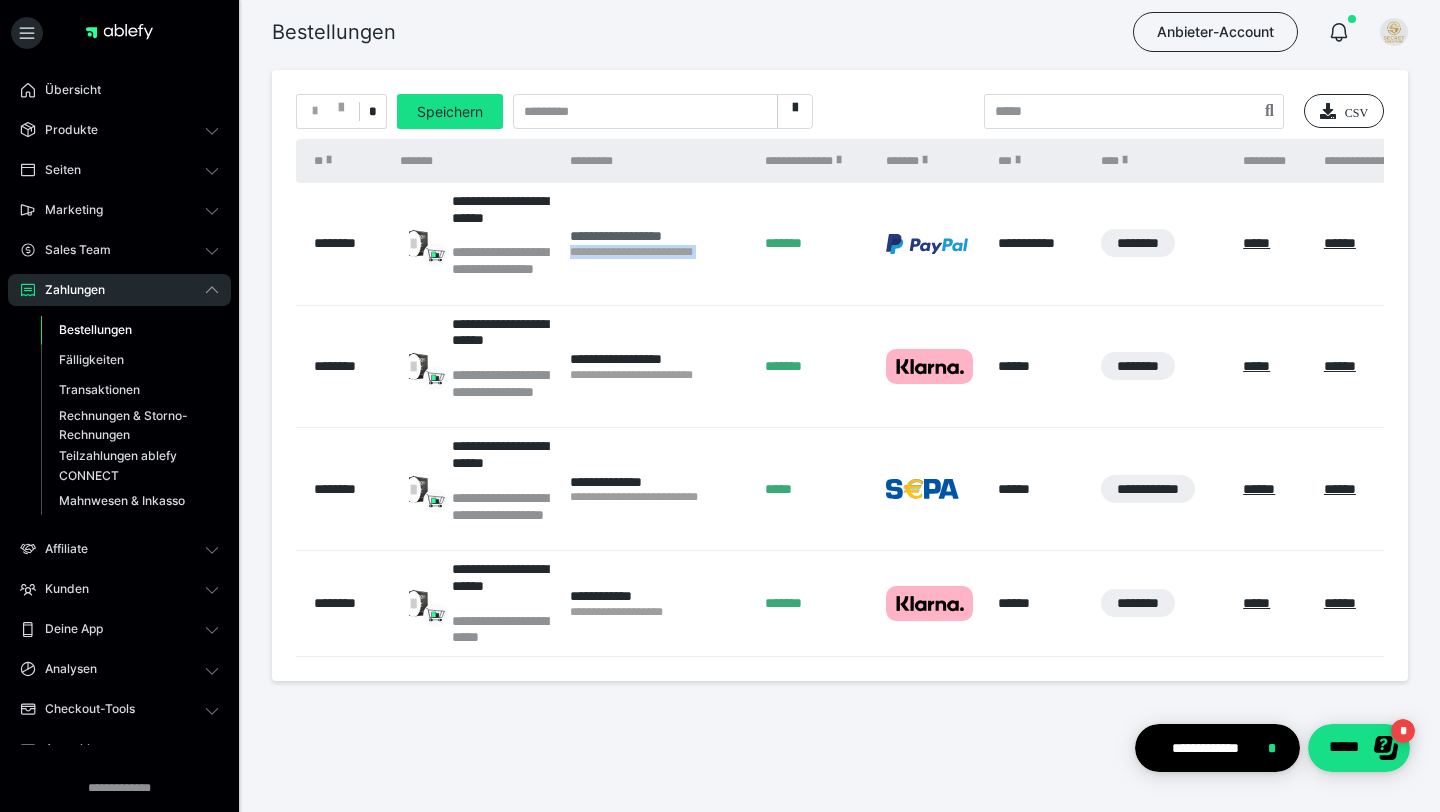 click on "**********" at bounding box center [657, 236] 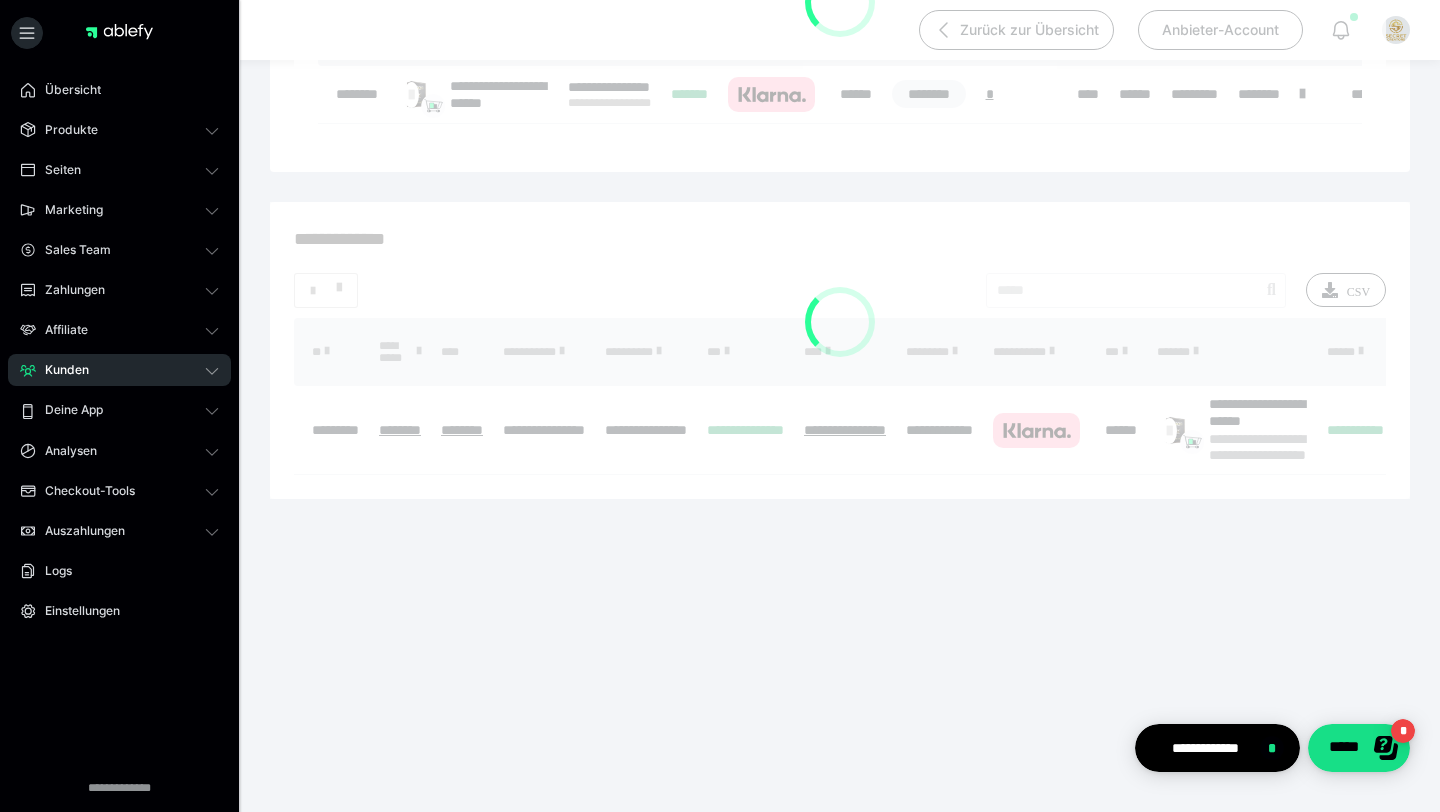 scroll, scrollTop: 0, scrollLeft: 0, axis: both 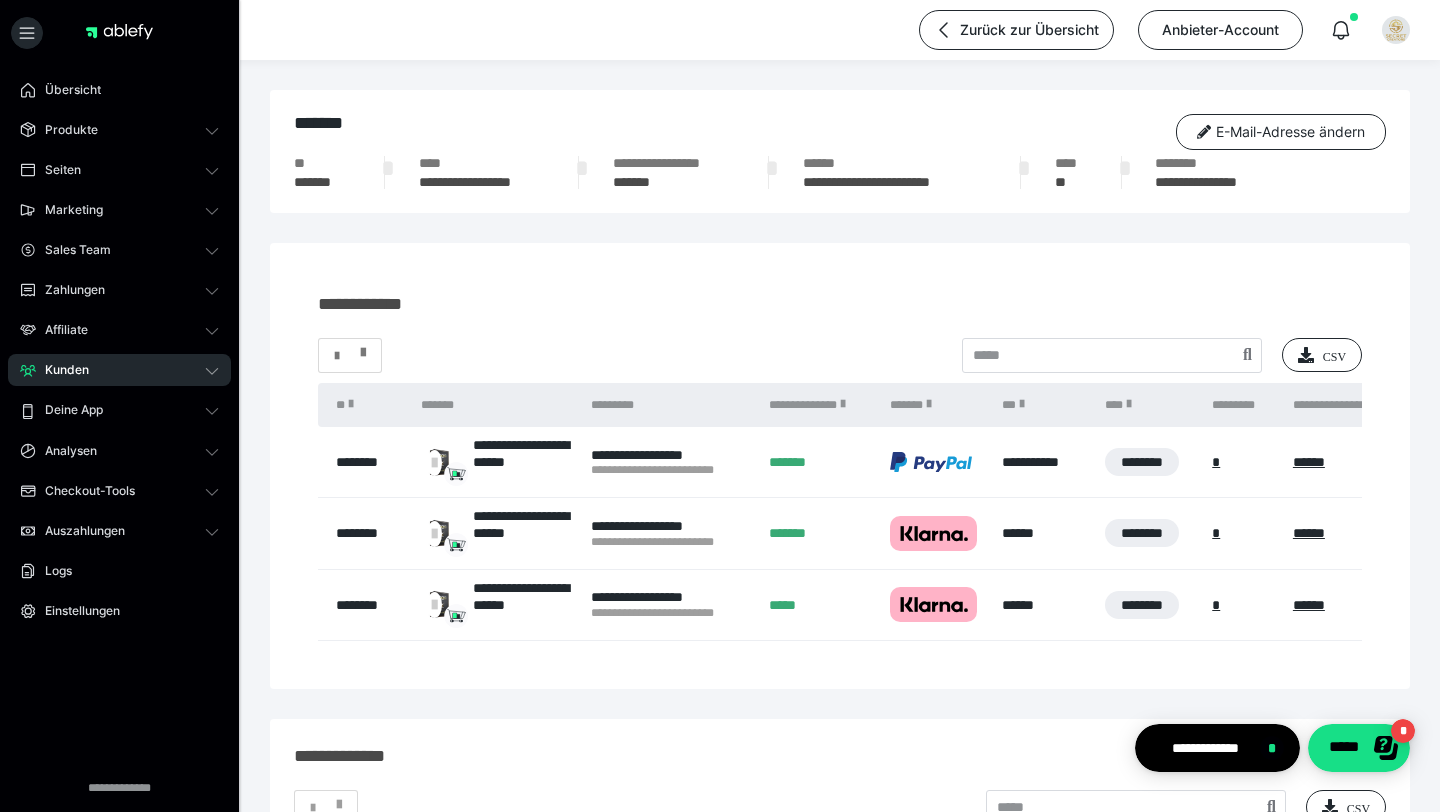 click at bounding box center [350, 356] 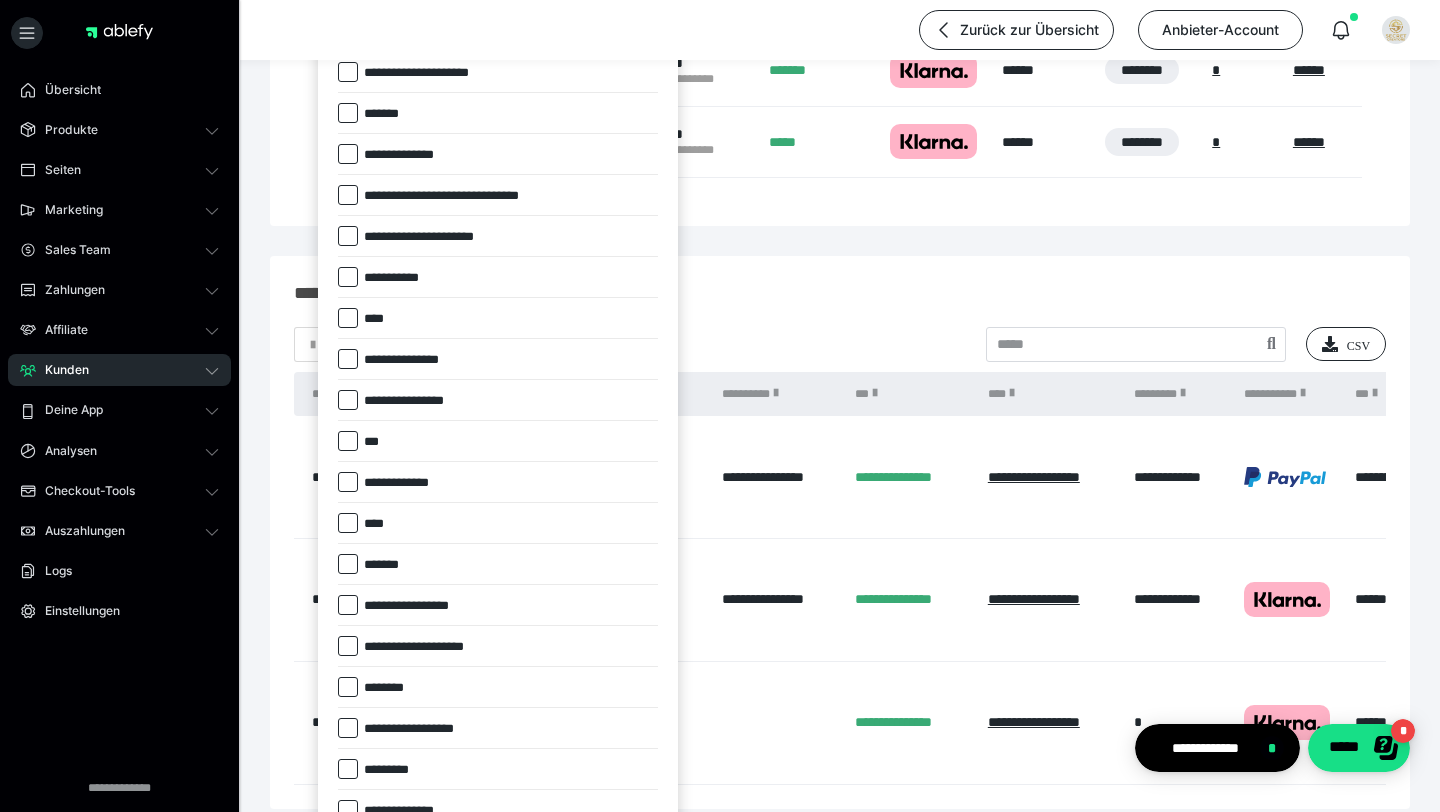 scroll, scrollTop: 666, scrollLeft: 0, axis: vertical 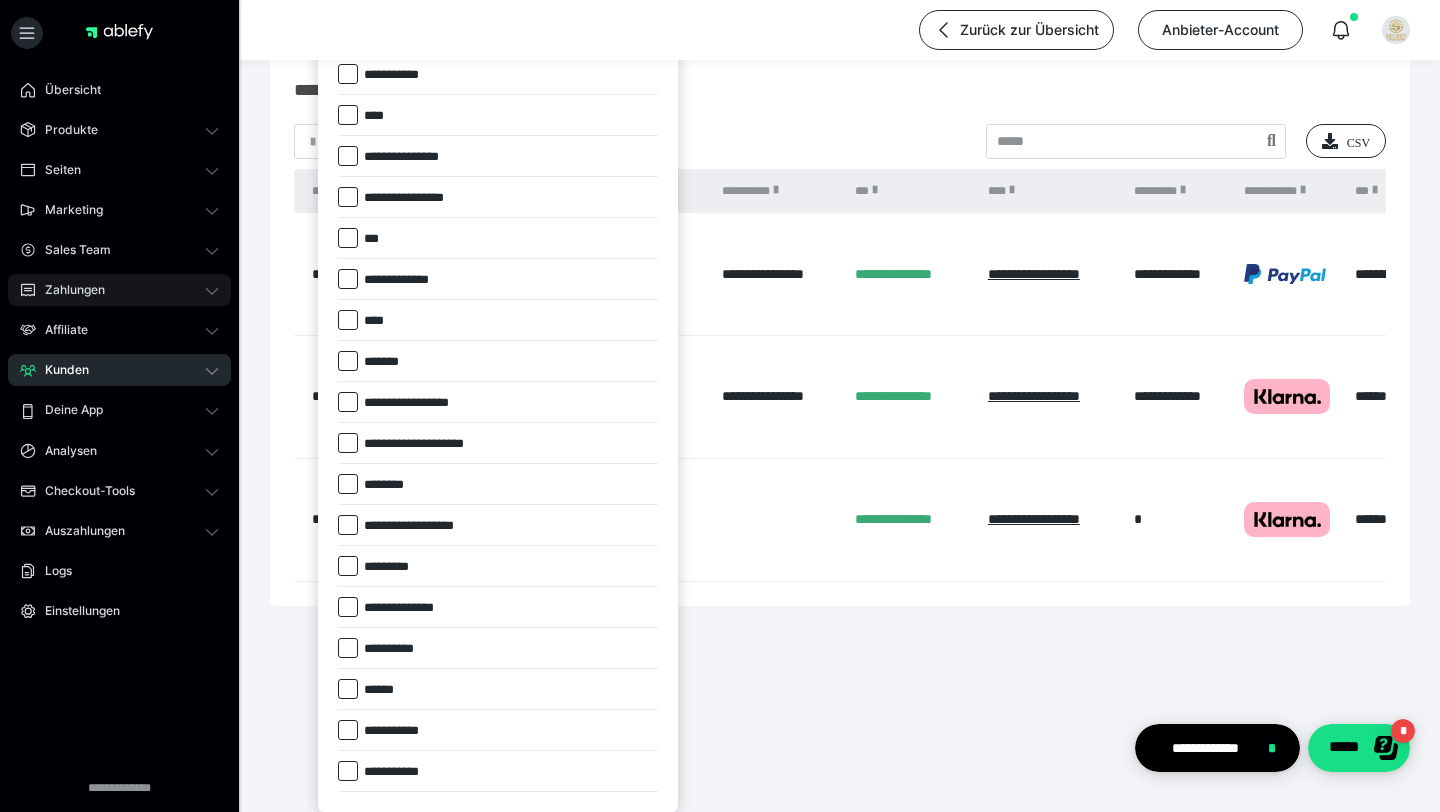 click on "Zahlungen" at bounding box center [119, 290] 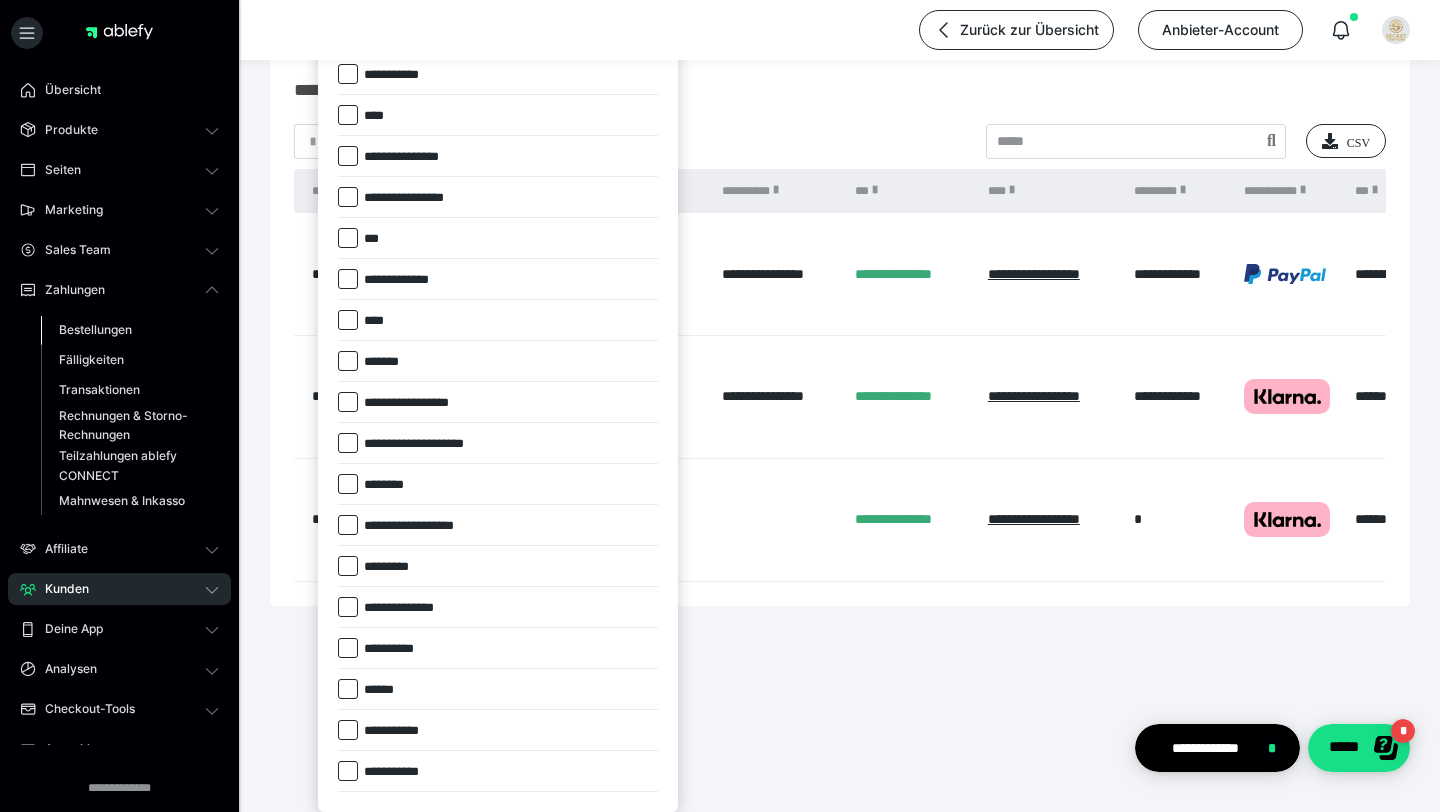 click on "Bestellungen" at bounding box center (95, 329) 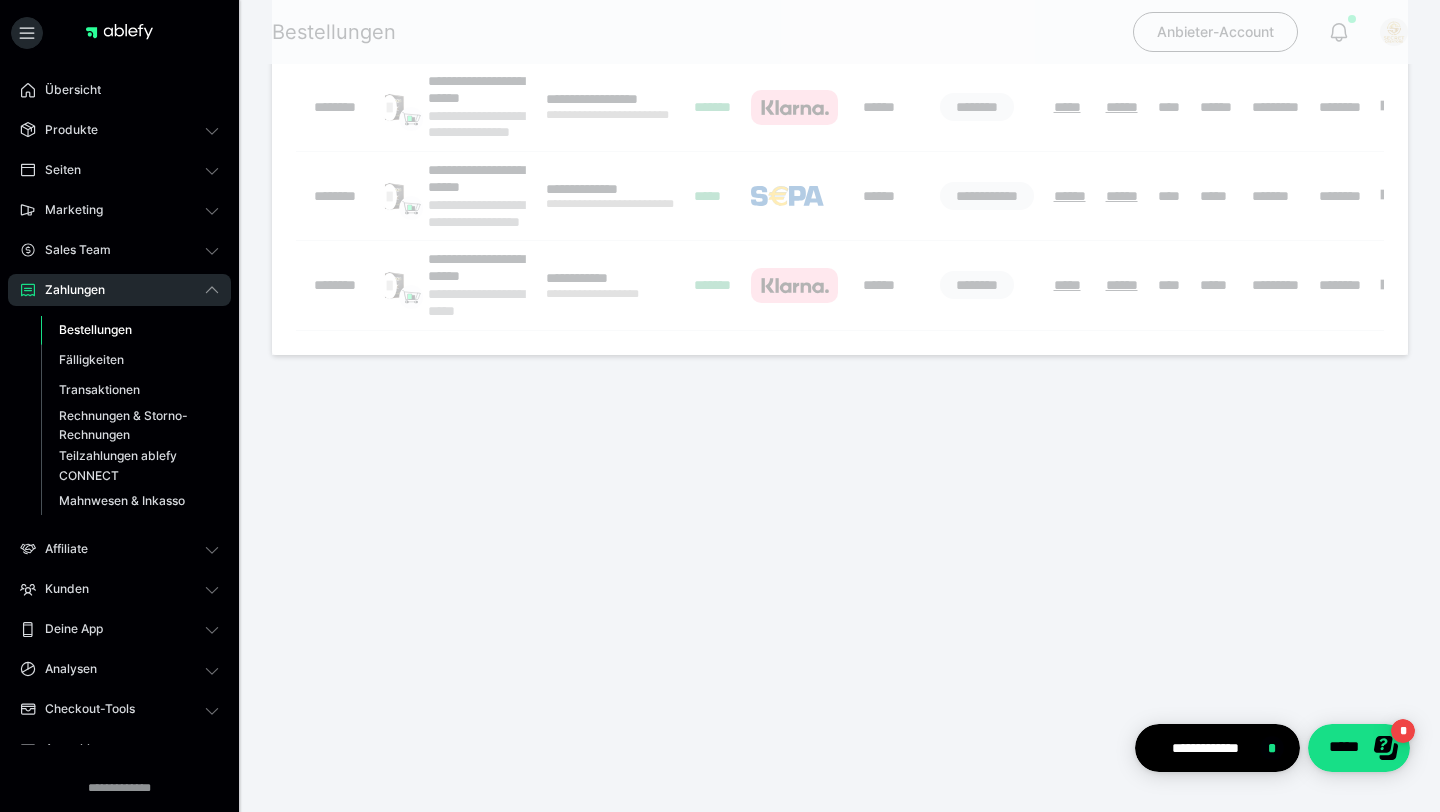 scroll, scrollTop: 0, scrollLeft: 0, axis: both 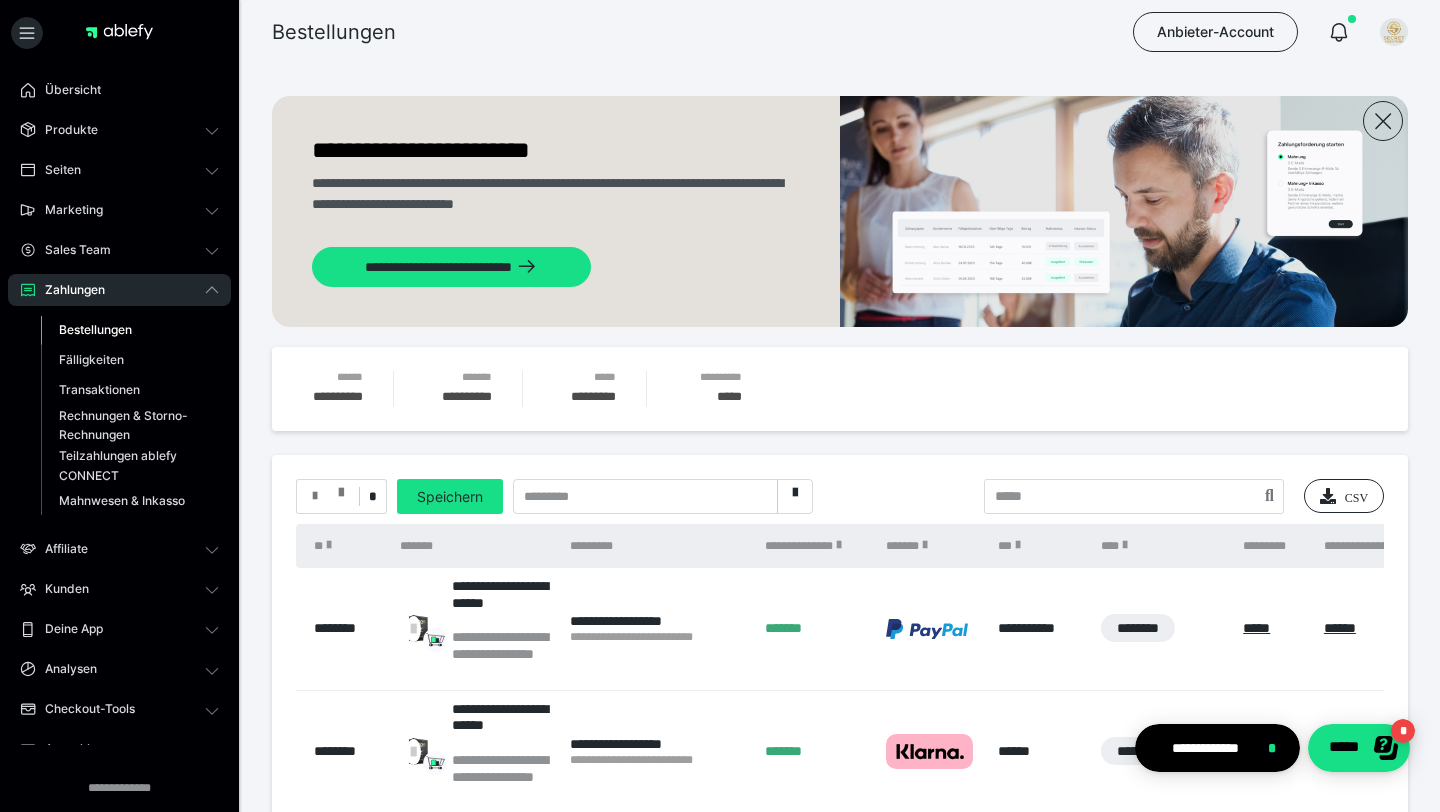 click at bounding box center [328, 496] 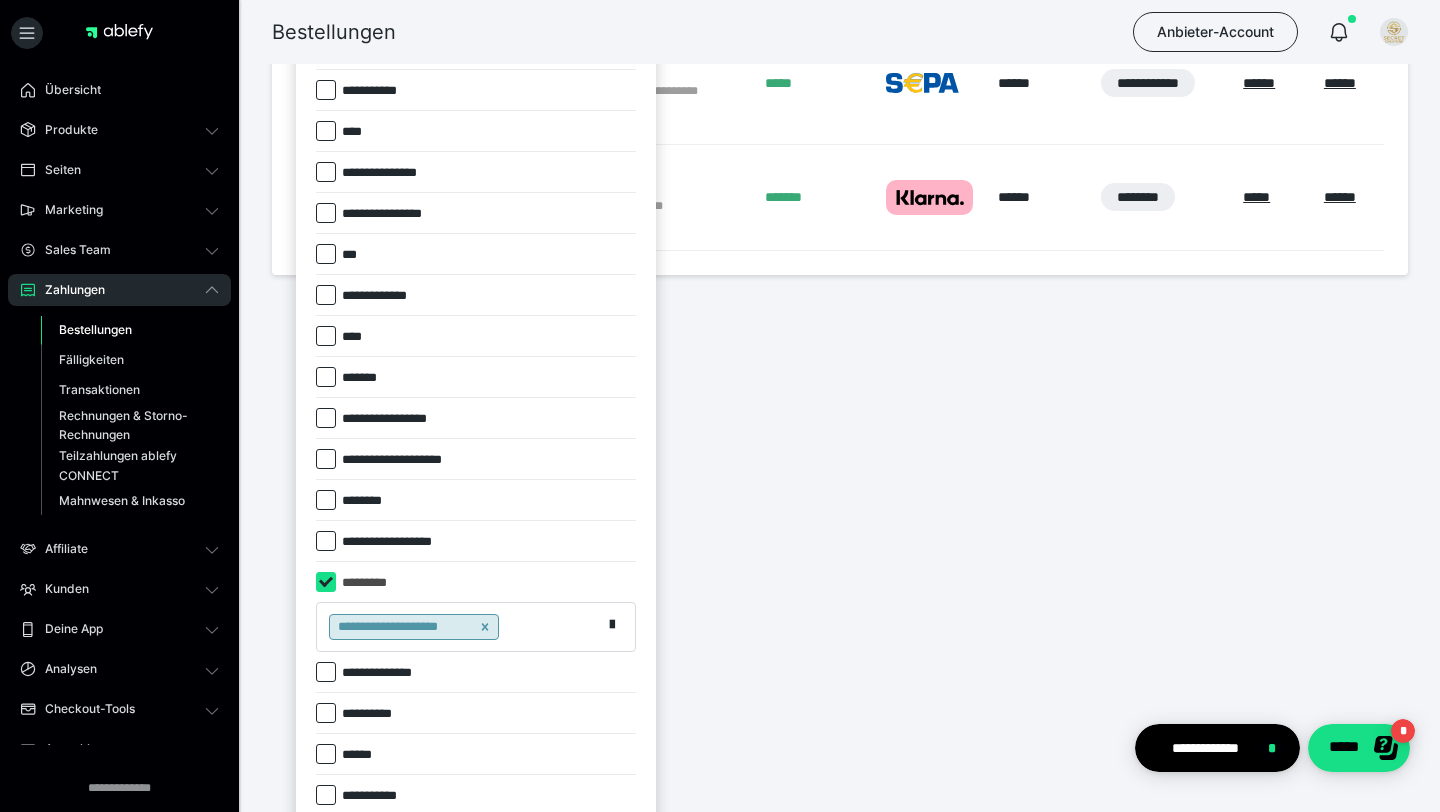 scroll, scrollTop: 797, scrollLeft: 0, axis: vertical 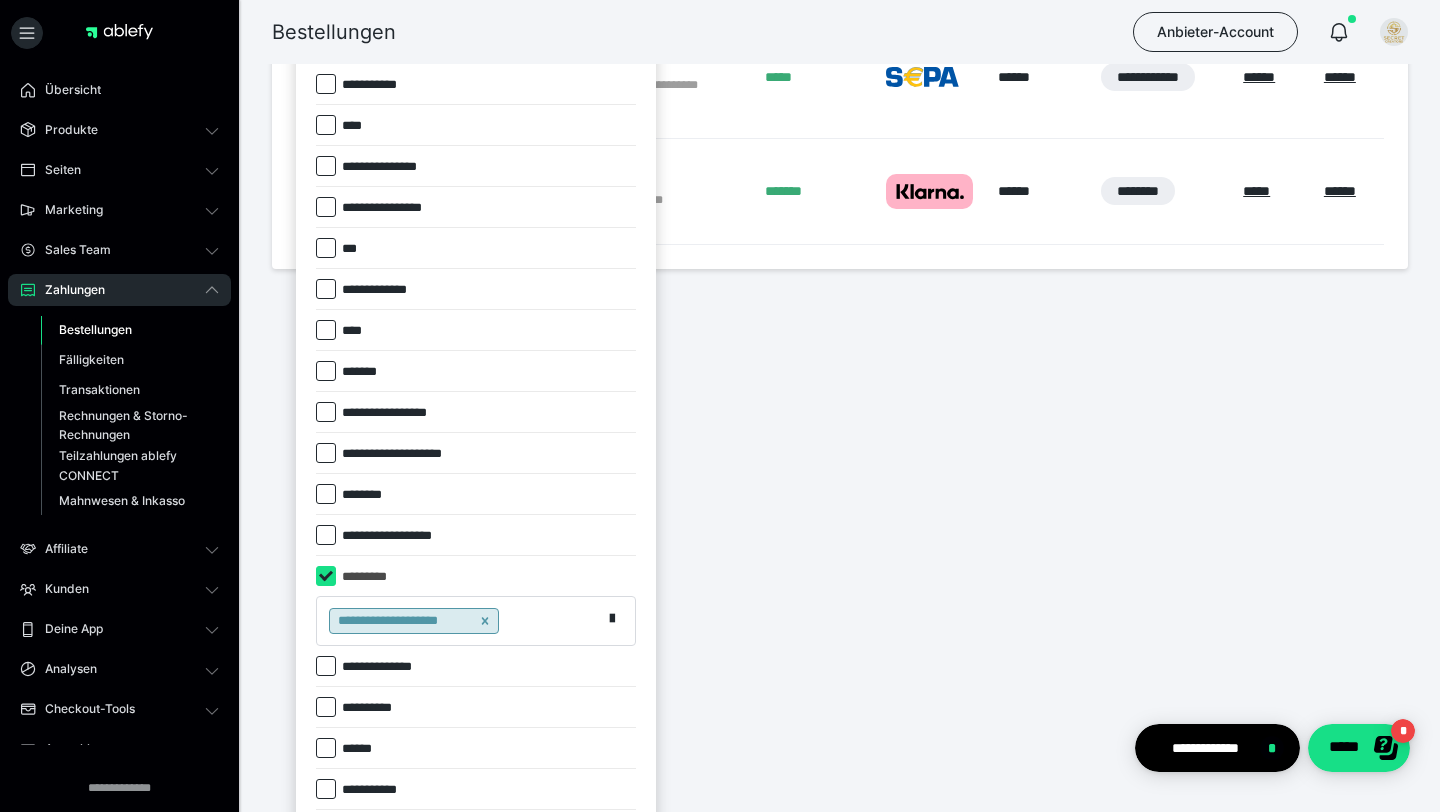 click 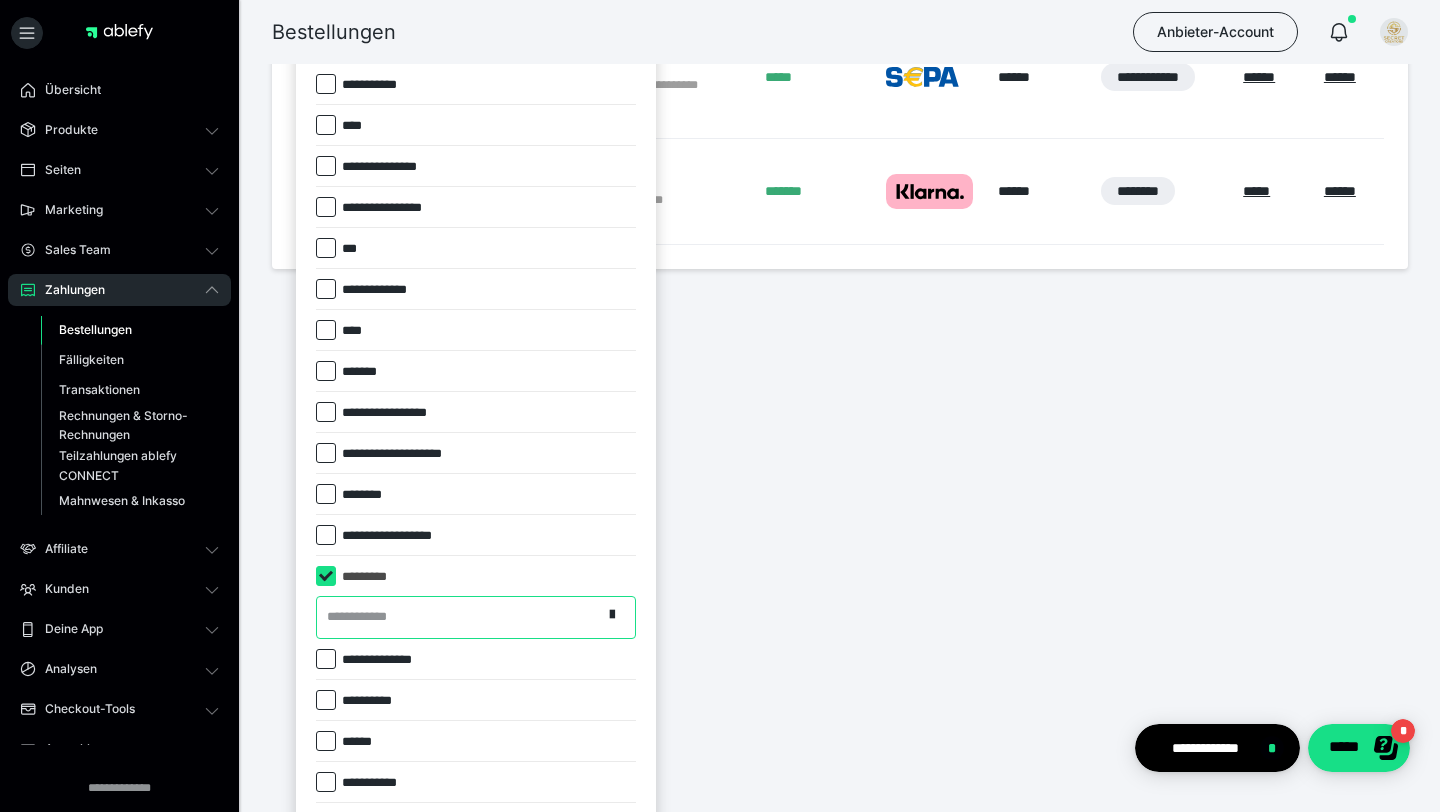 paste on "**********" 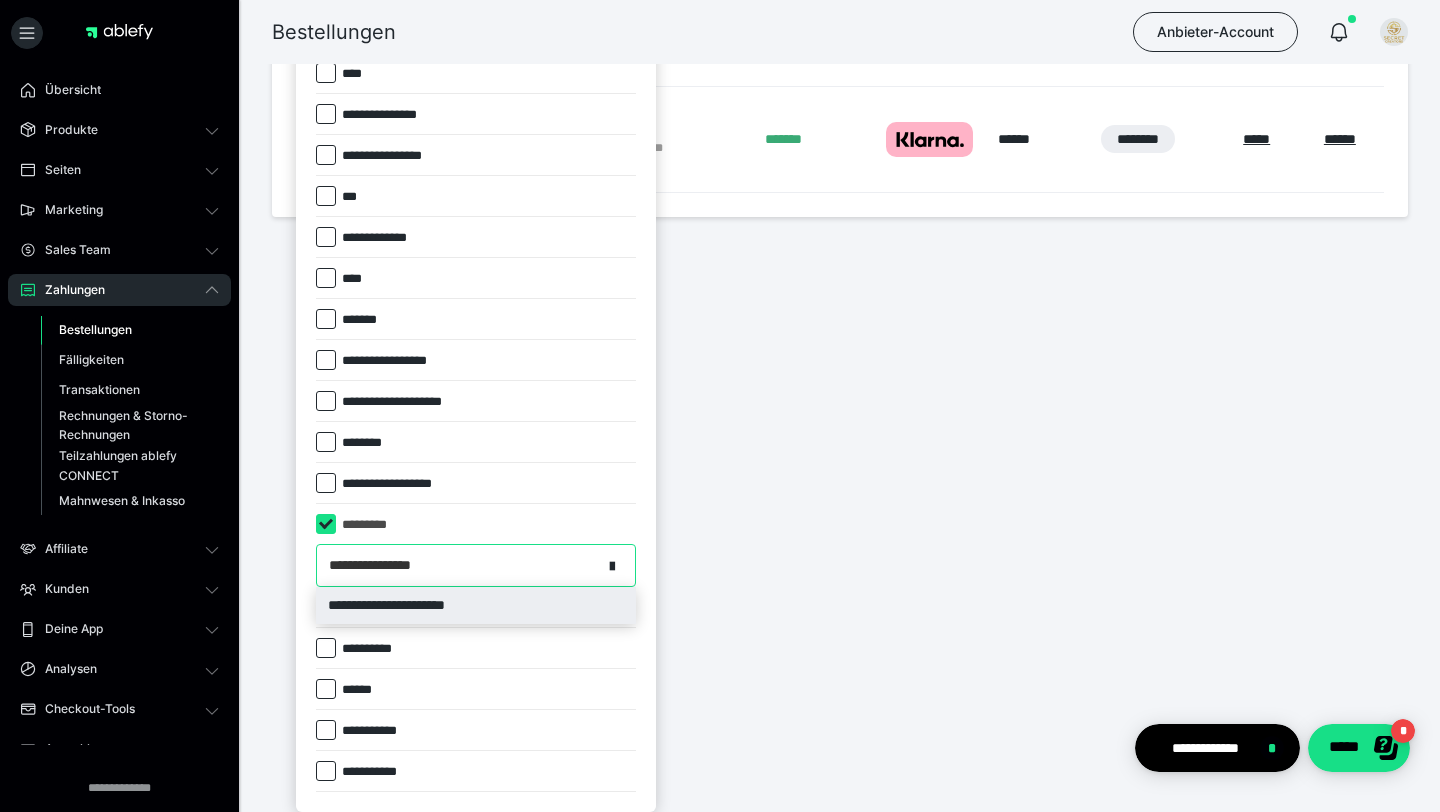 click on "**********" at bounding box center [476, 605] 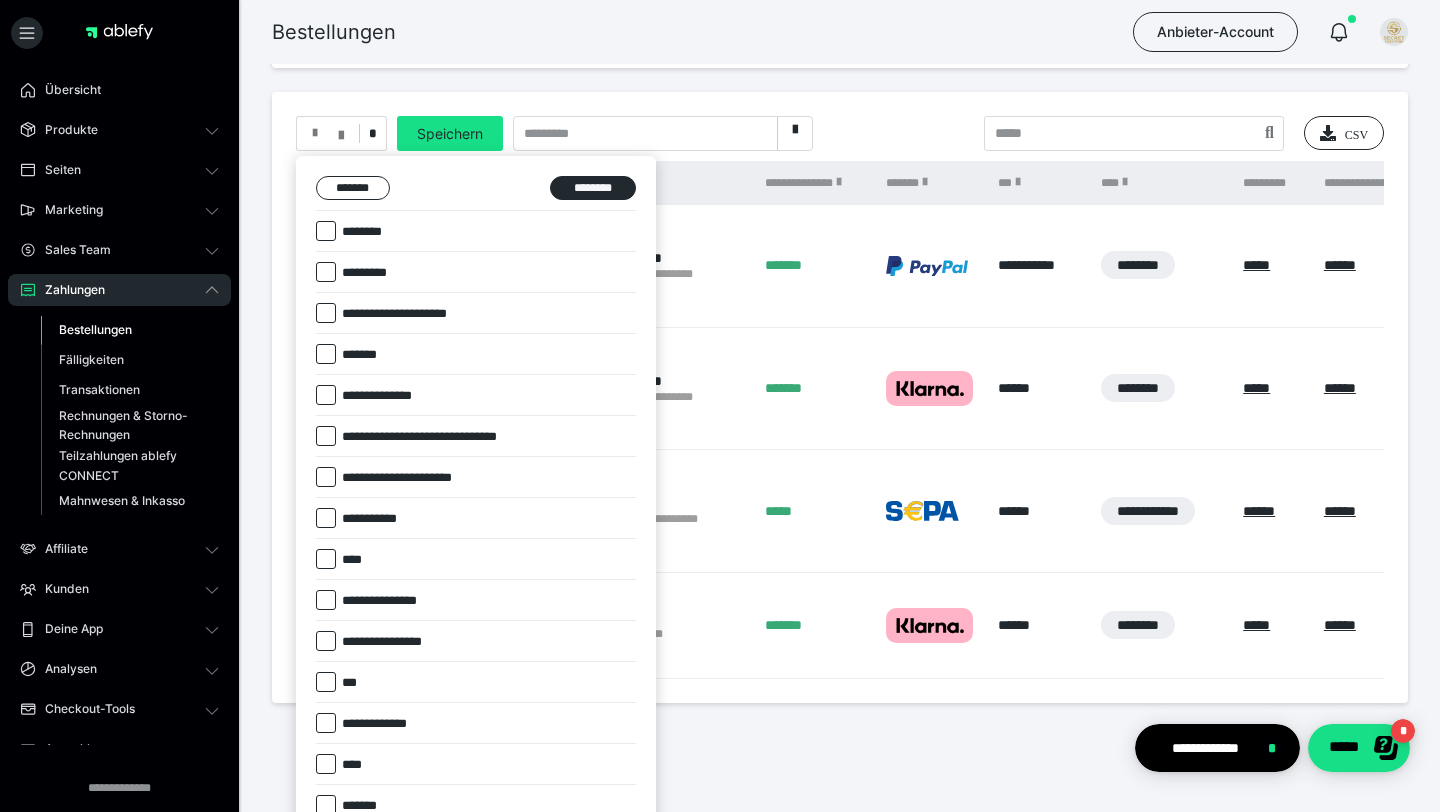 scroll, scrollTop: 280, scrollLeft: 0, axis: vertical 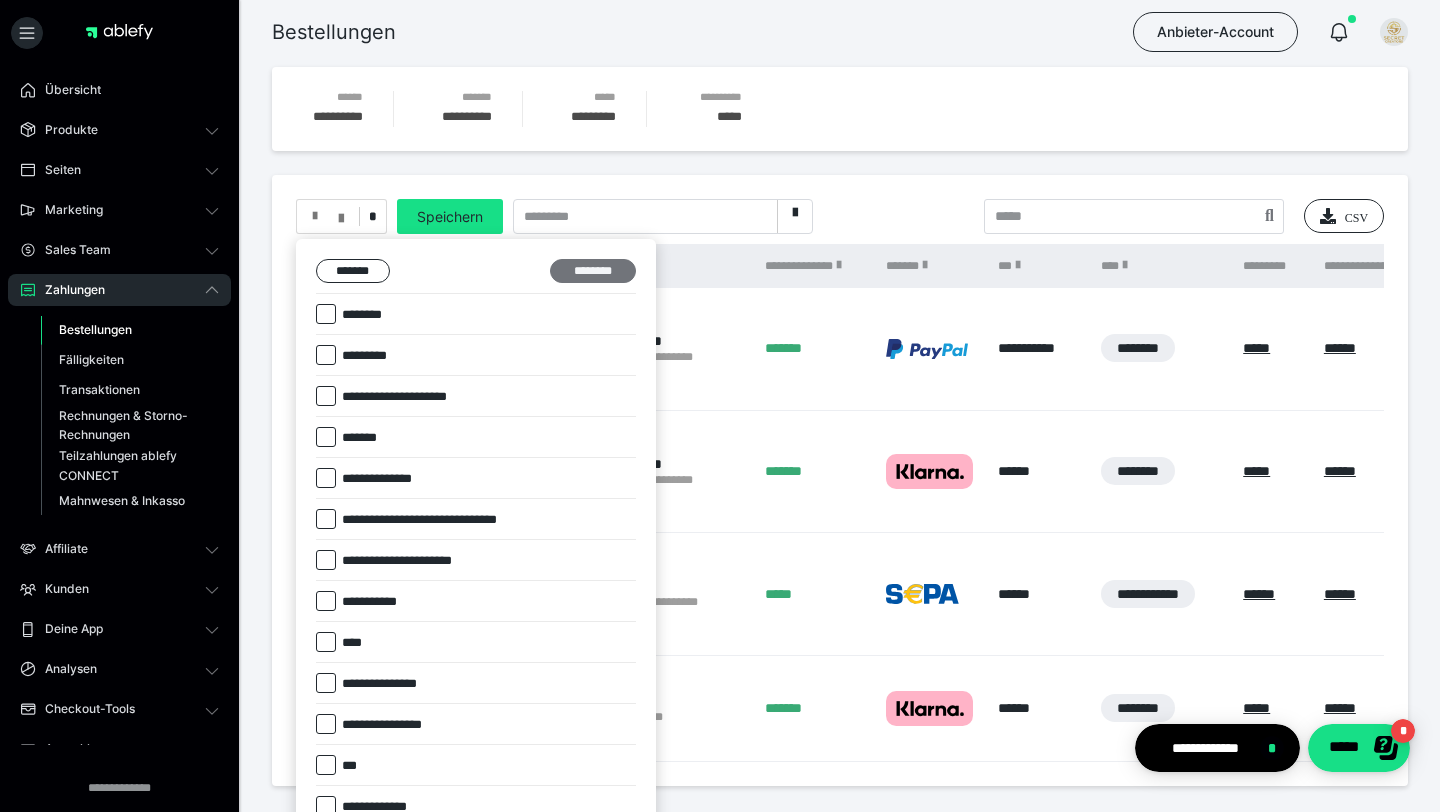 click on "********" at bounding box center (593, 271) 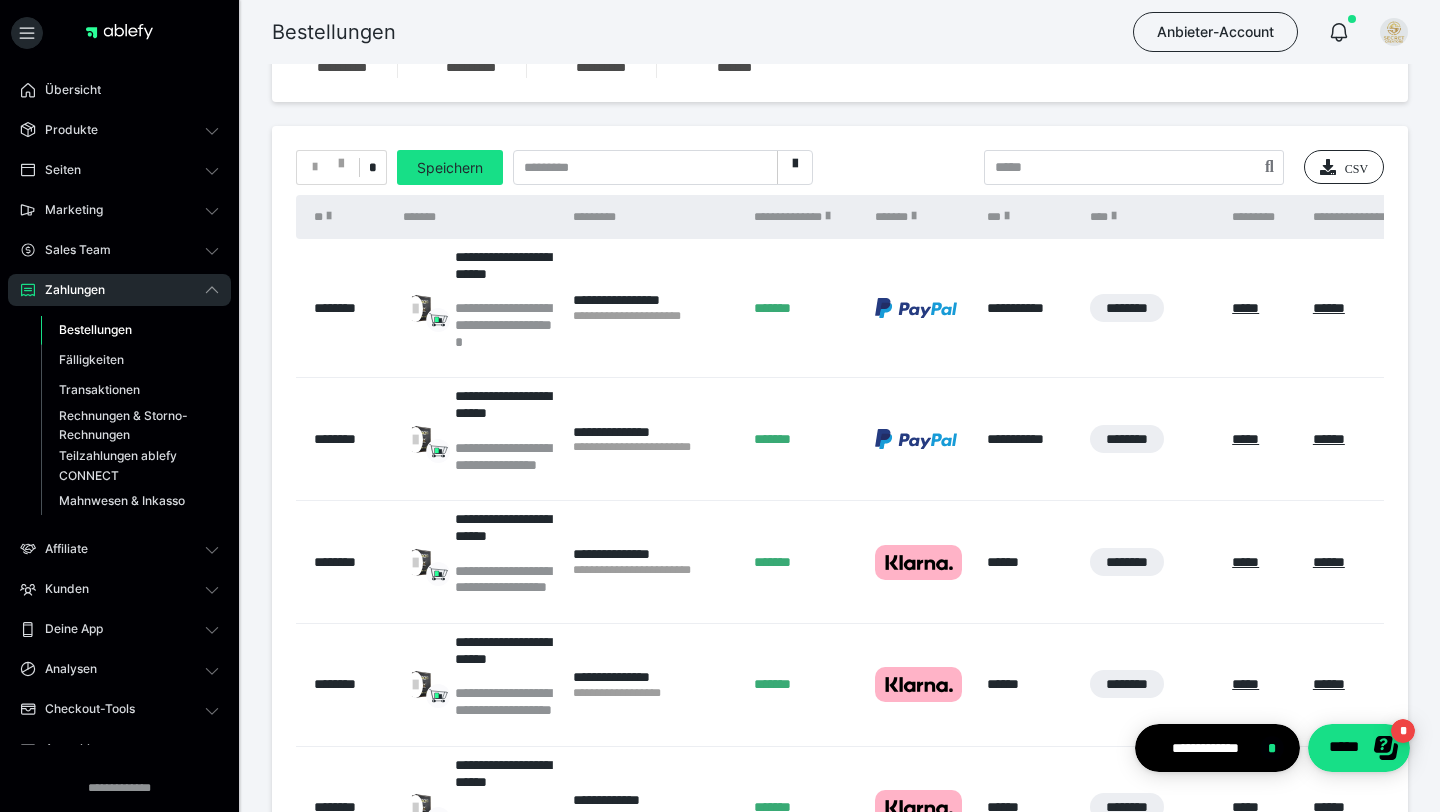 scroll, scrollTop: 0, scrollLeft: 0, axis: both 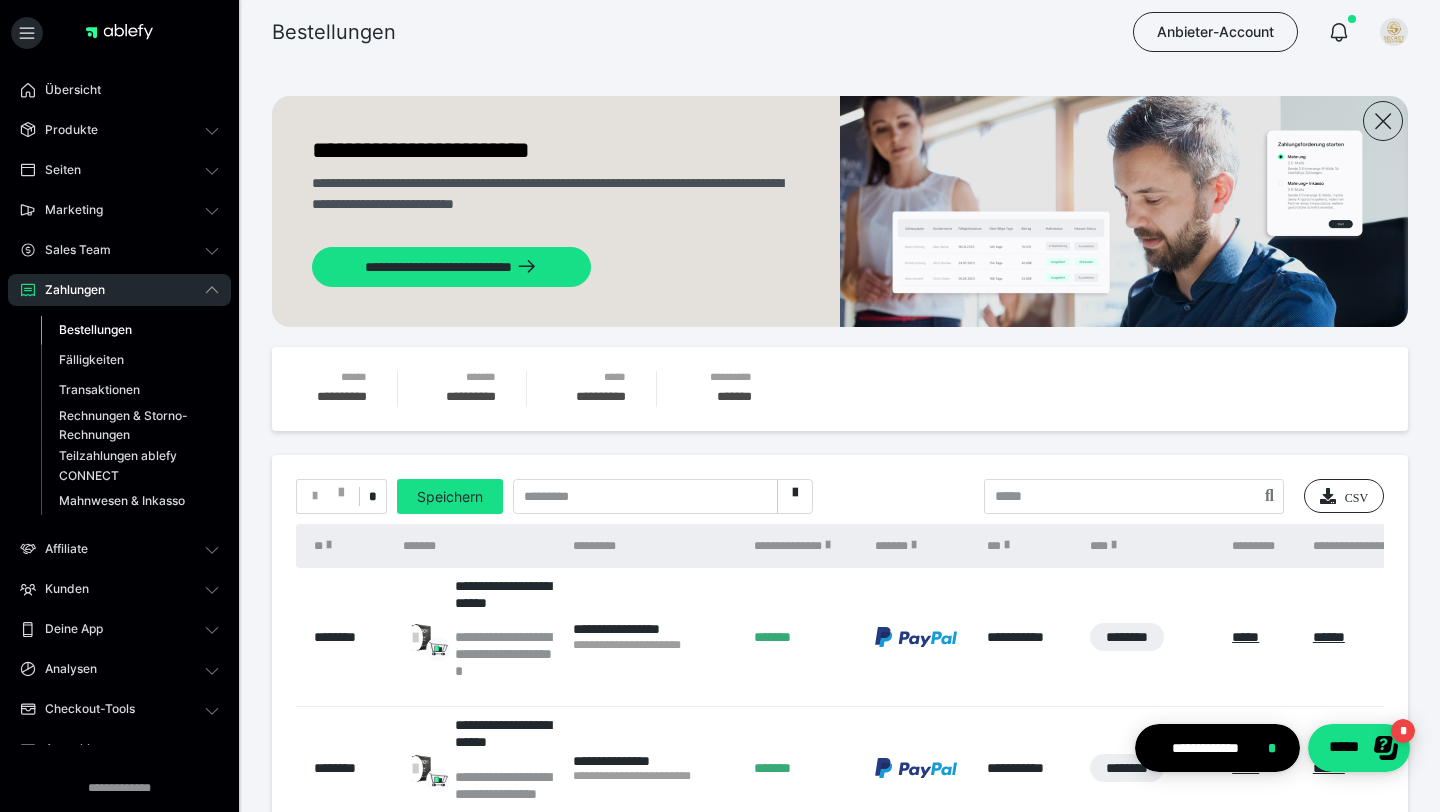 click on "**********" at bounding box center (653, 645) 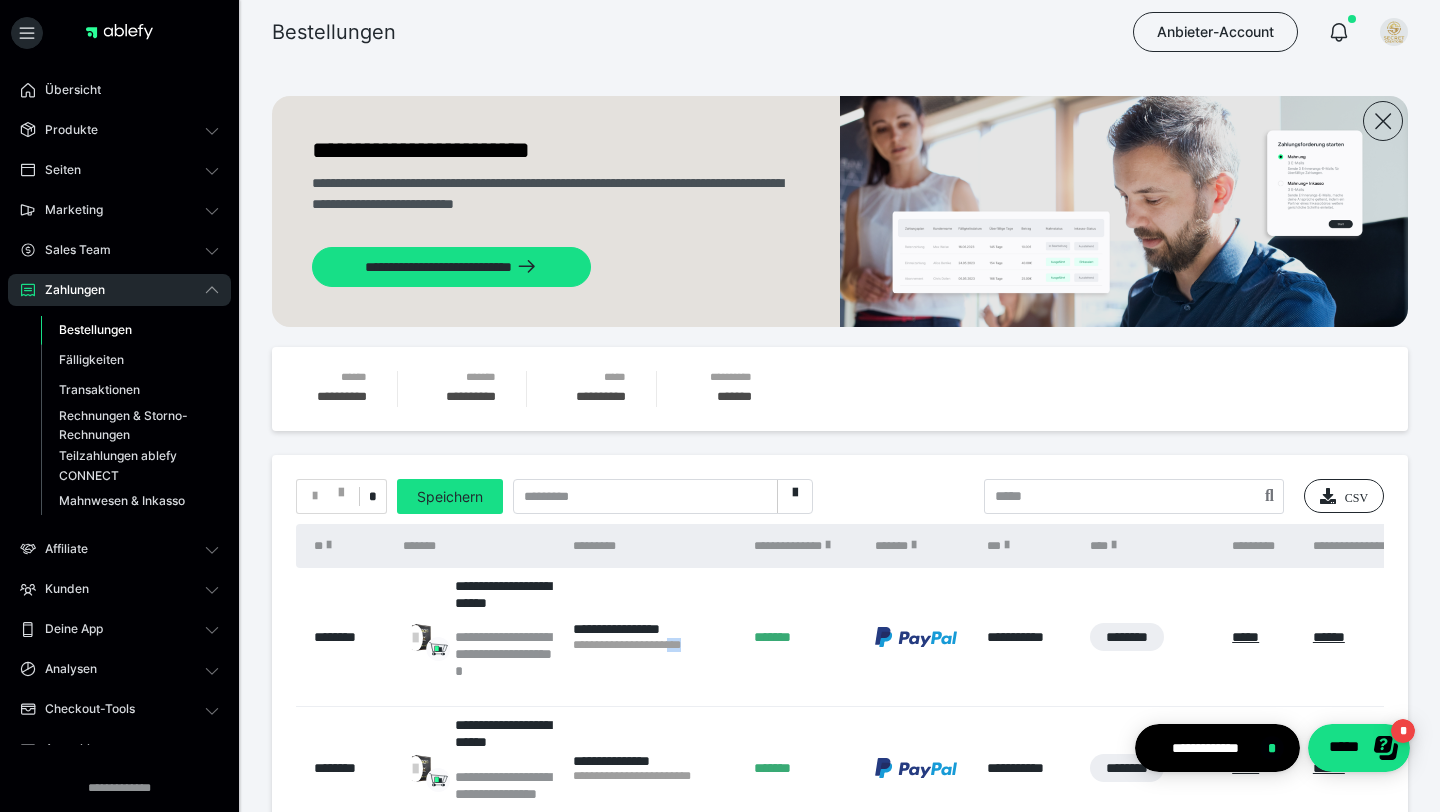 click on "**********" at bounding box center (653, 645) 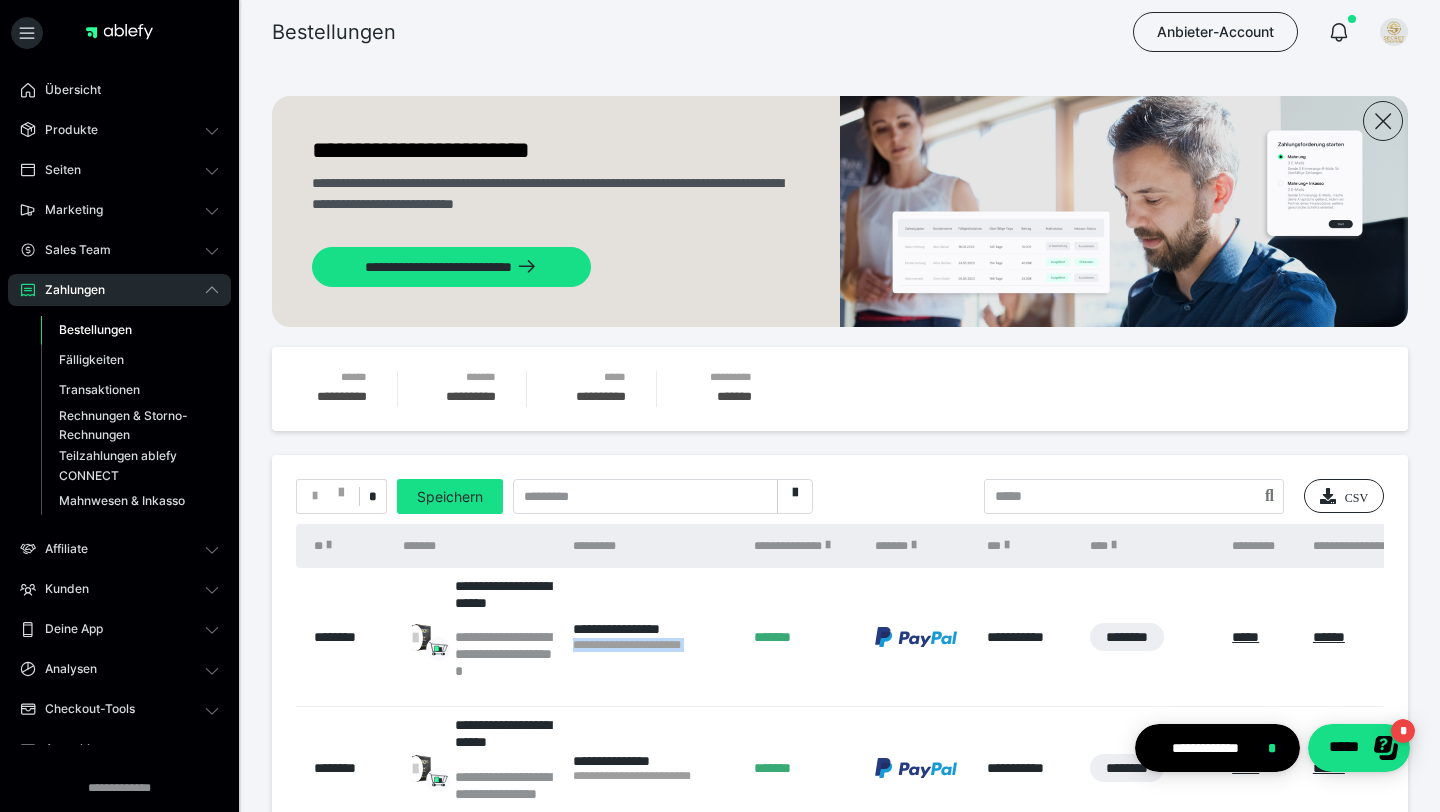 click on "**********" at bounding box center (653, 645) 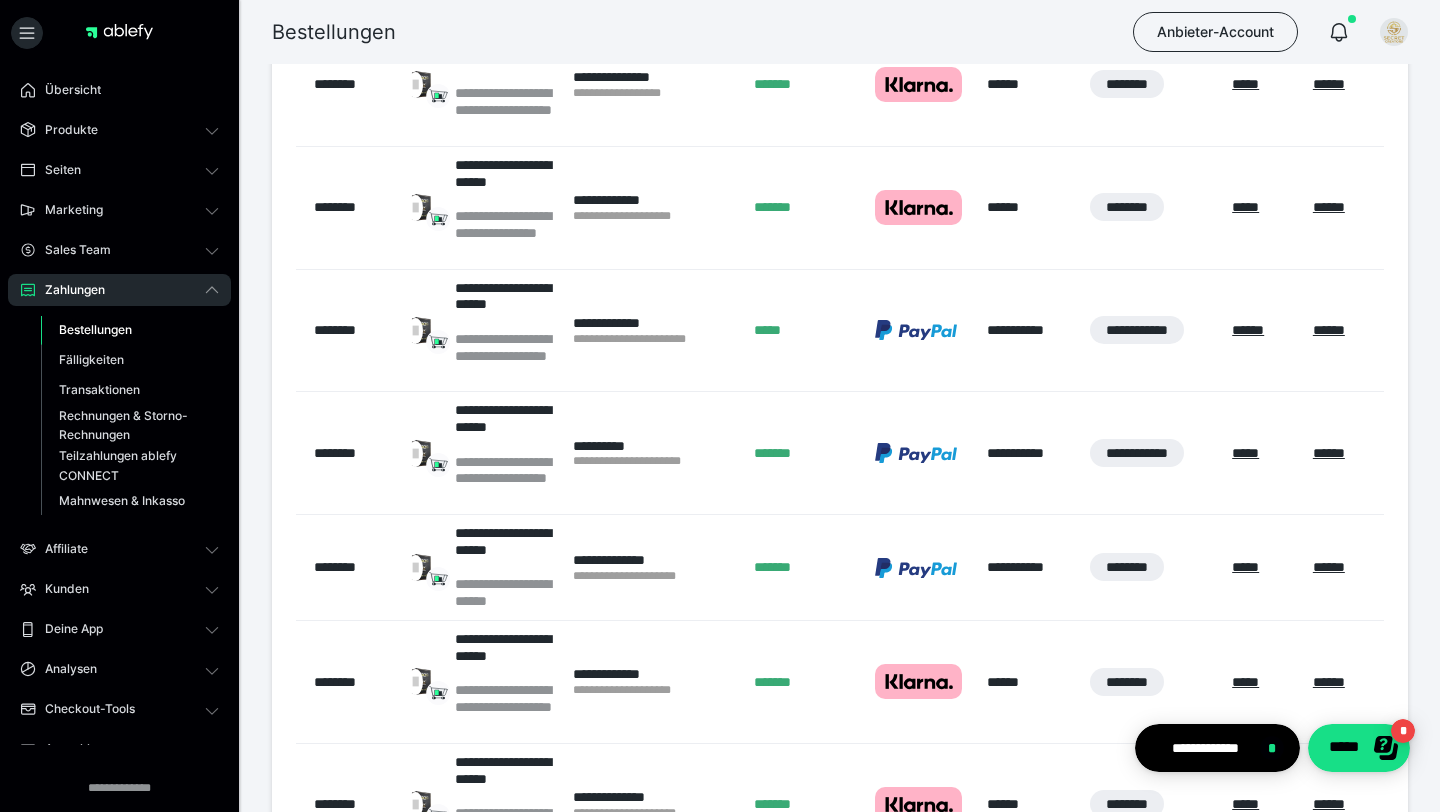scroll, scrollTop: 977, scrollLeft: 0, axis: vertical 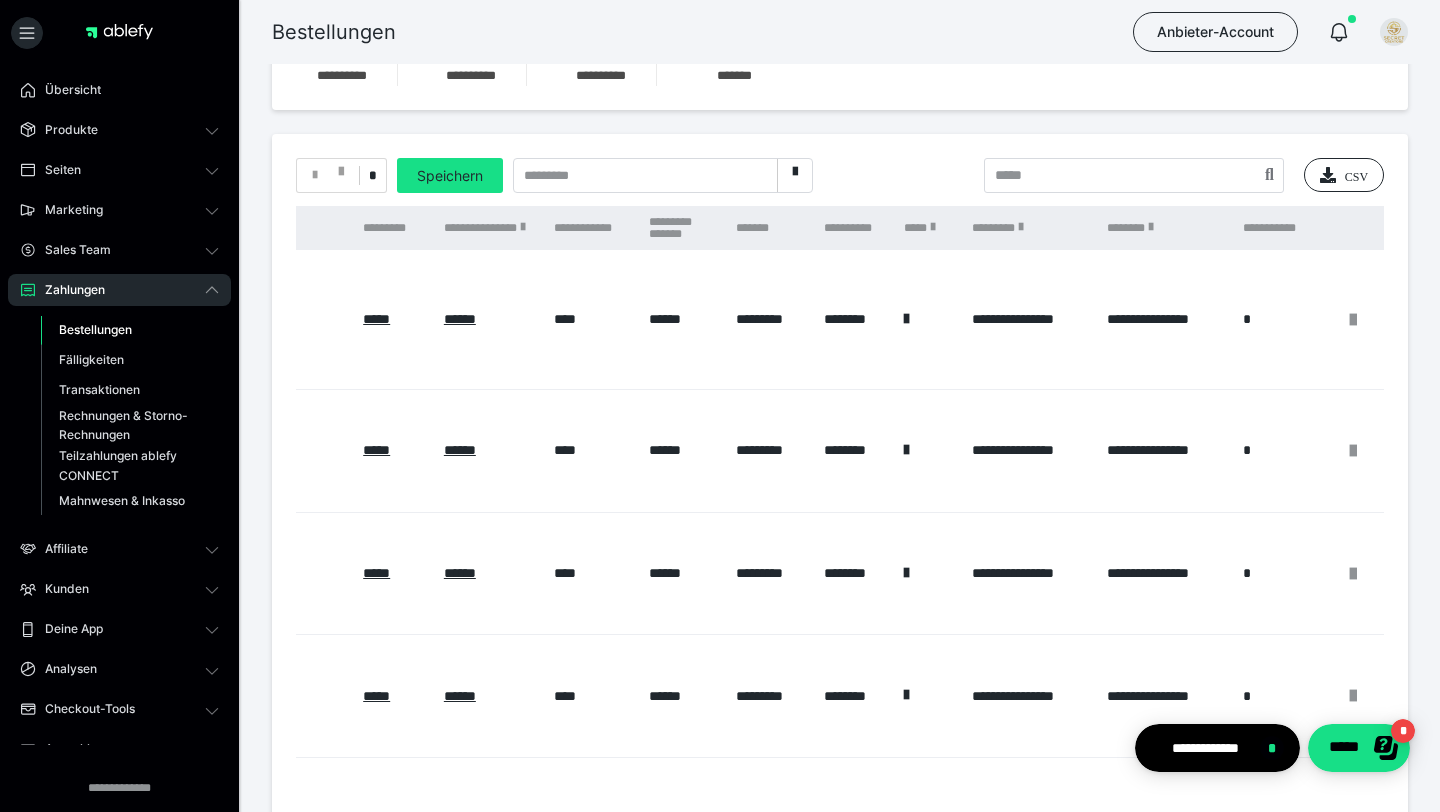 click on "**********" at bounding box center [840, 68] 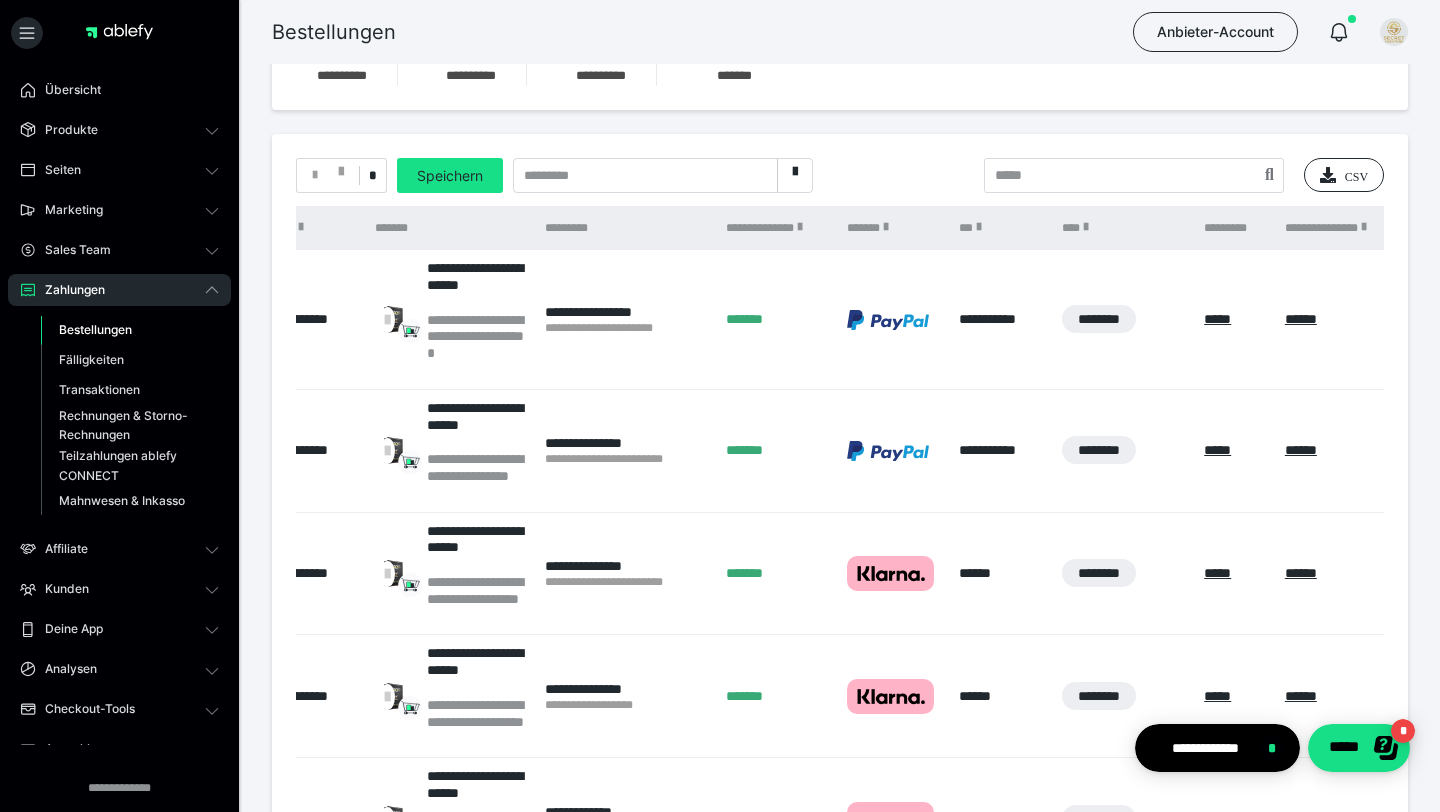 scroll, scrollTop: 0, scrollLeft: 0, axis: both 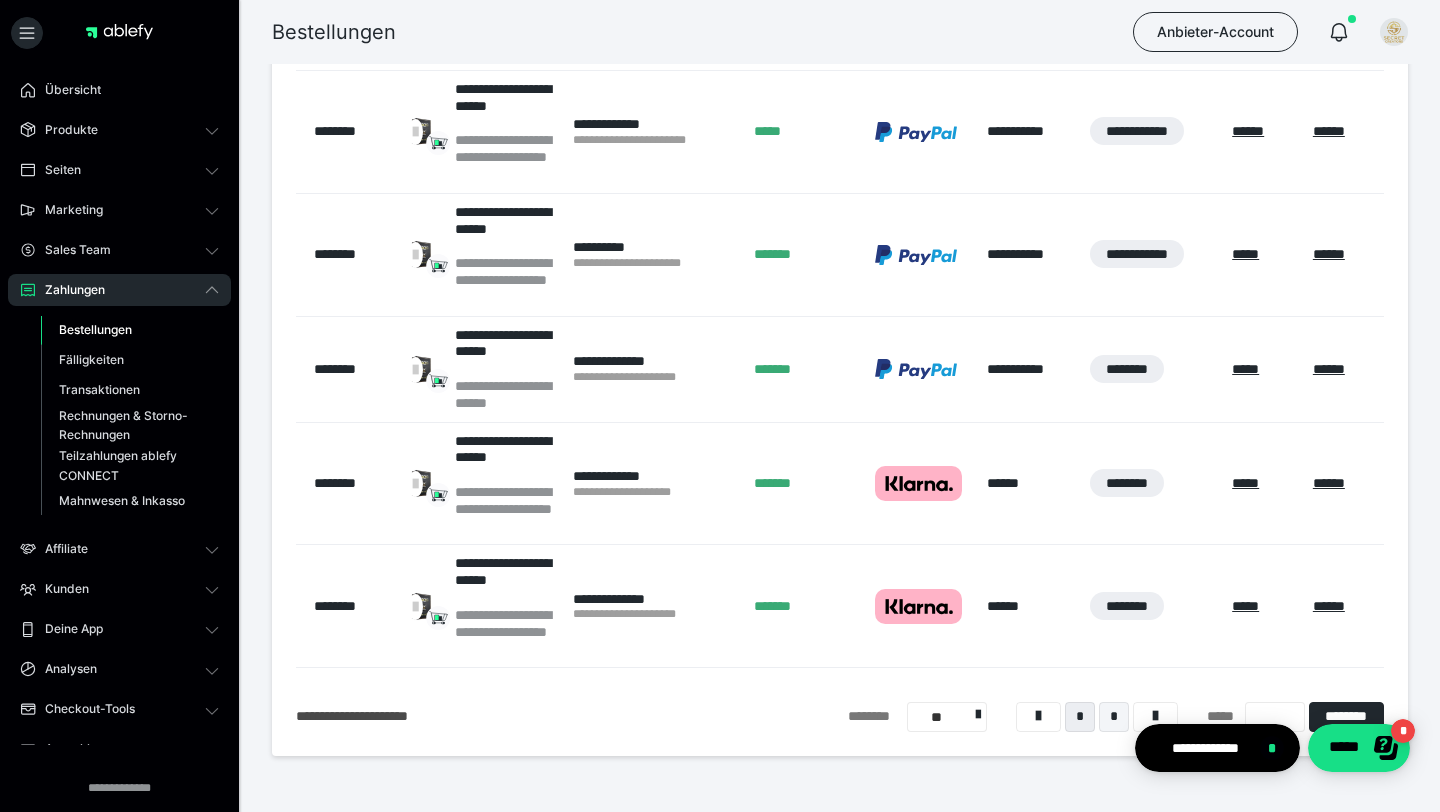 click on "*" at bounding box center [1114, 717] 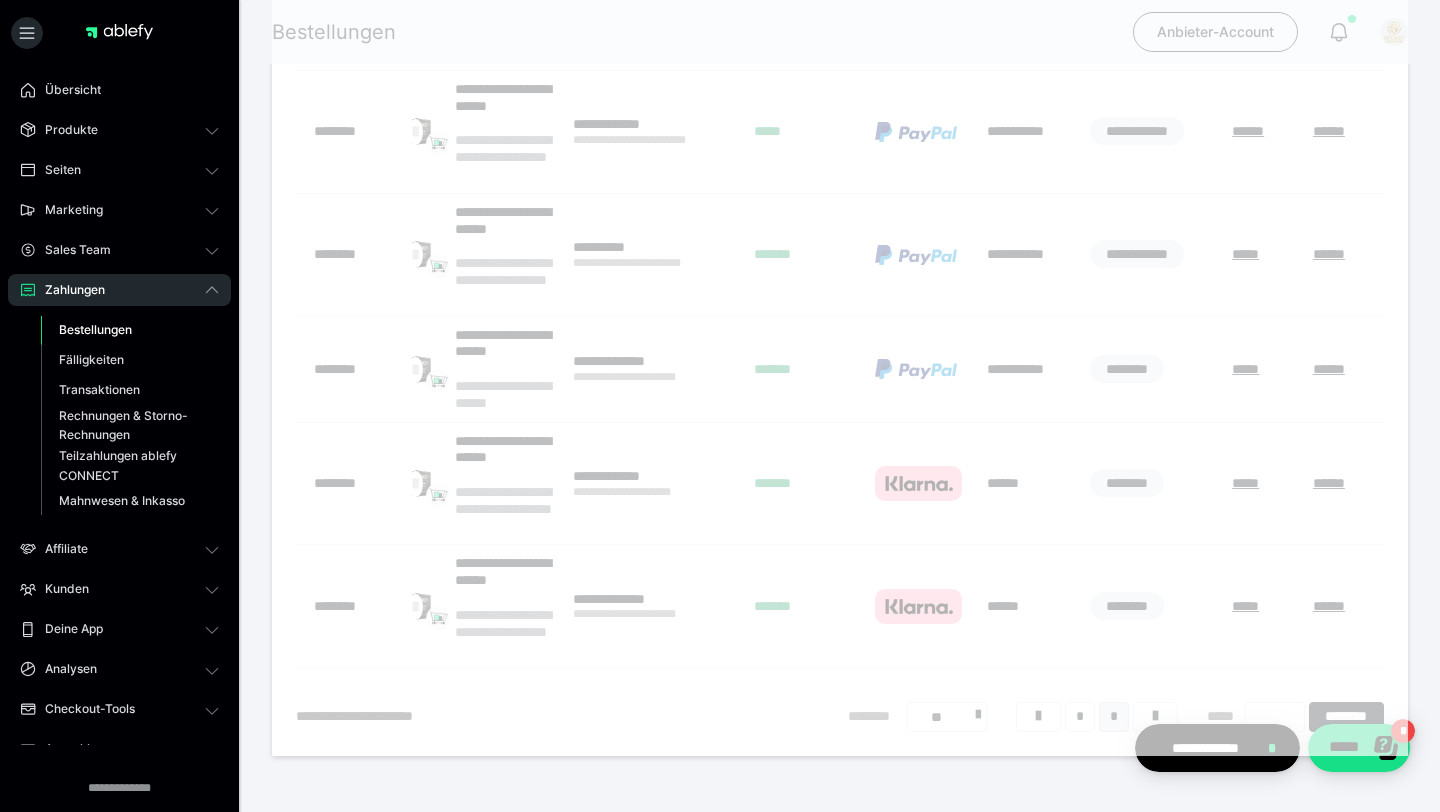 scroll, scrollTop: 395, scrollLeft: 0, axis: vertical 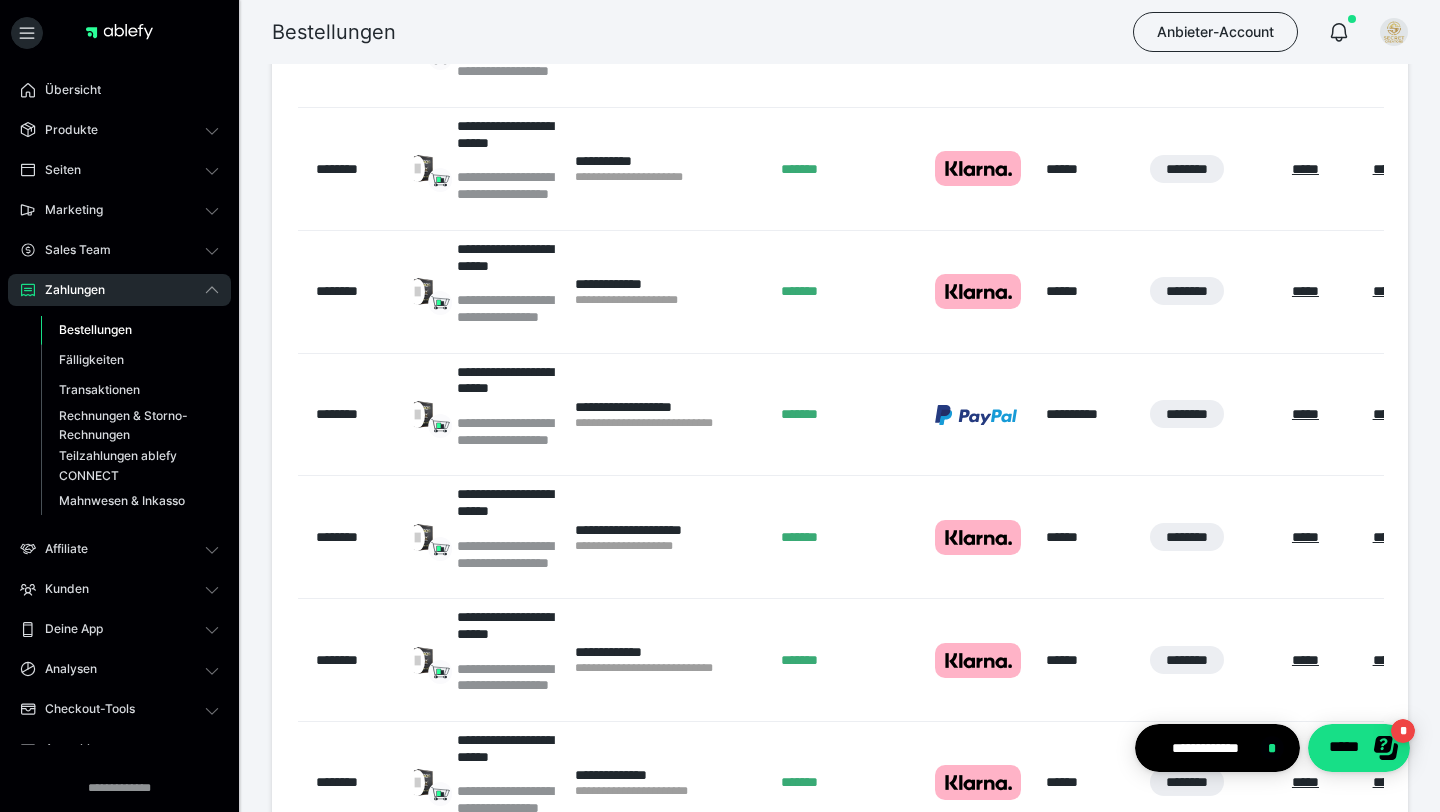 click on "**********" at bounding box center (668, 668) 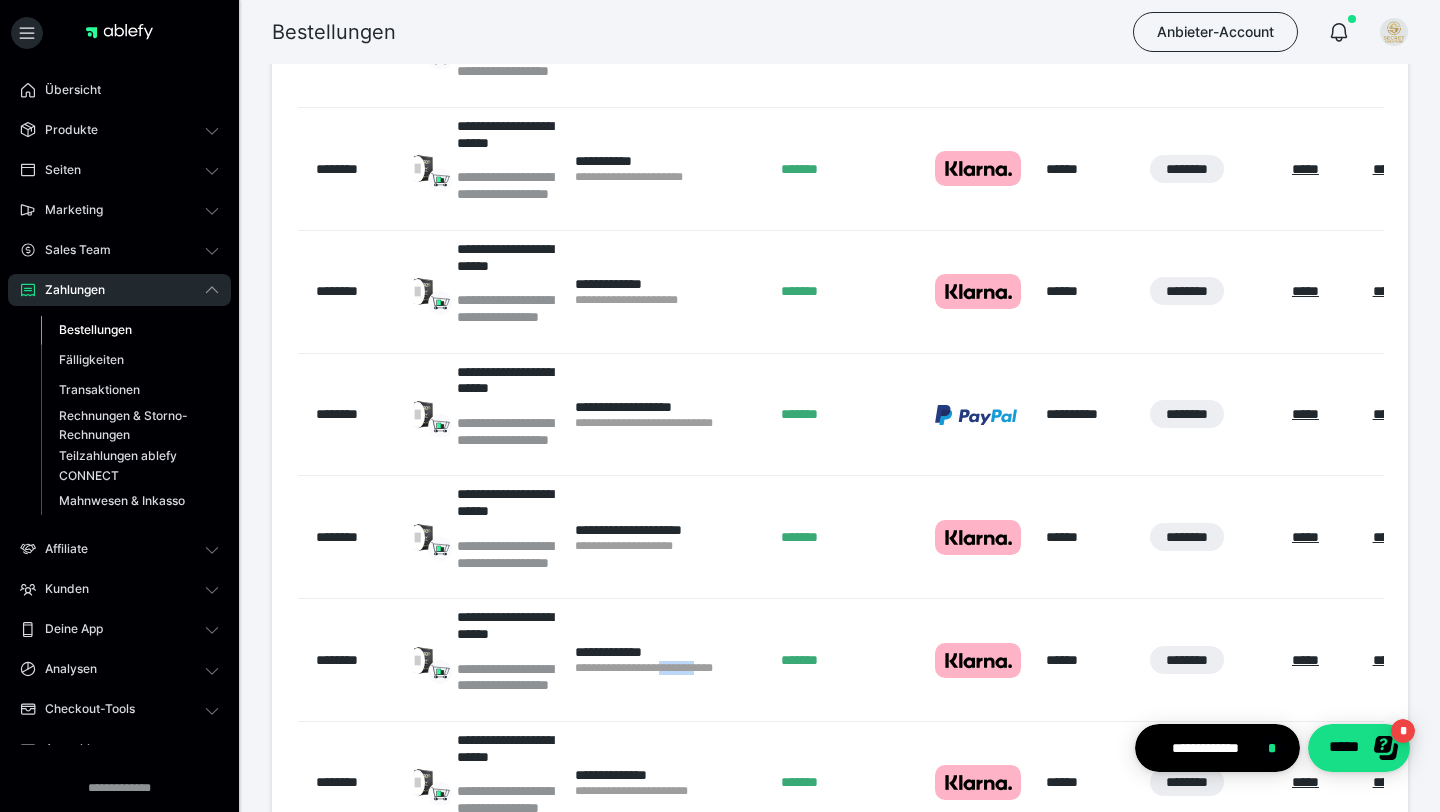 click on "**********" at bounding box center [668, 668] 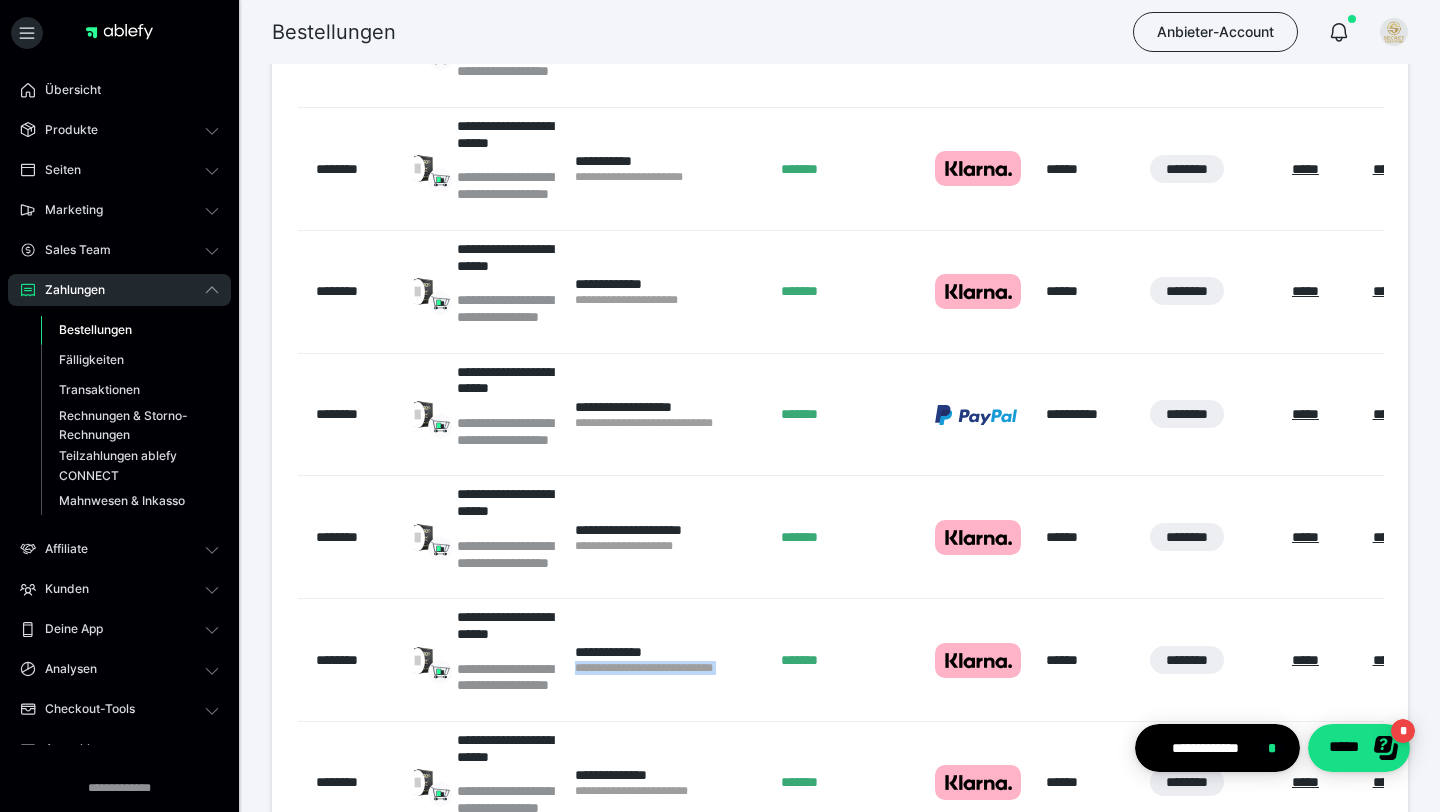click on "**********" at bounding box center [668, 668] 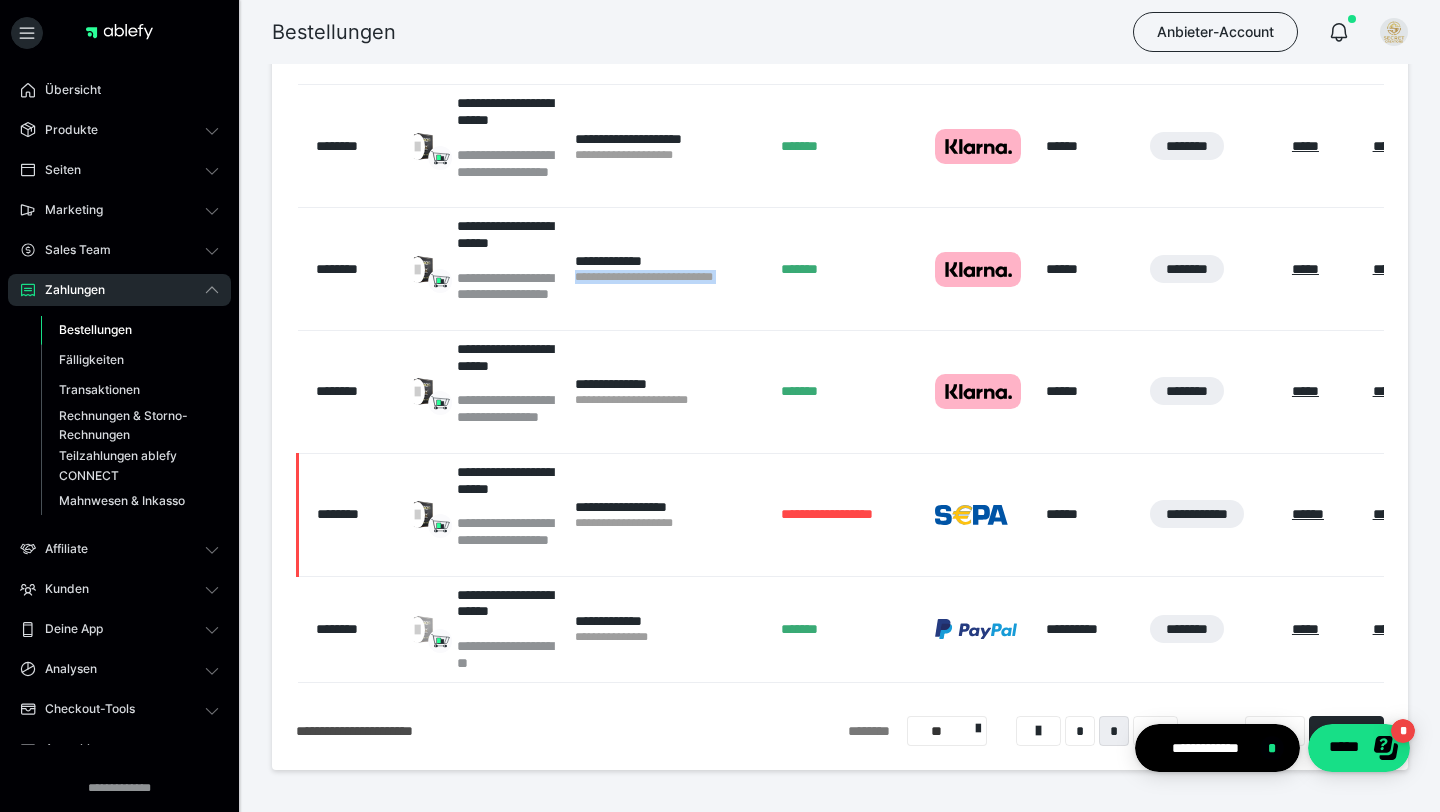 scroll, scrollTop: 1093, scrollLeft: 0, axis: vertical 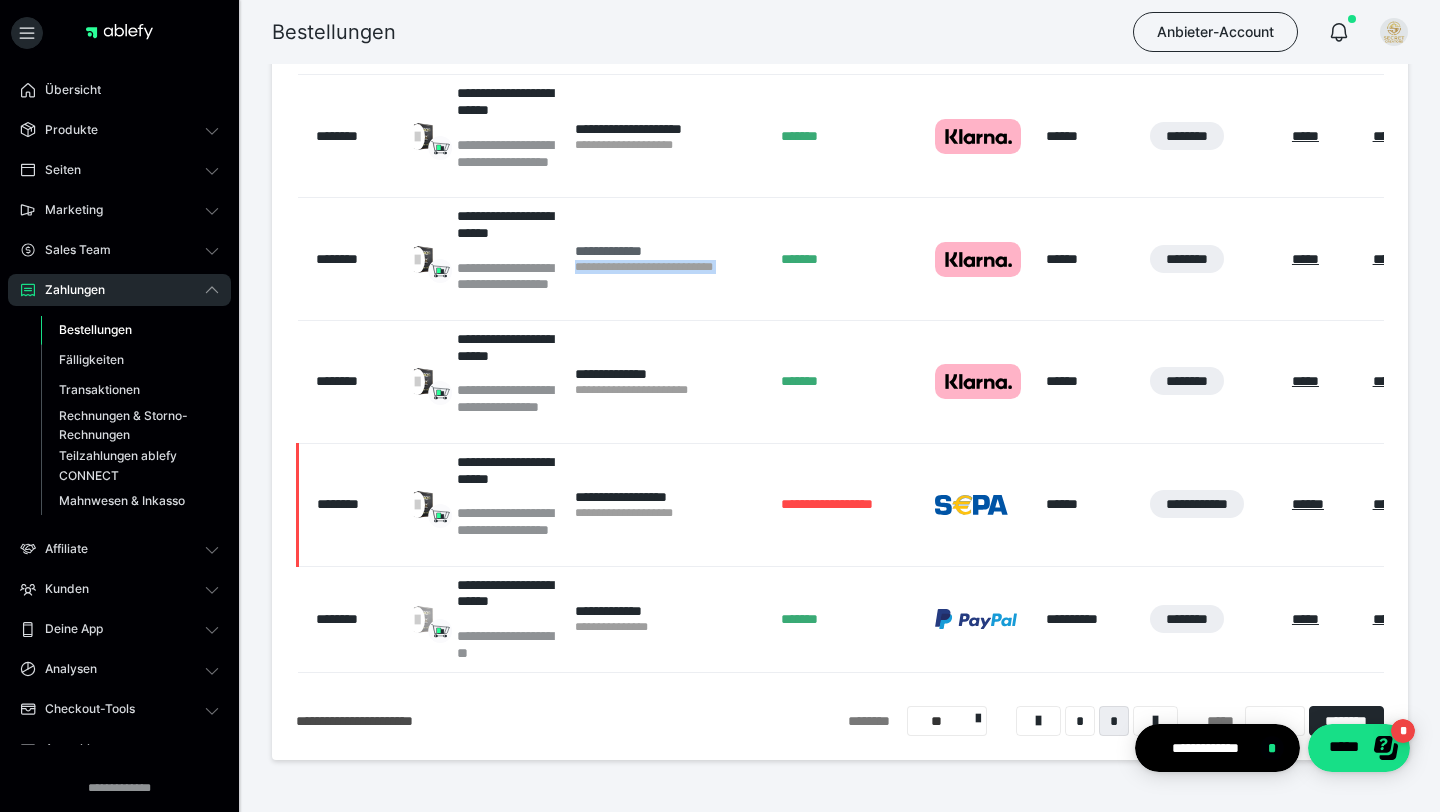 click on "**********" at bounding box center [668, 251] 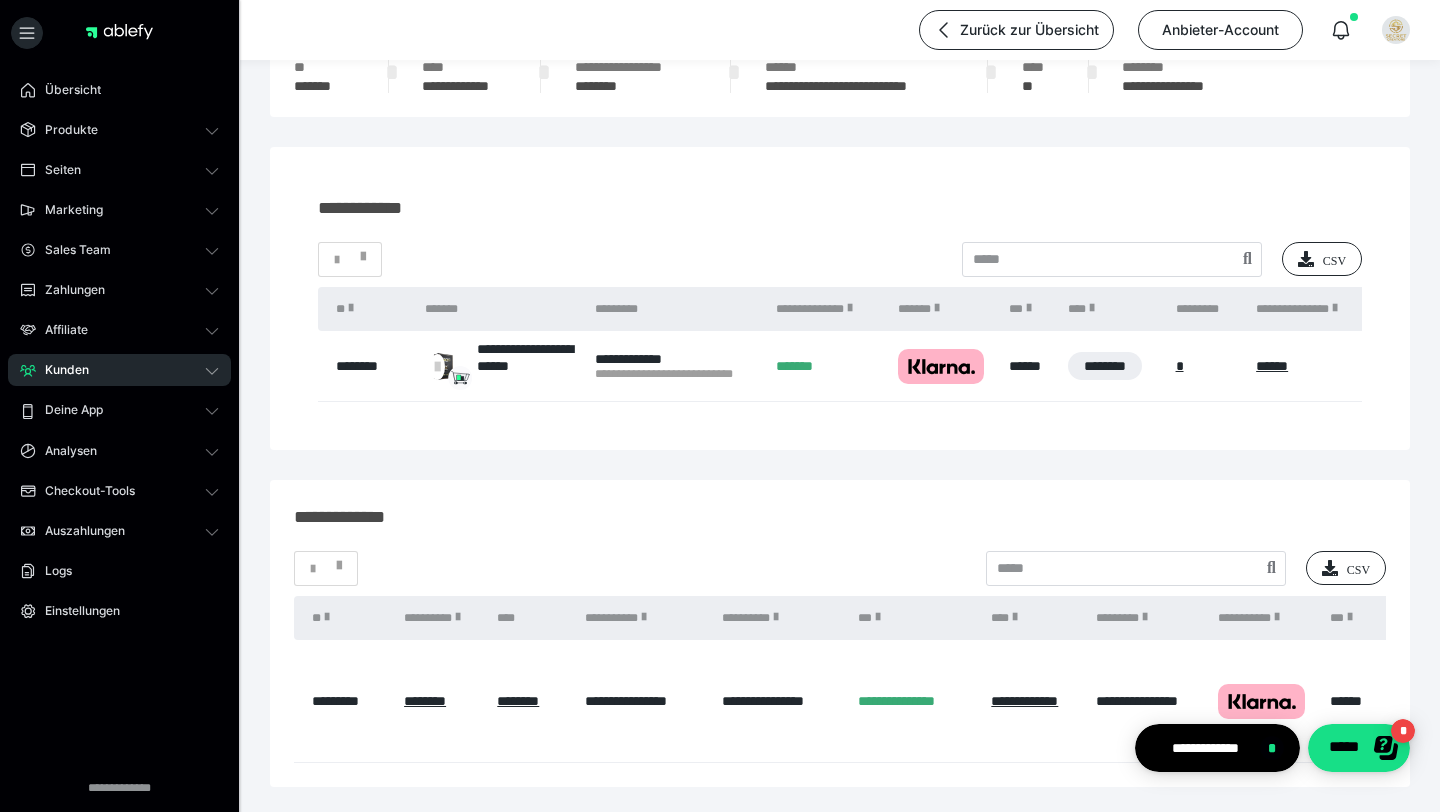 scroll, scrollTop: 93, scrollLeft: 0, axis: vertical 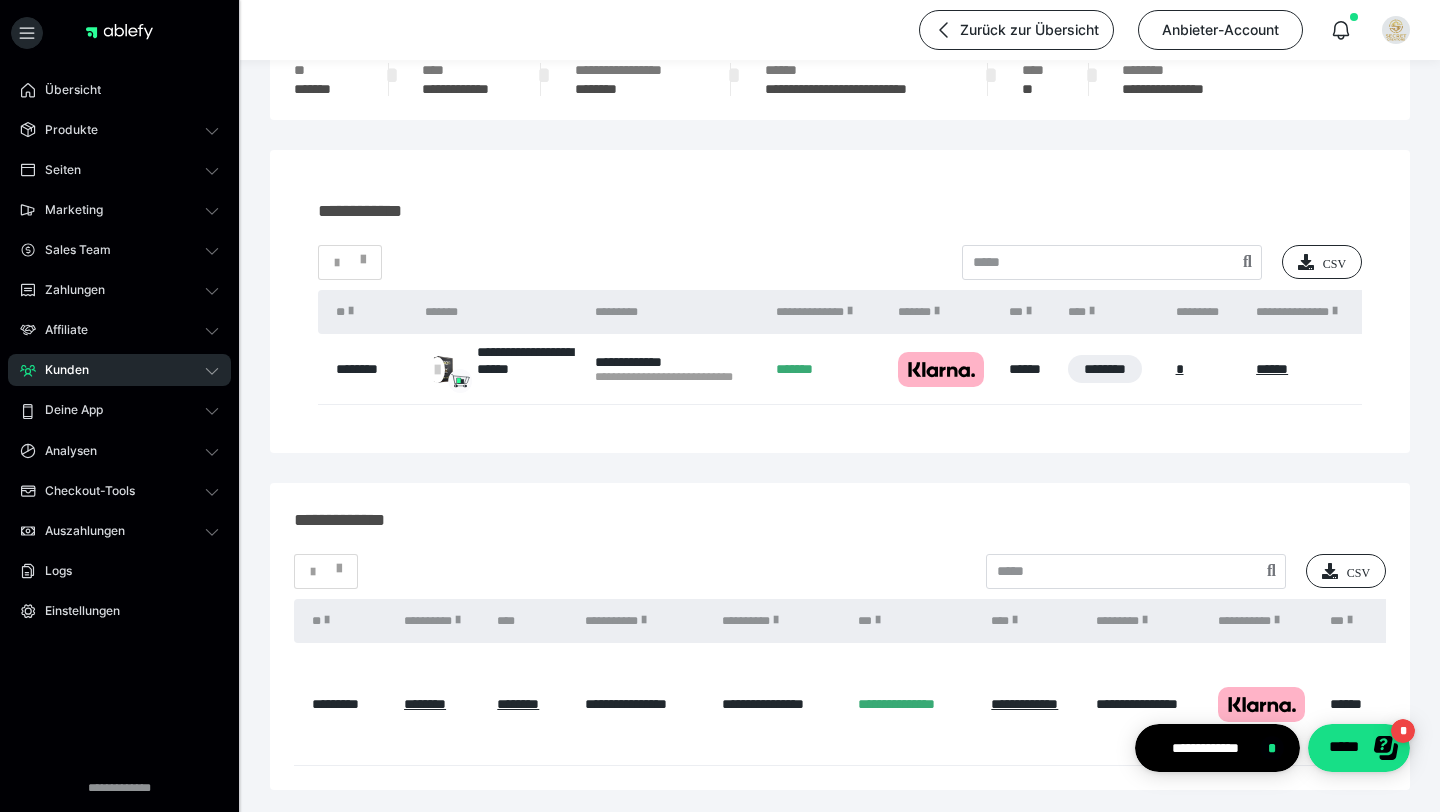click on "**********" at bounding box center (676, 377) 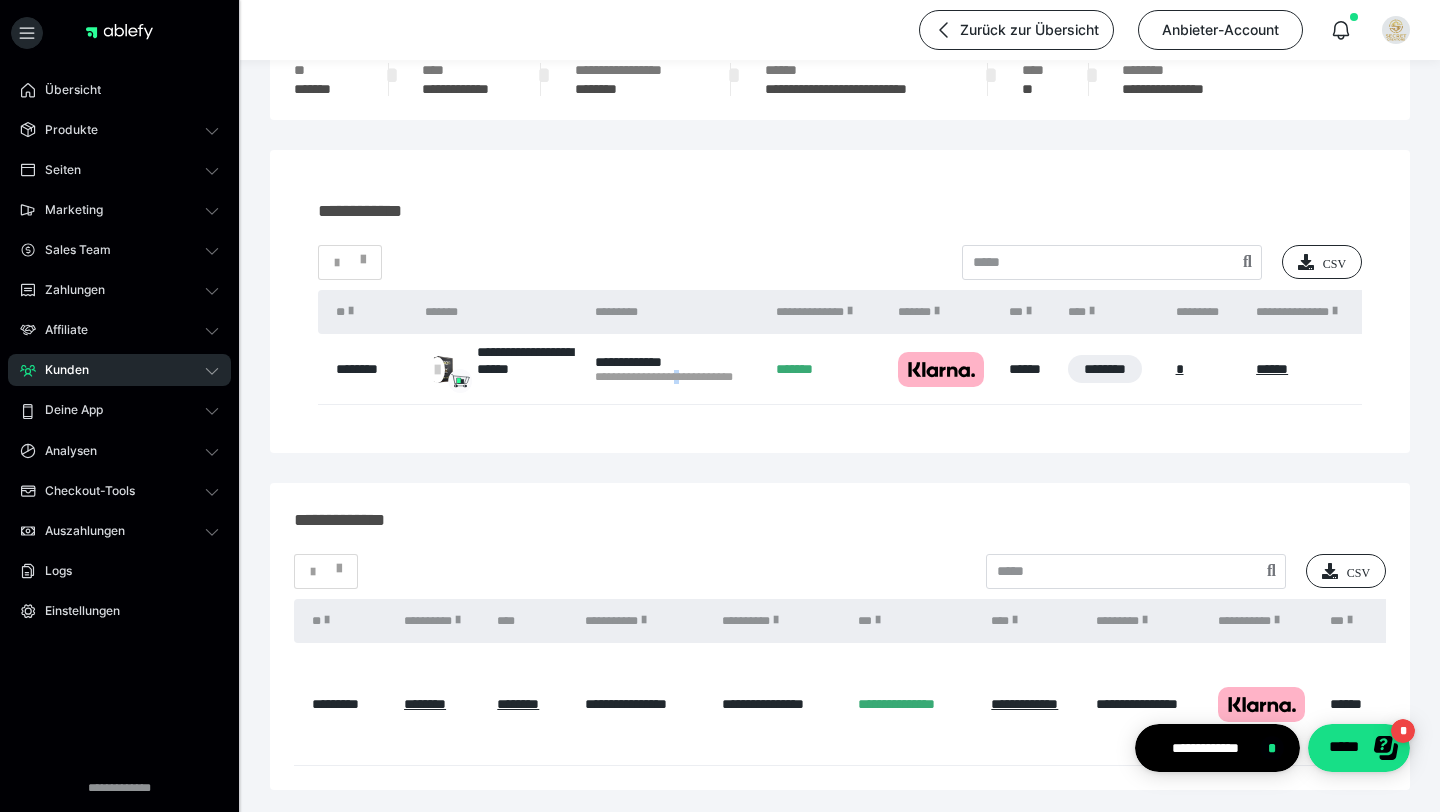 click on "**********" at bounding box center (676, 377) 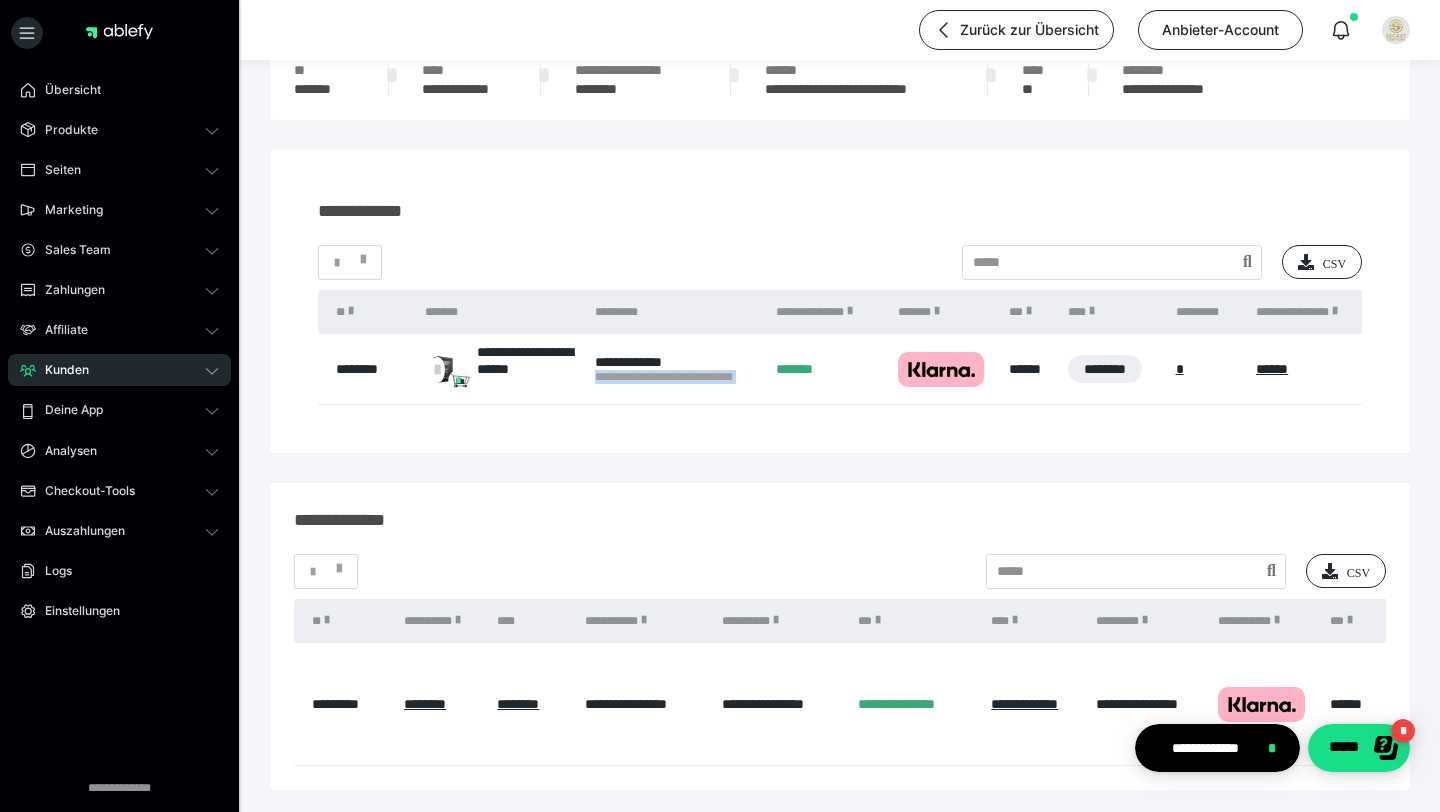 click on "**********" at bounding box center (676, 377) 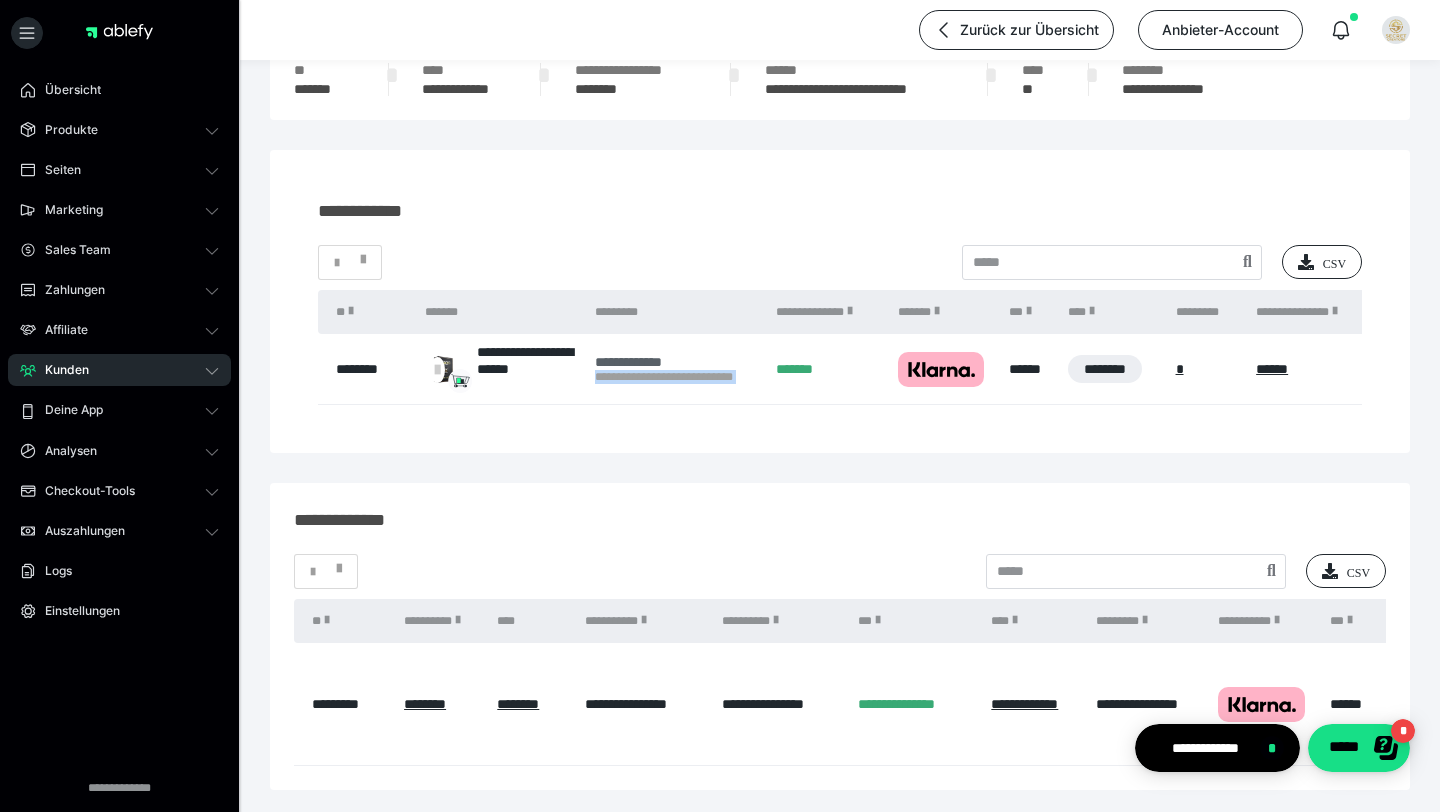 click on "**********" at bounding box center [676, 362] 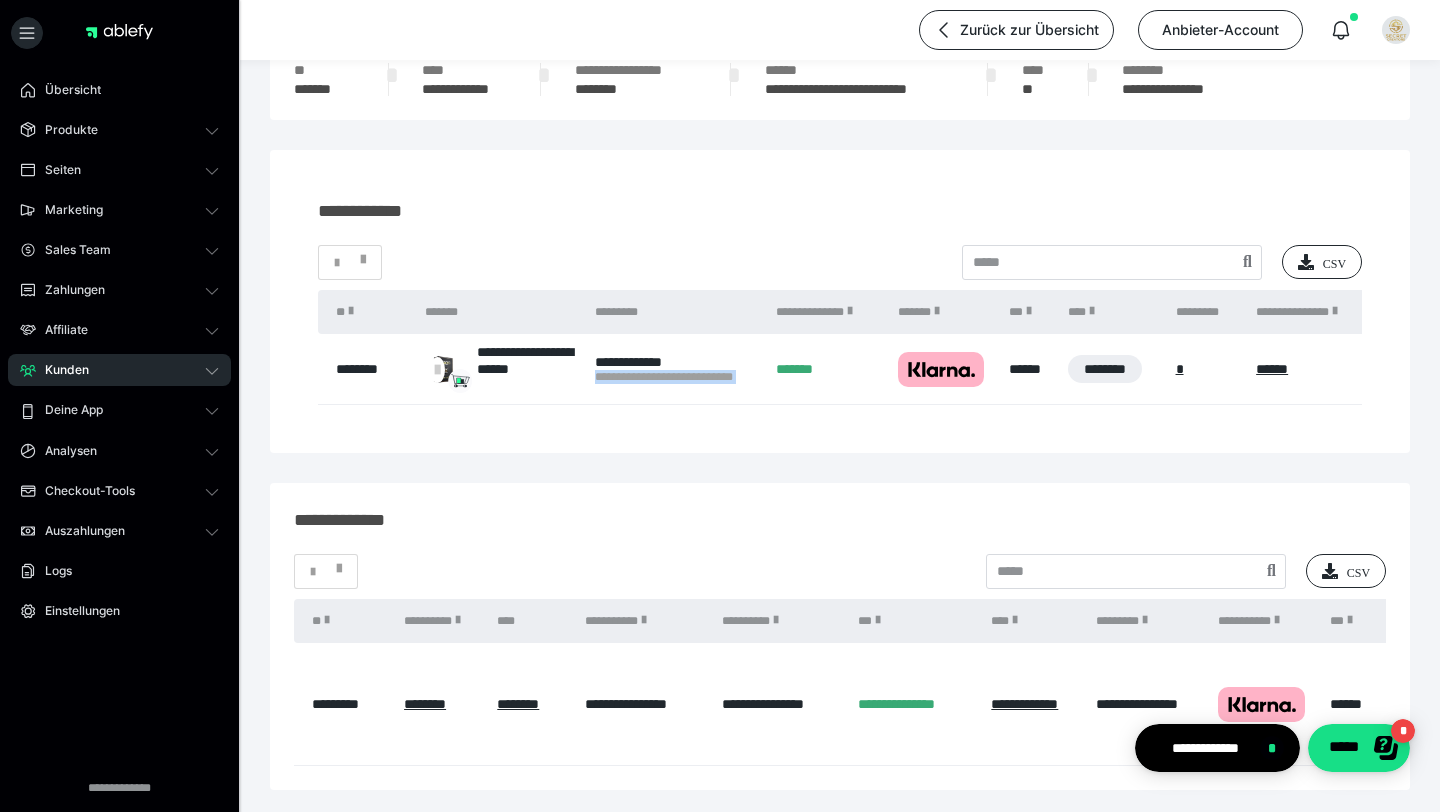 click on "**********" at bounding box center (840, 440) 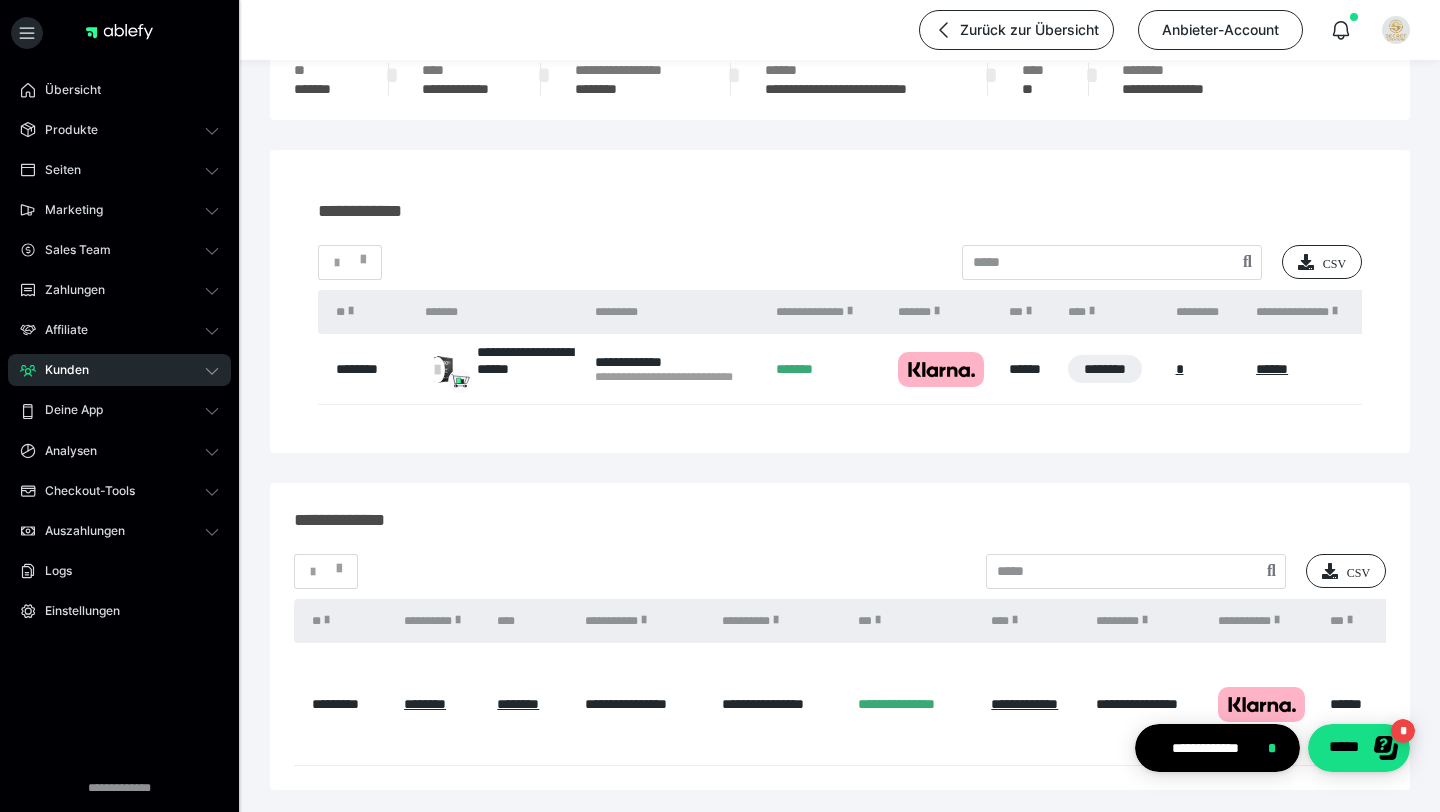 click on "**********" at bounding box center [840, 301] 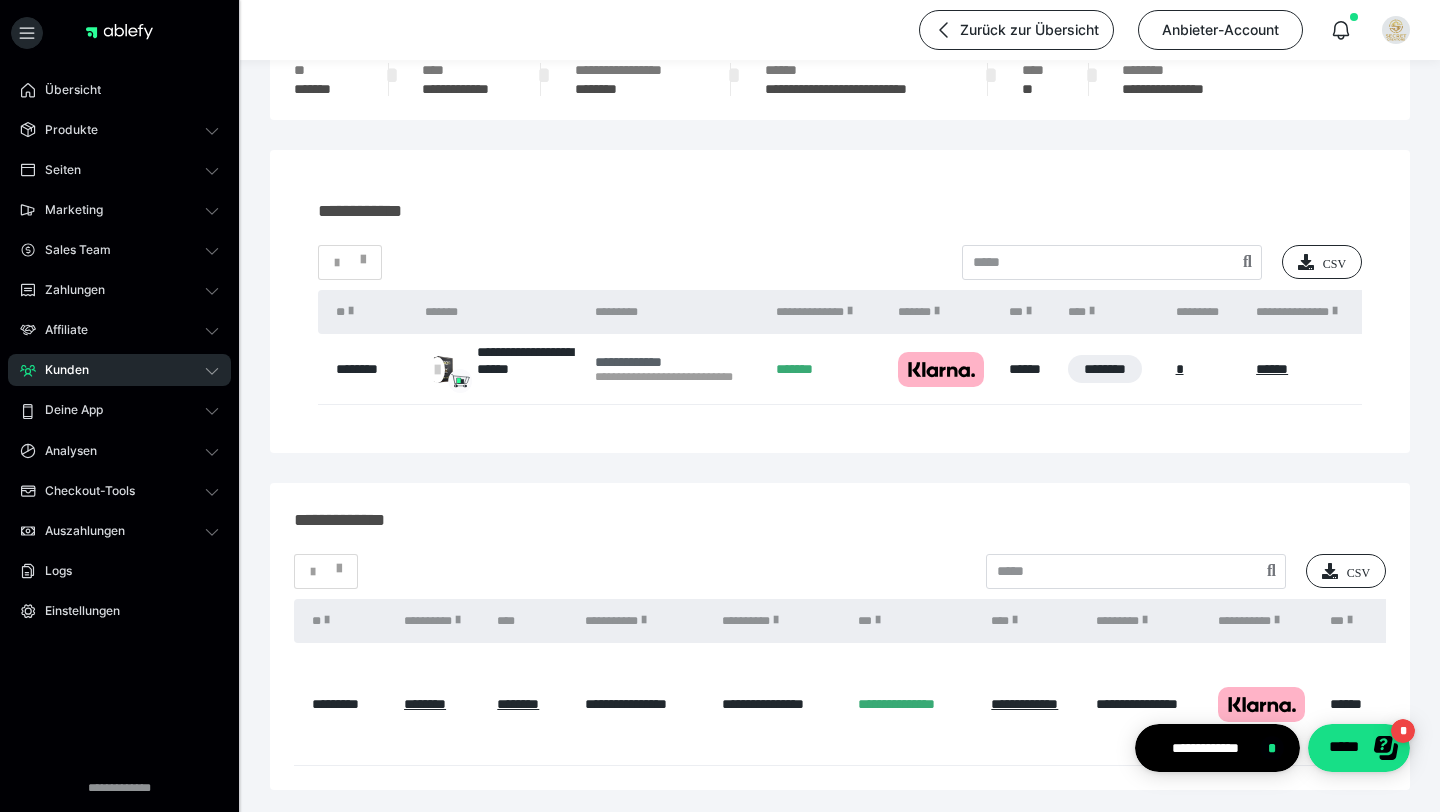 click on "**********" at bounding box center (676, 362) 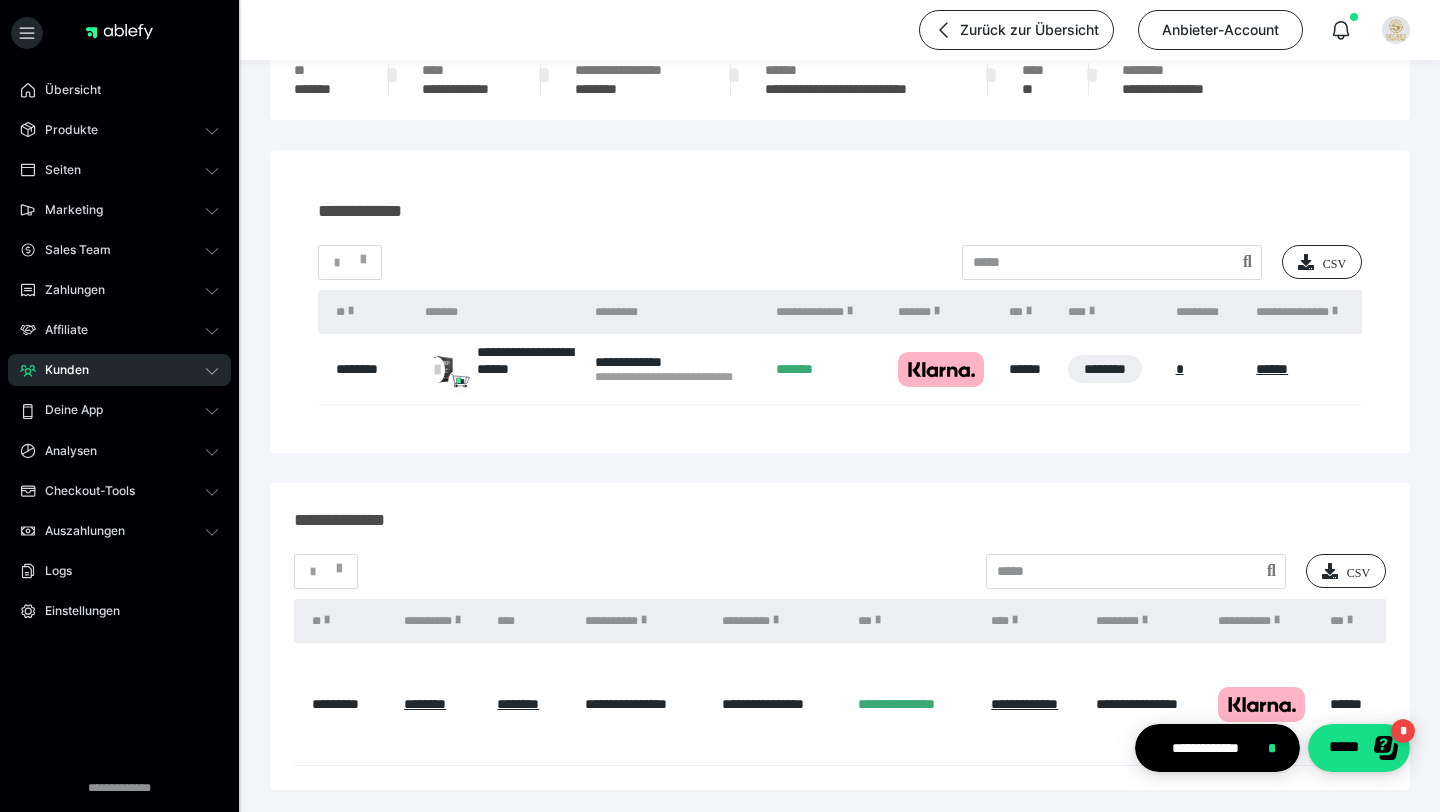 scroll, scrollTop: 0, scrollLeft: 0, axis: both 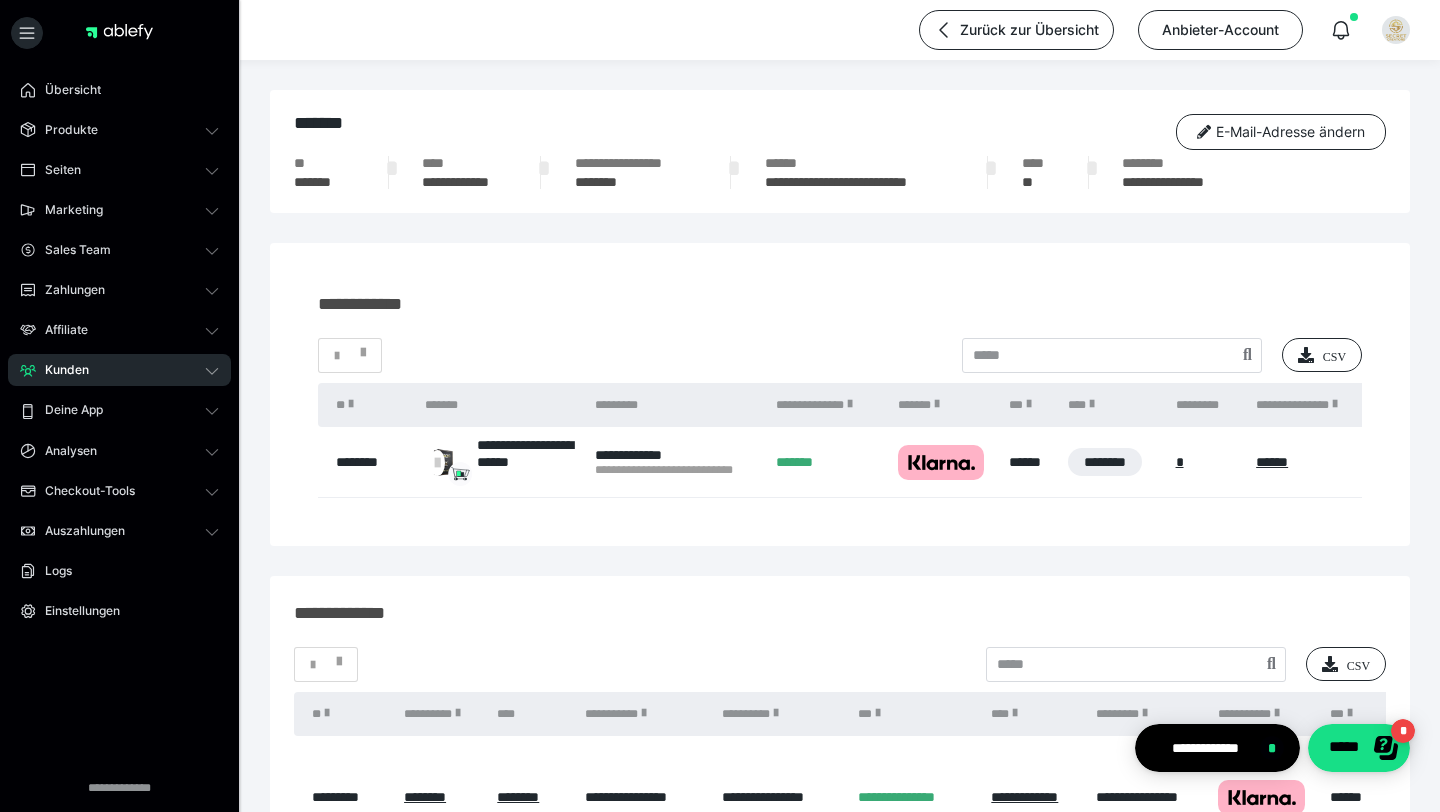 click on "********" at bounding box center (636, 182) 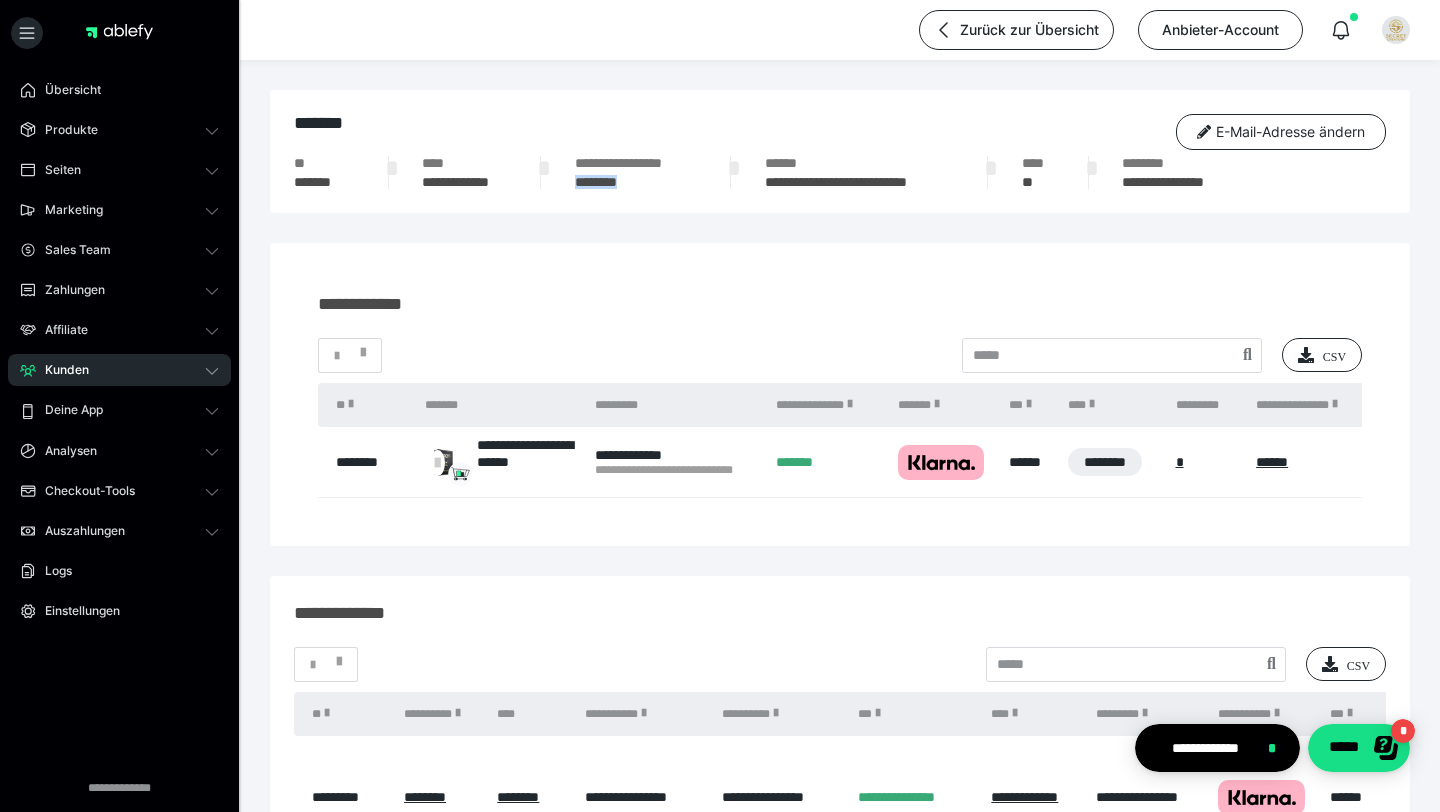 click on "********" at bounding box center [636, 182] 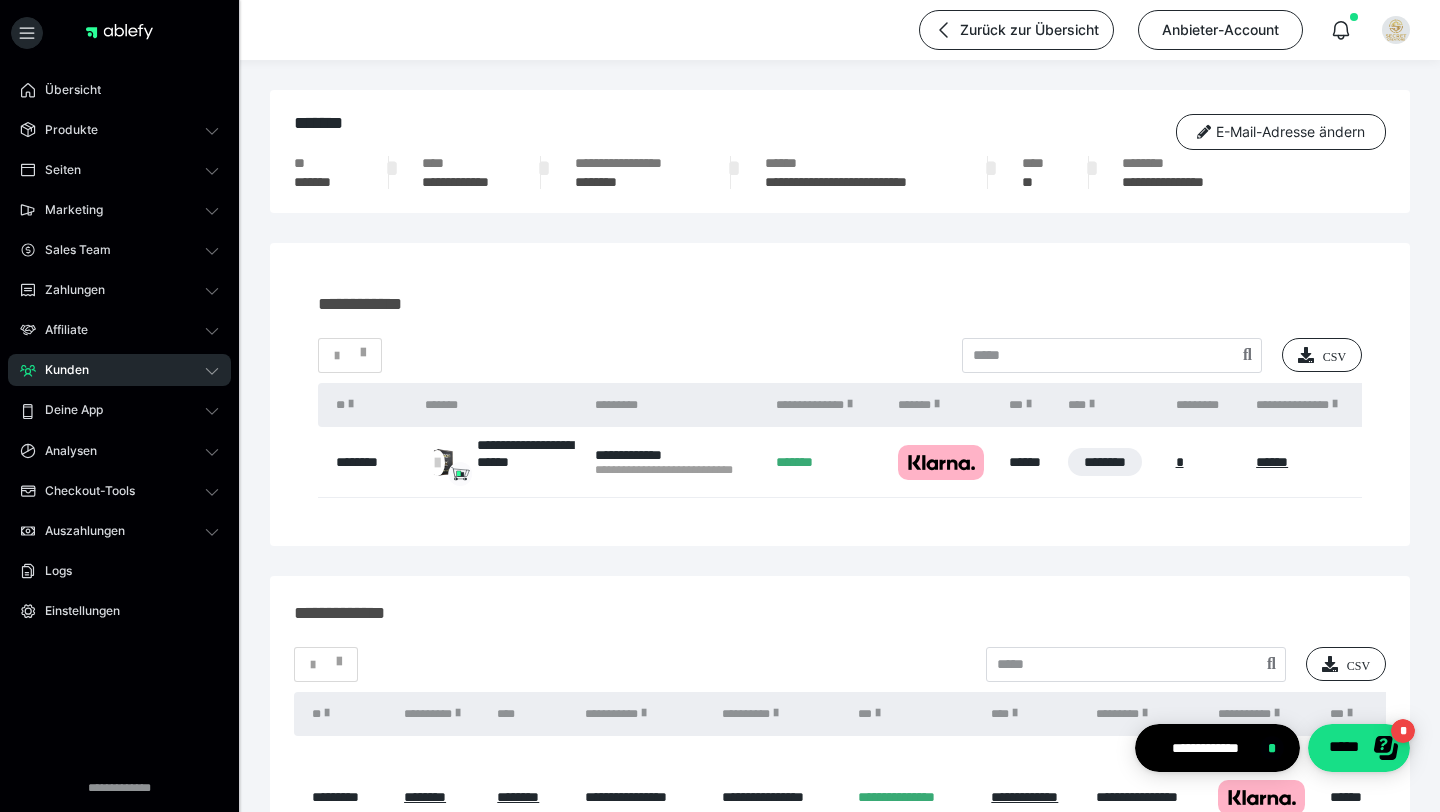click on "**********" at bounding box center (464, 182) 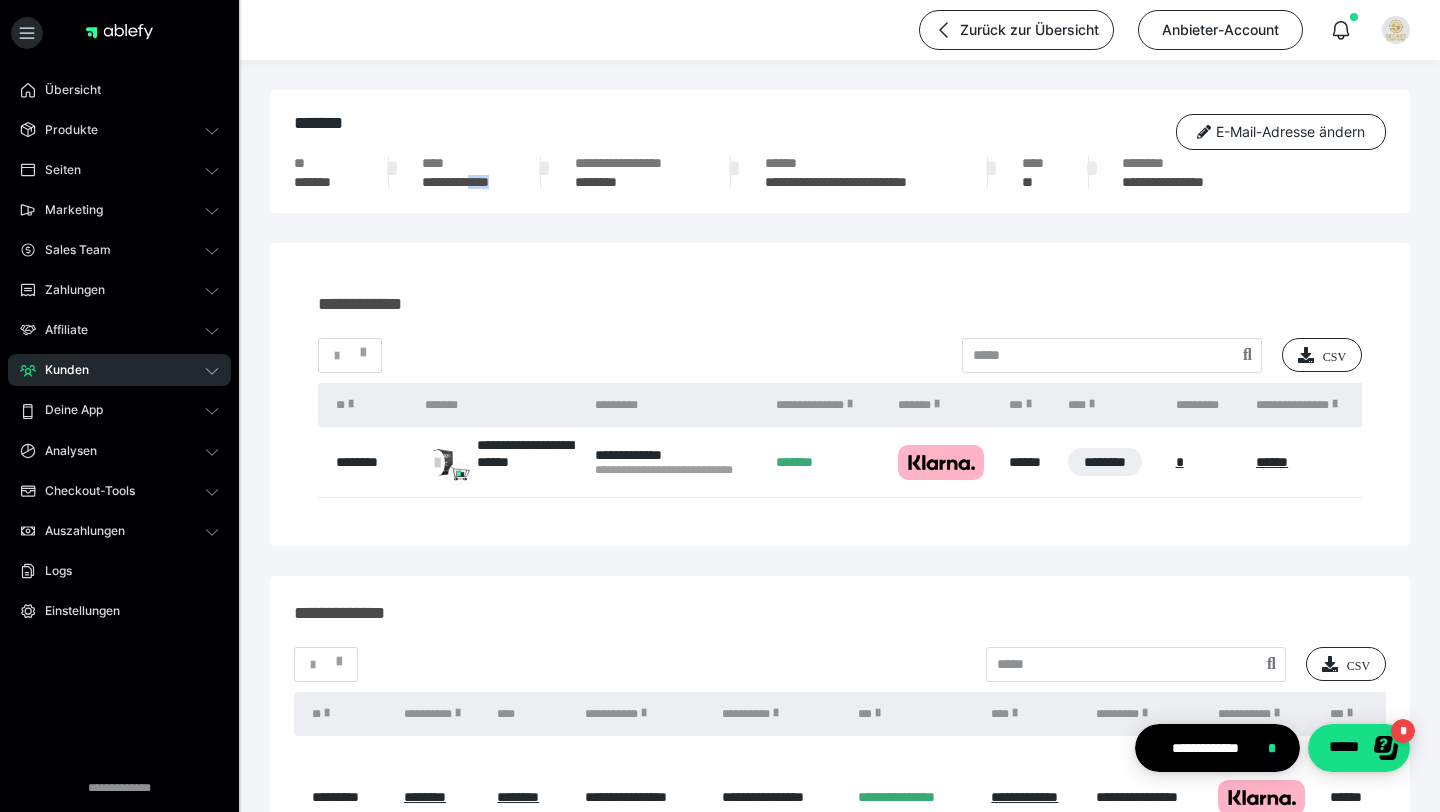 click on "**********" at bounding box center [464, 182] 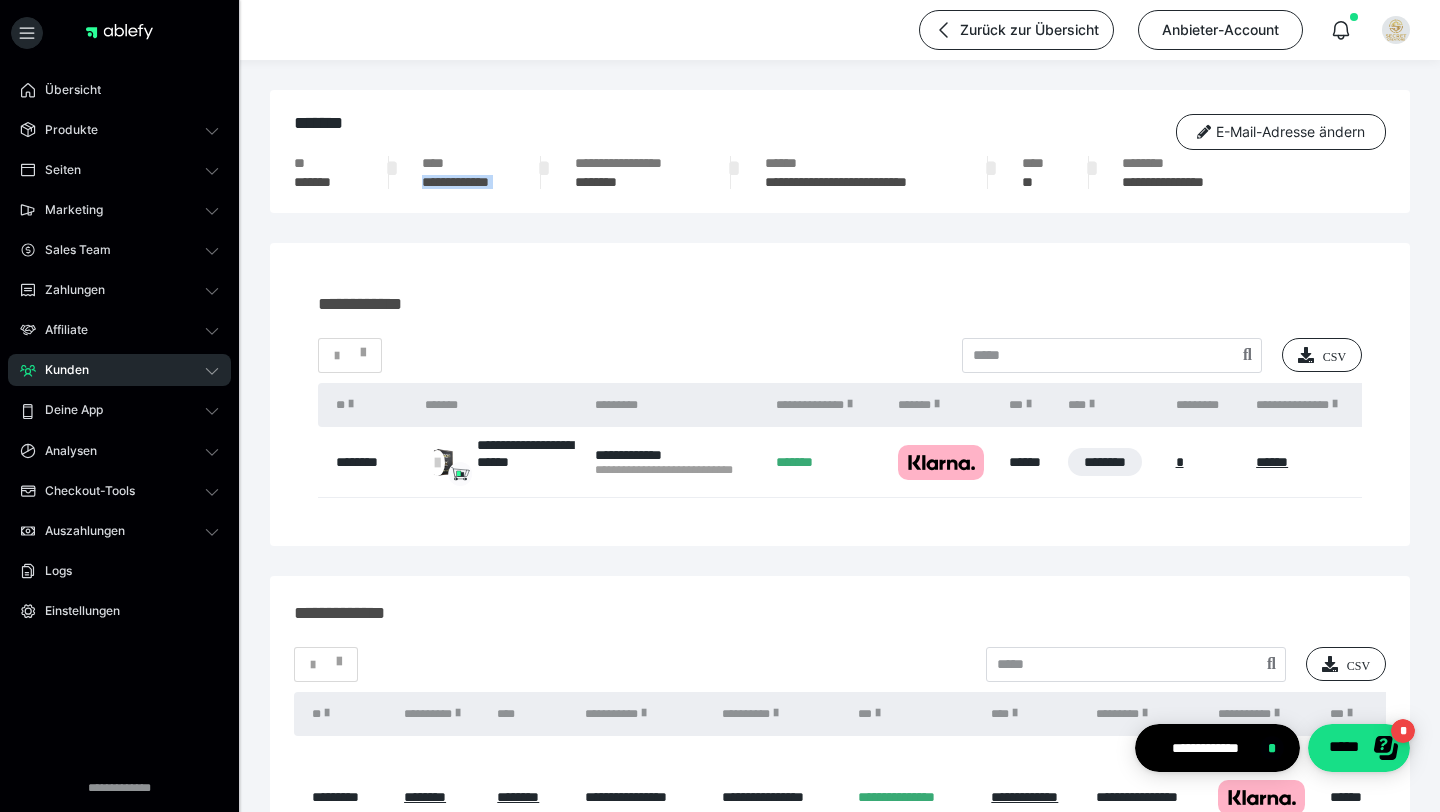 click on "**********" at bounding box center (464, 182) 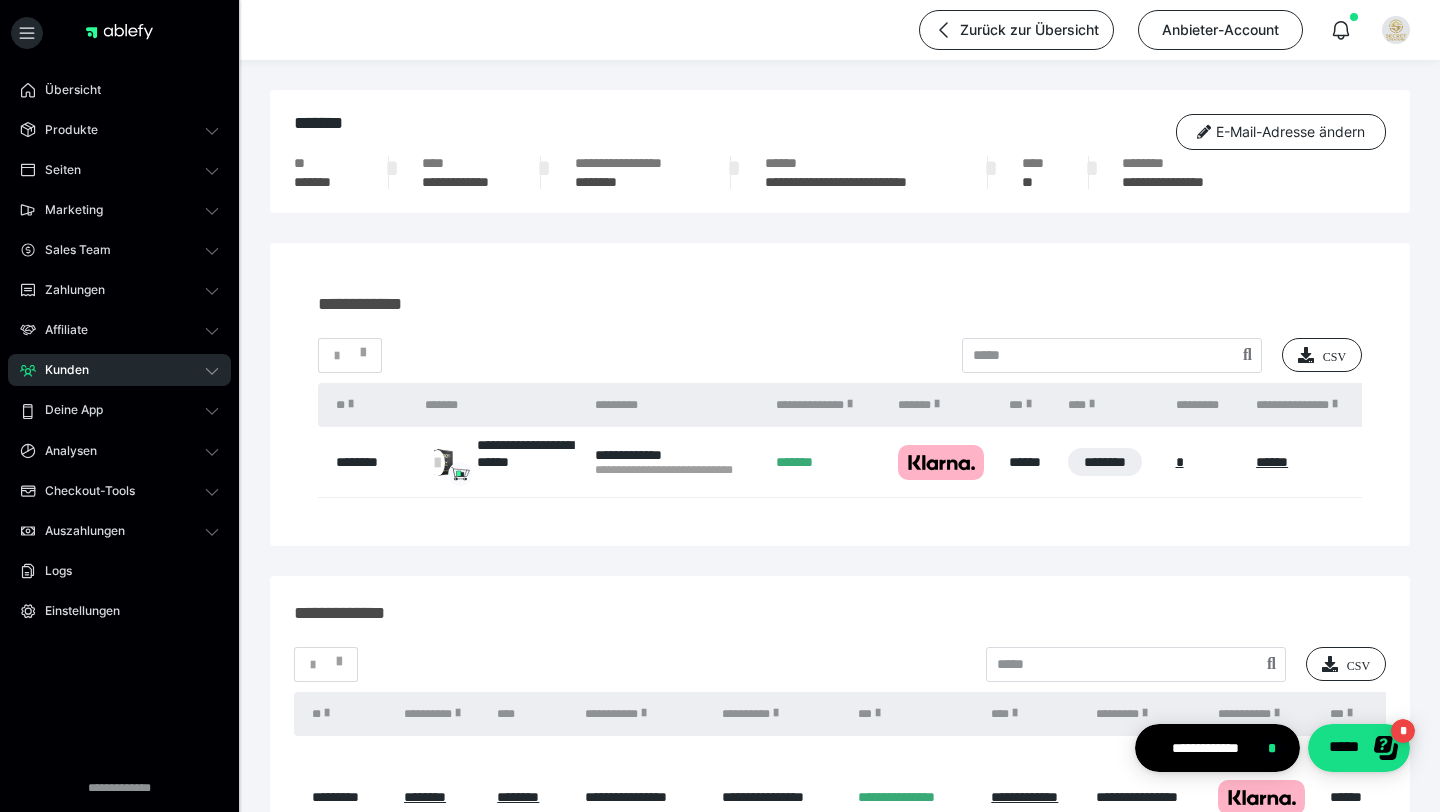 click on "**********" at bounding box center (676, 470) 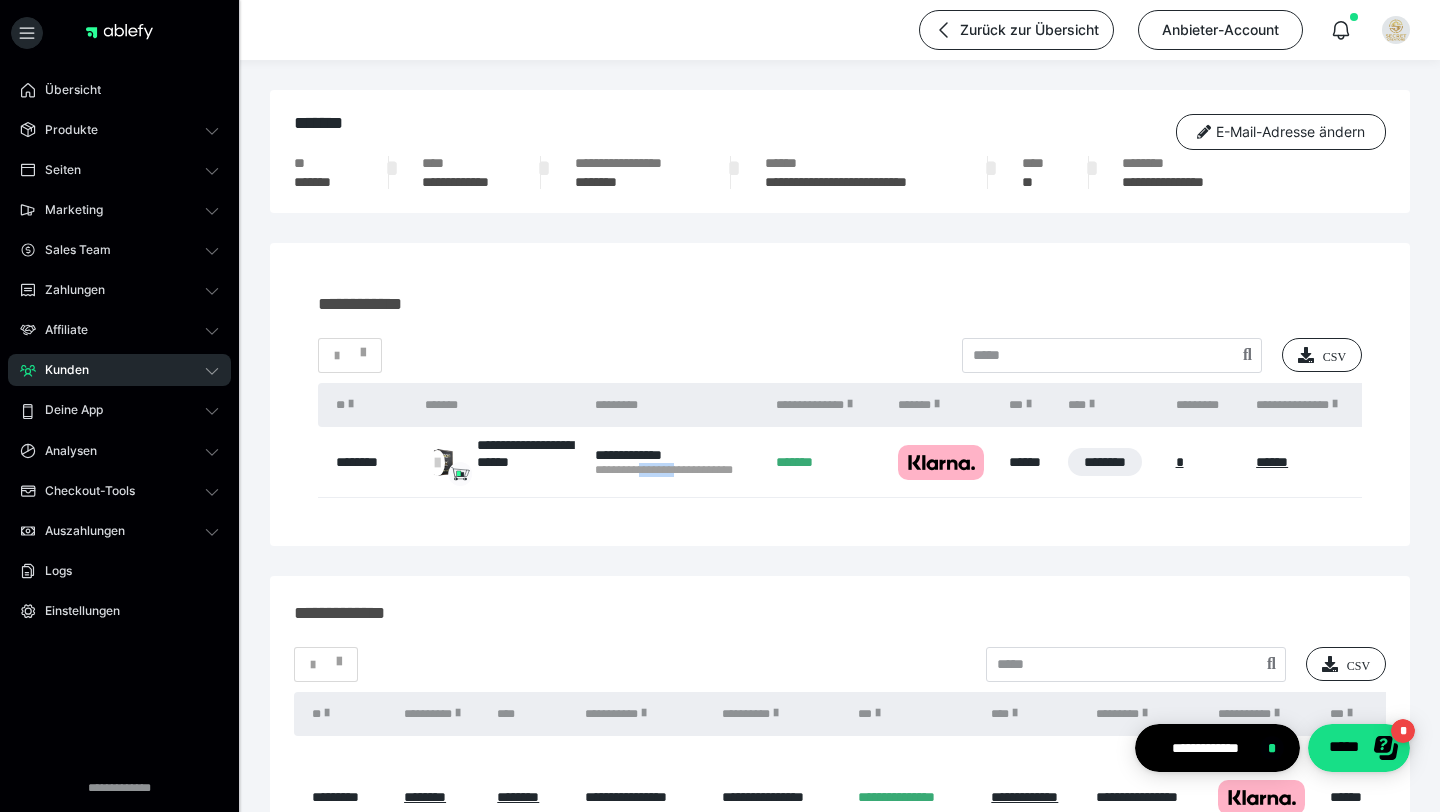 click on "**********" at bounding box center (676, 470) 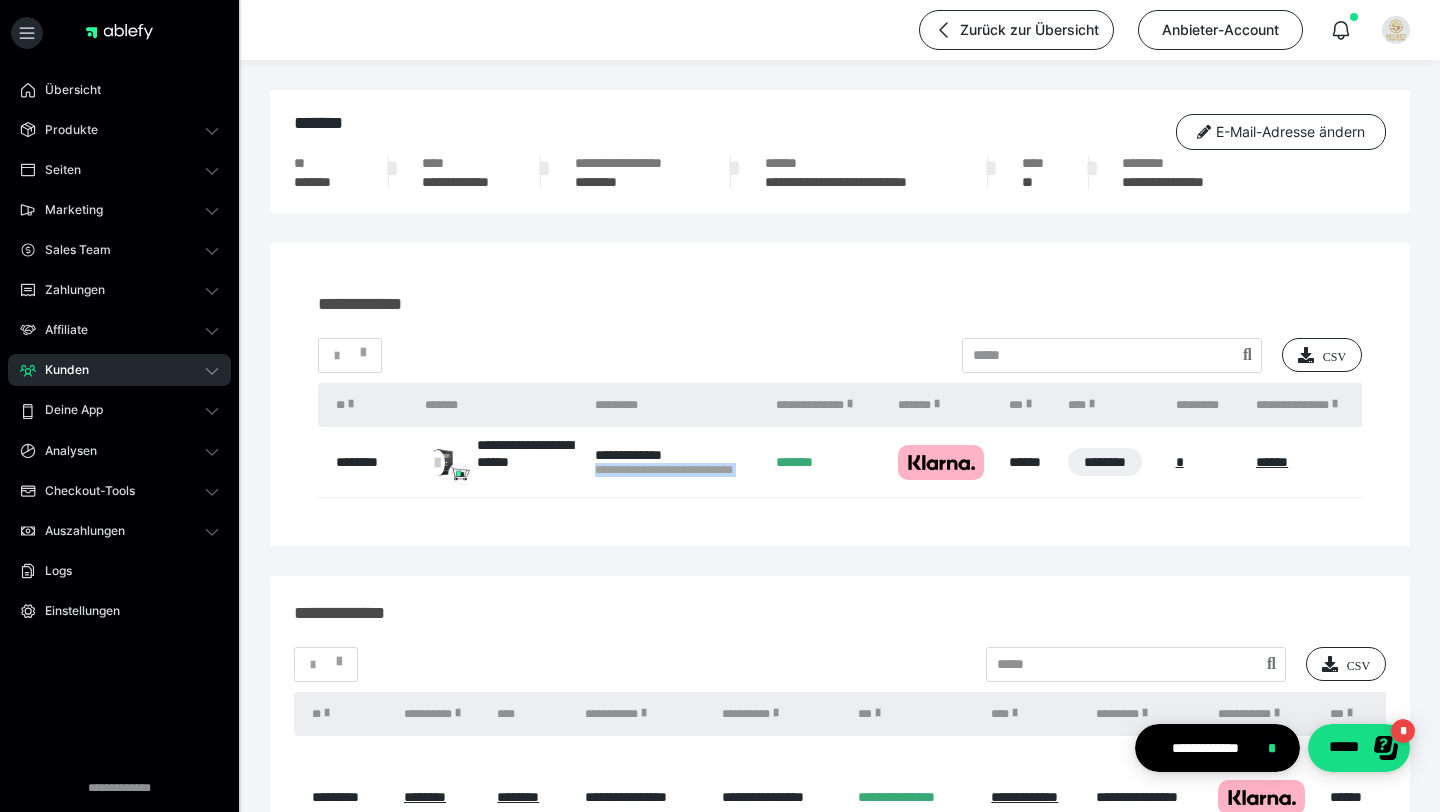 click on "**********" at bounding box center (676, 470) 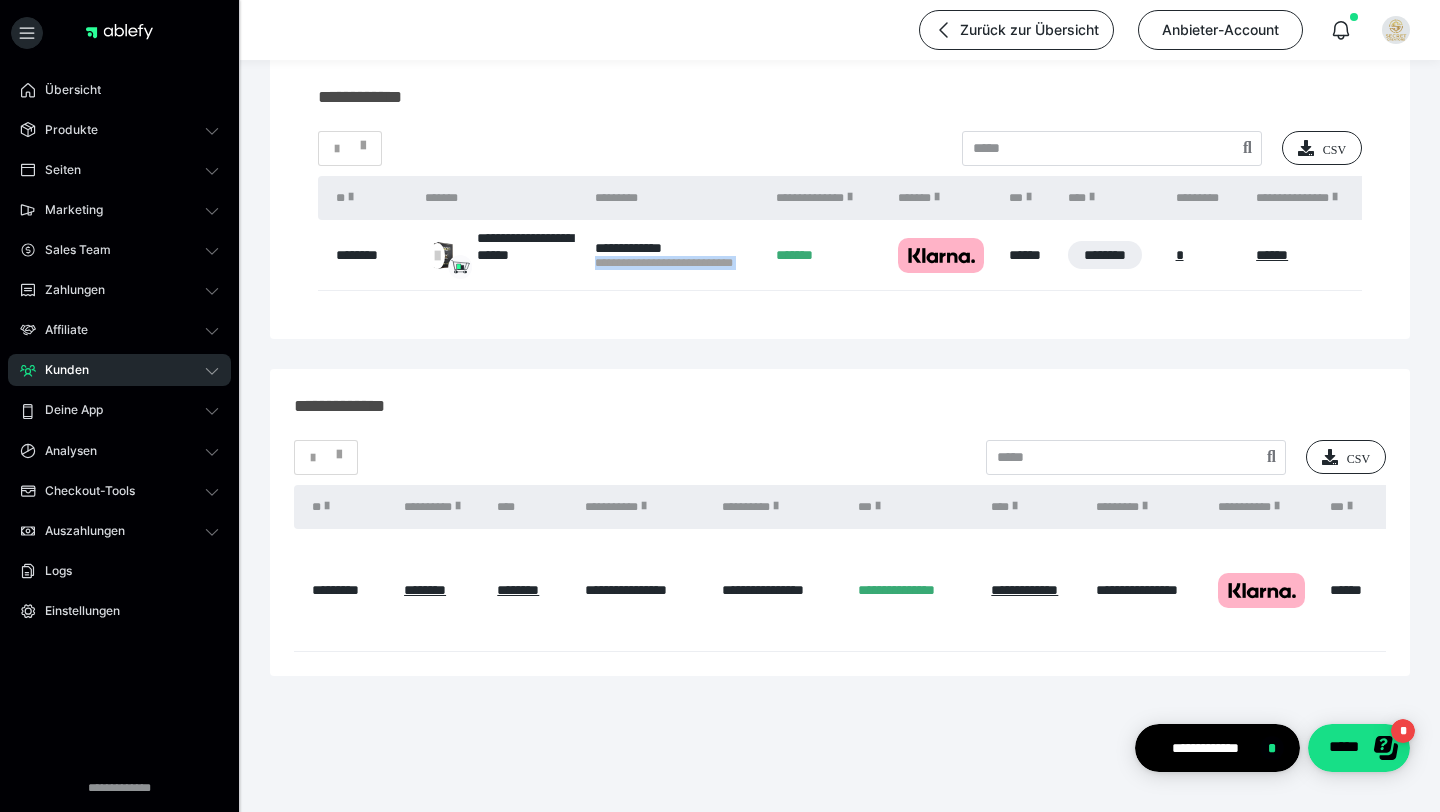 scroll, scrollTop: 209, scrollLeft: 0, axis: vertical 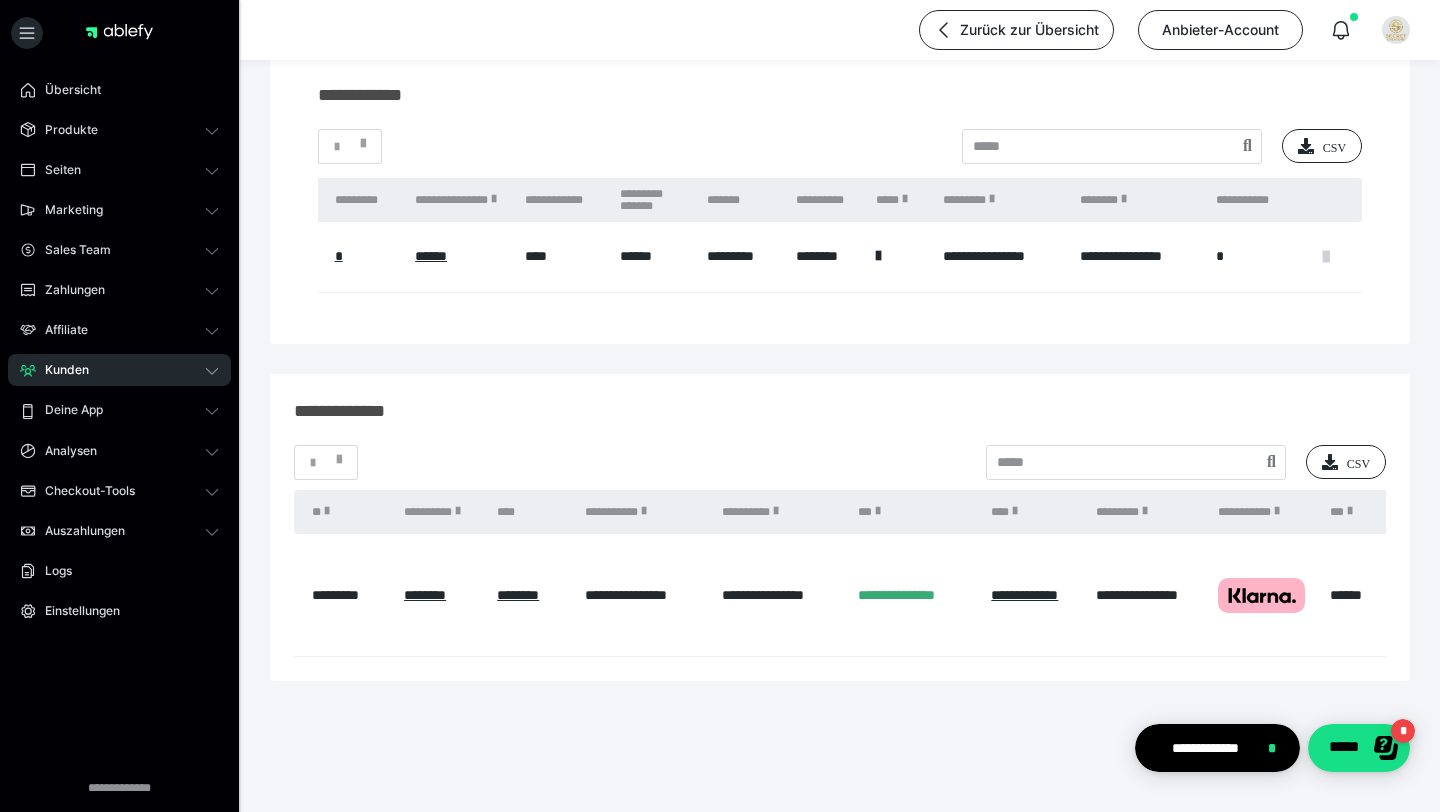 click at bounding box center [1326, 257] 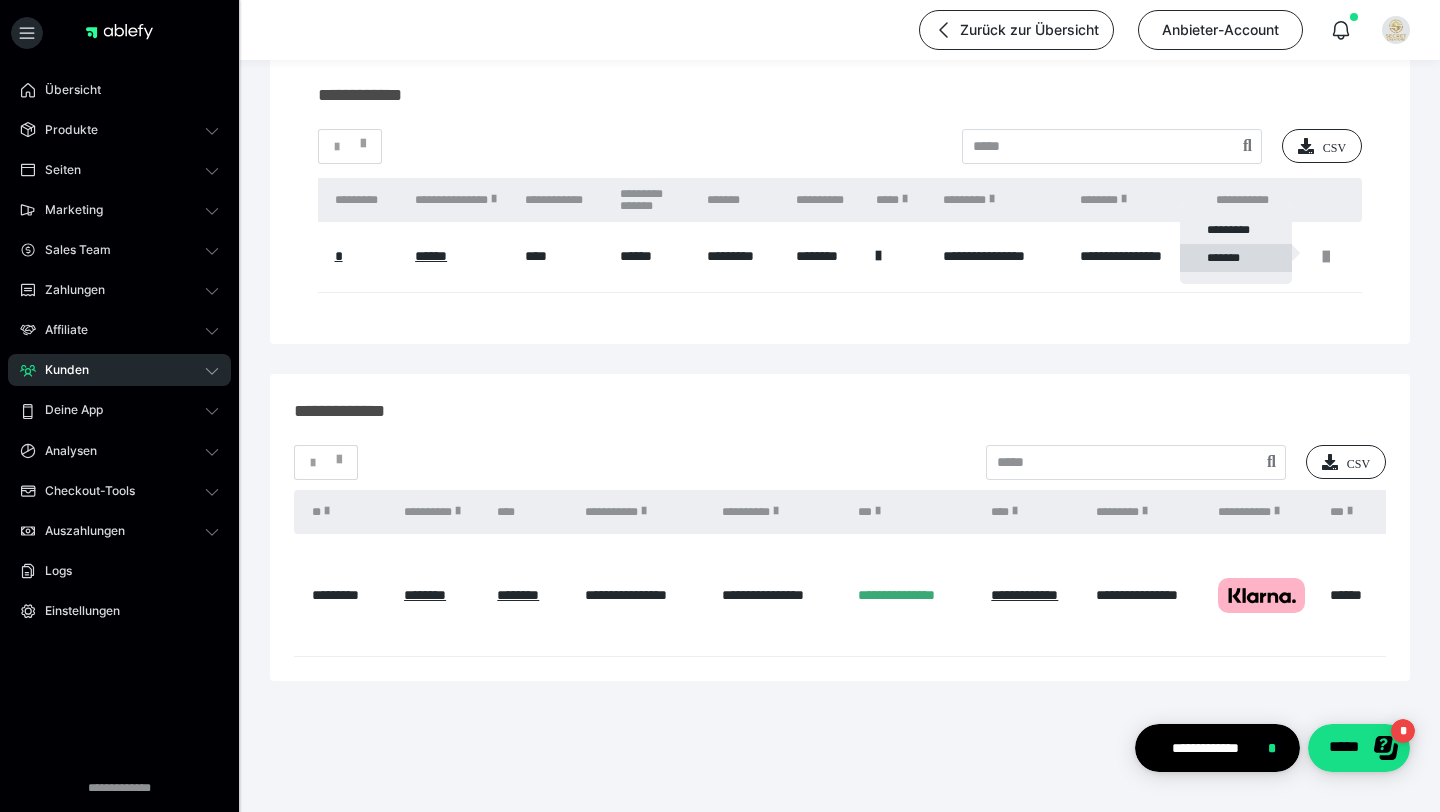 click on "*******" at bounding box center (1236, 258) 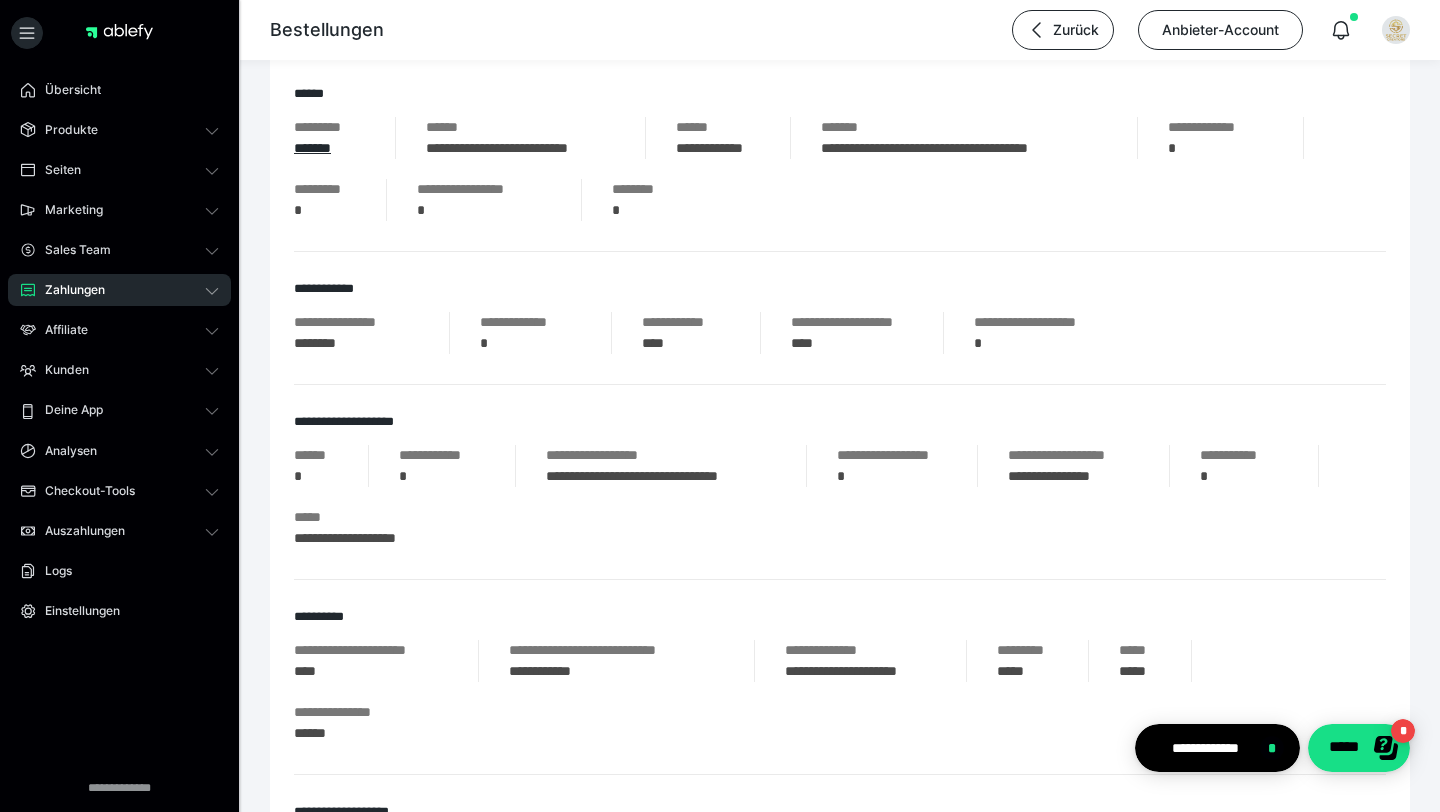 scroll, scrollTop: 460, scrollLeft: 0, axis: vertical 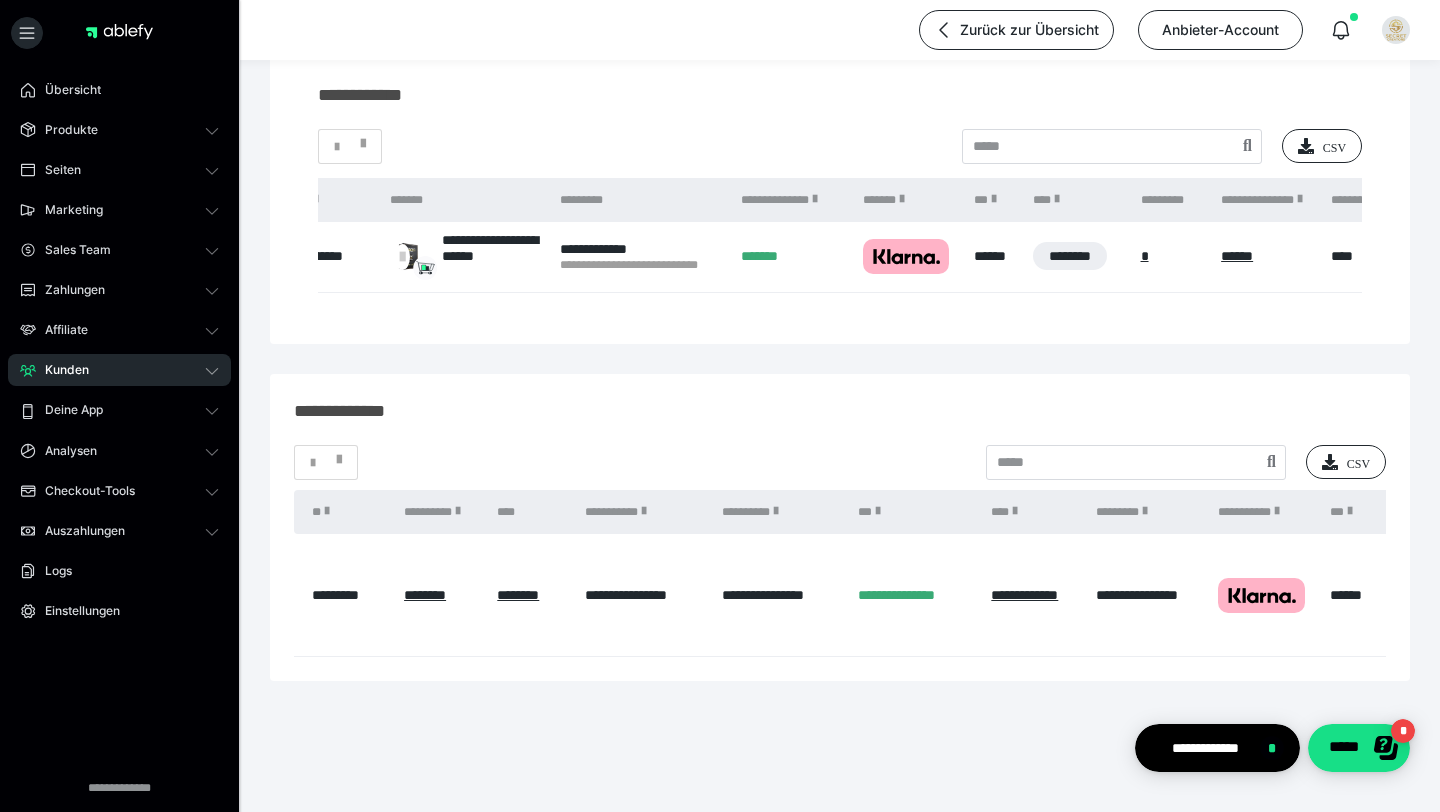 click on "**********" at bounding box center (641, 257) 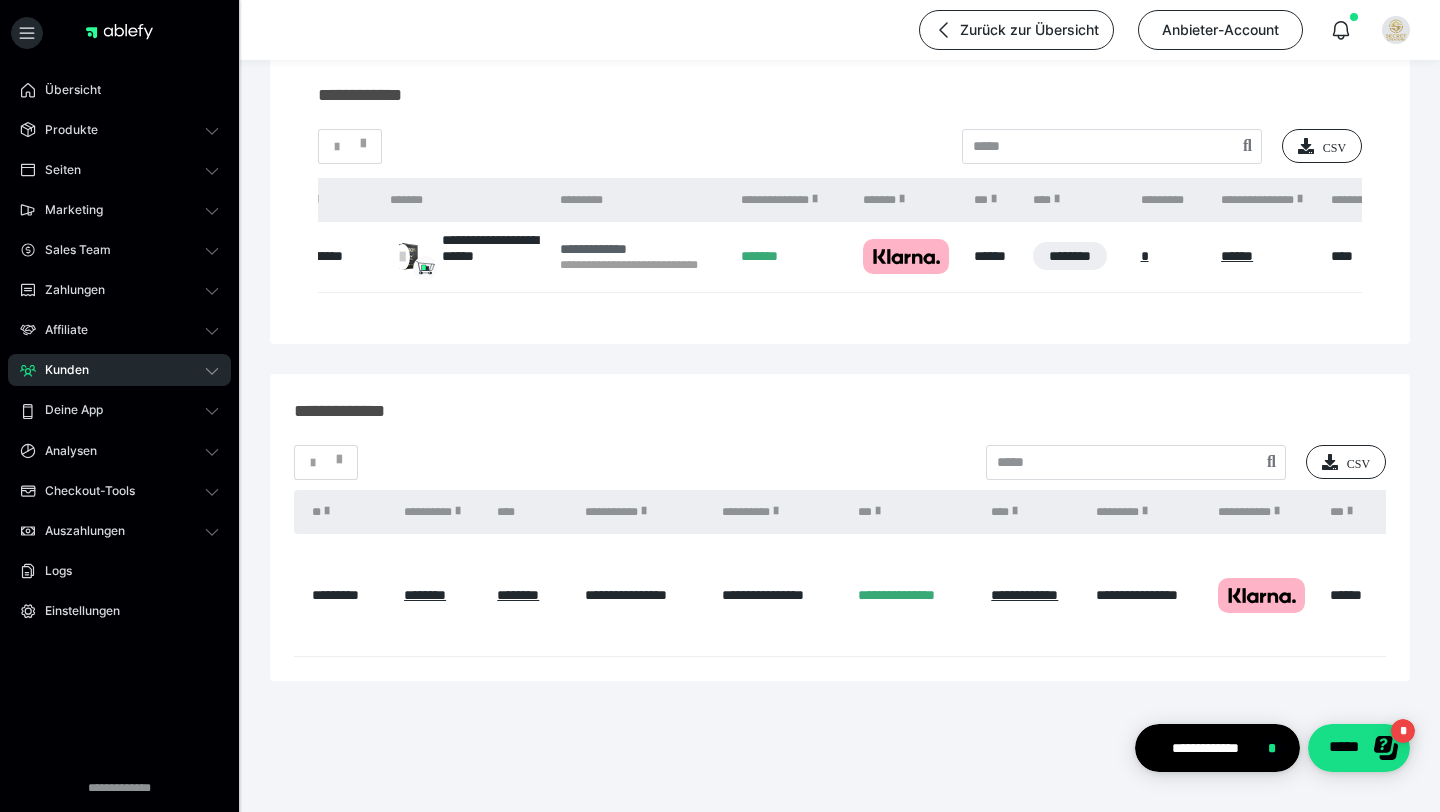 click on "**********" at bounding box center [641, 249] 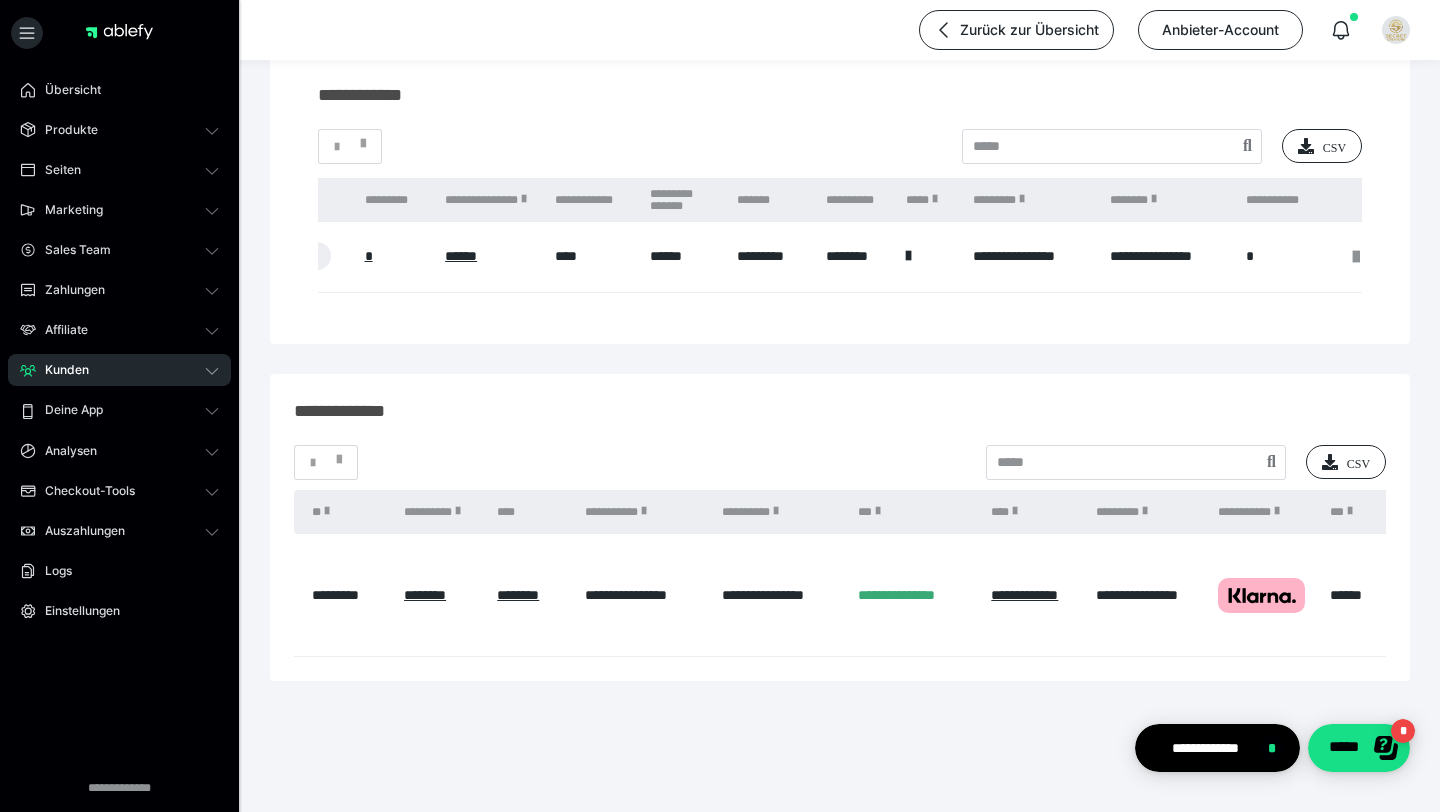 scroll, scrollTop: 0, scrollLeft: 841, axis: horizontal 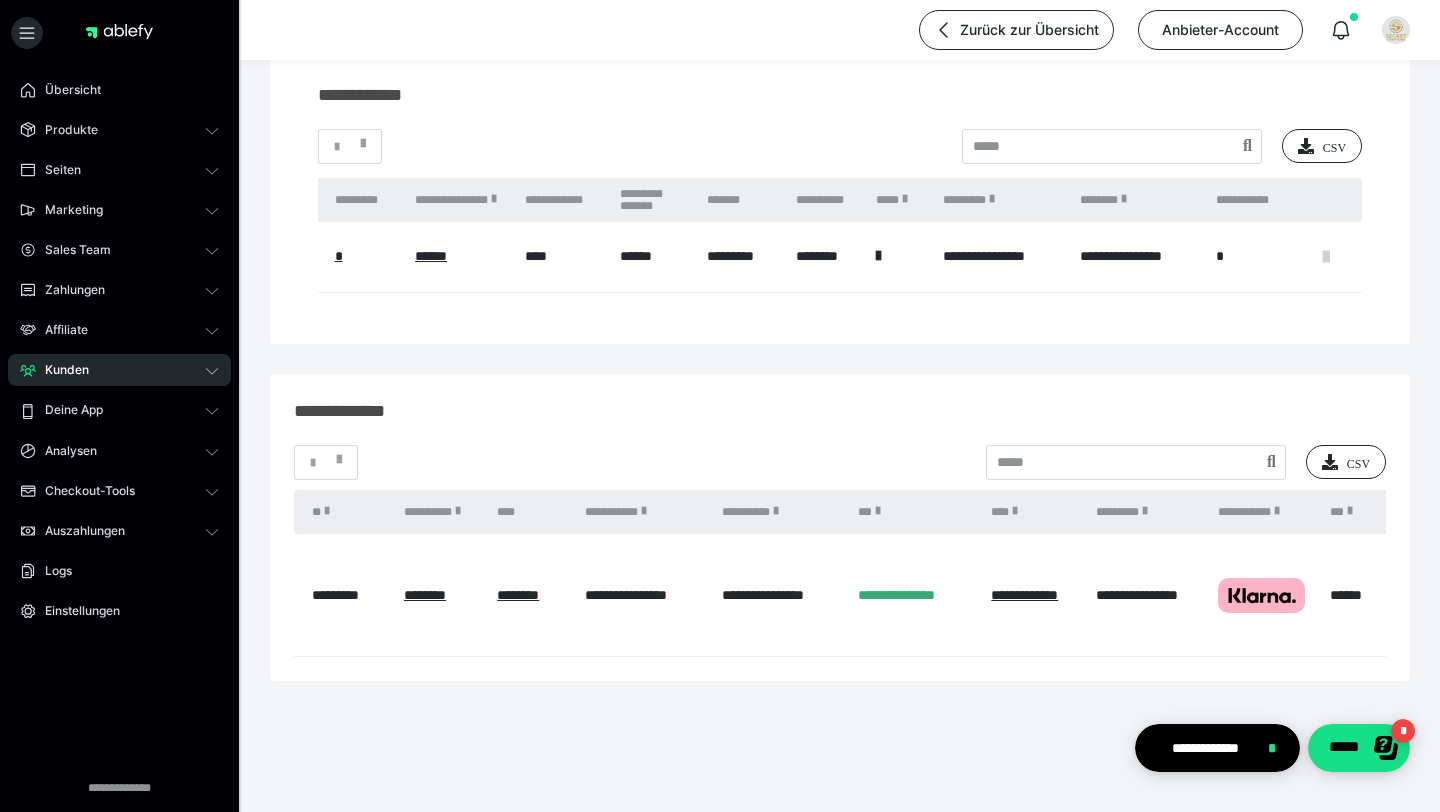click at bounding box center (1326, 257) 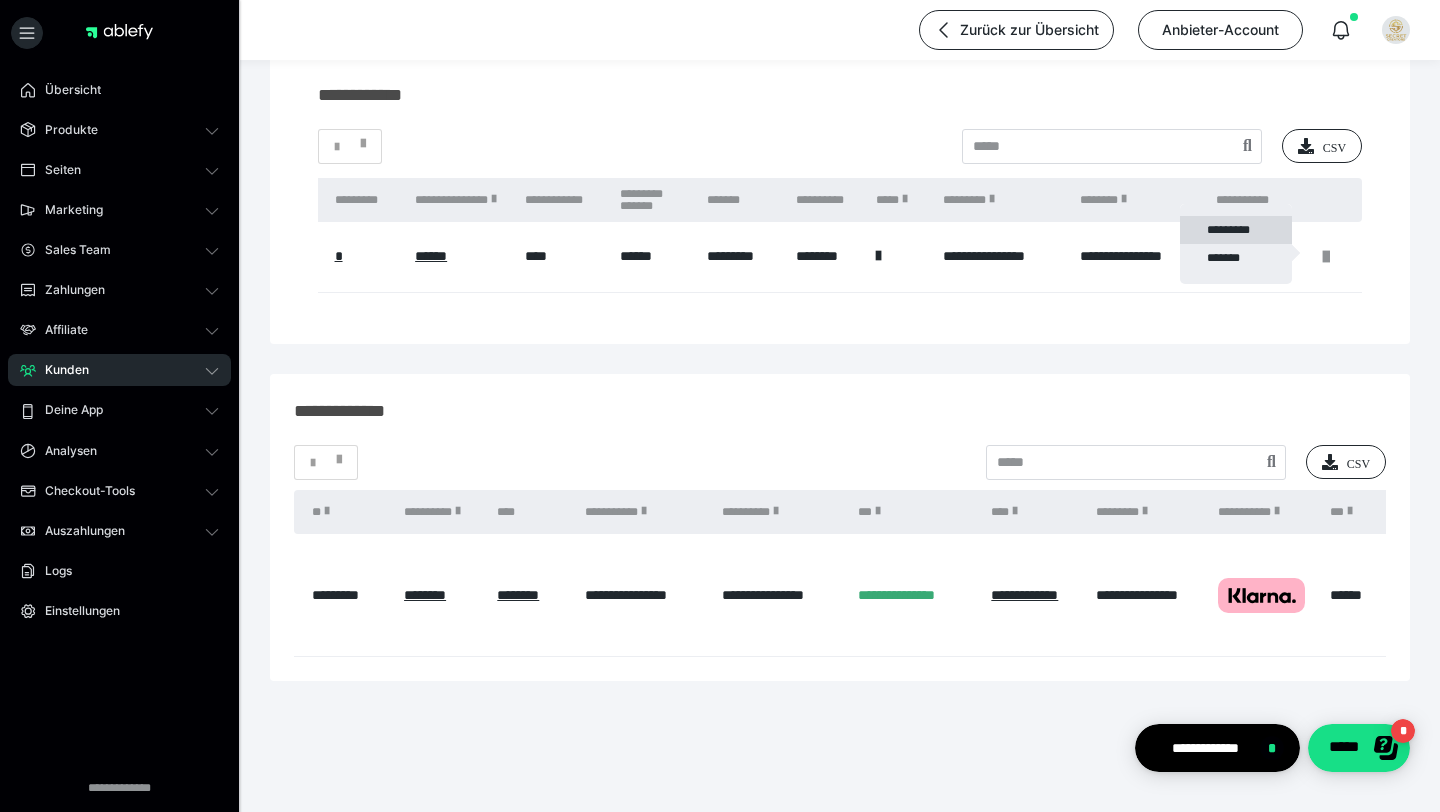click on "*********" at bounding box center (1236, 230) 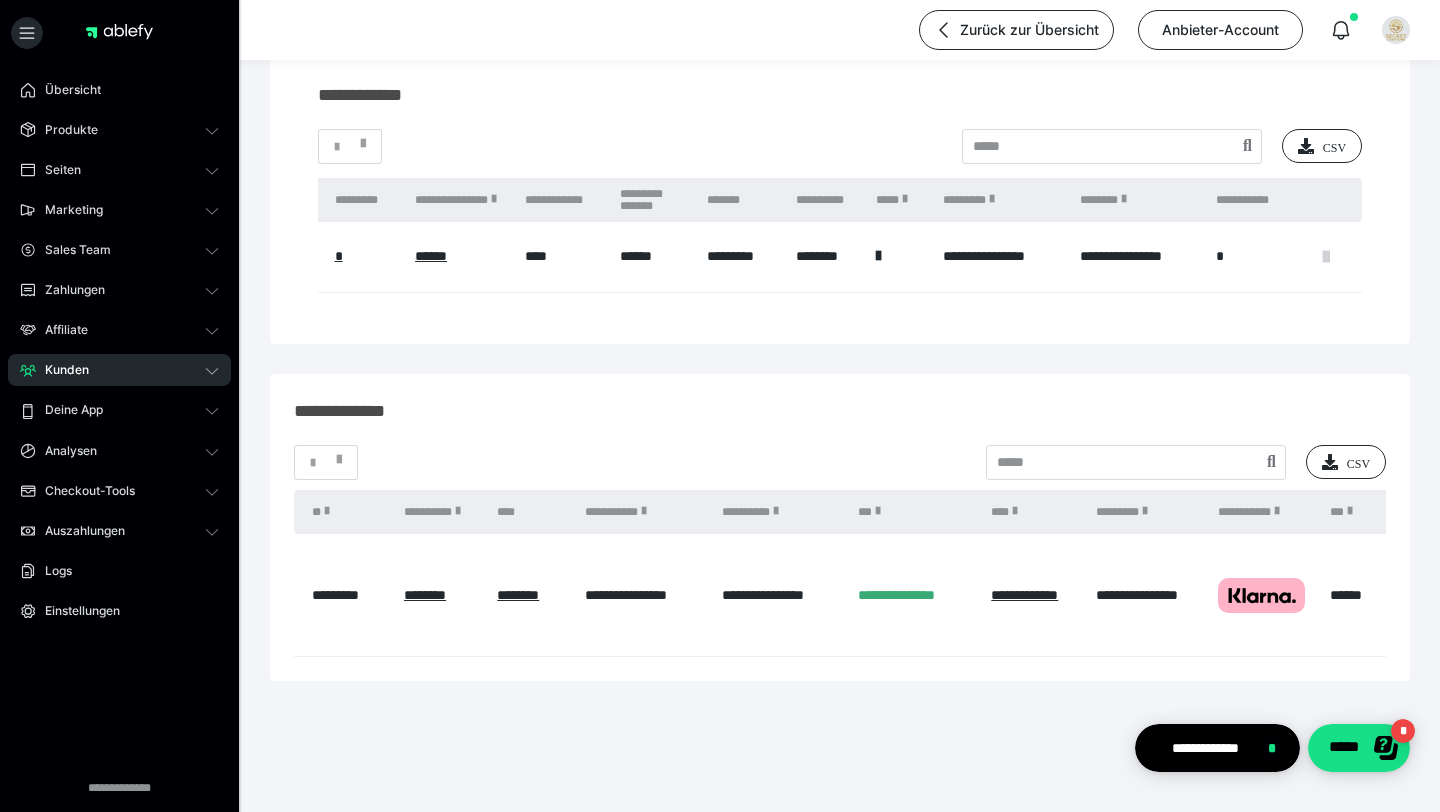 click at bounding box center (1326, 257) 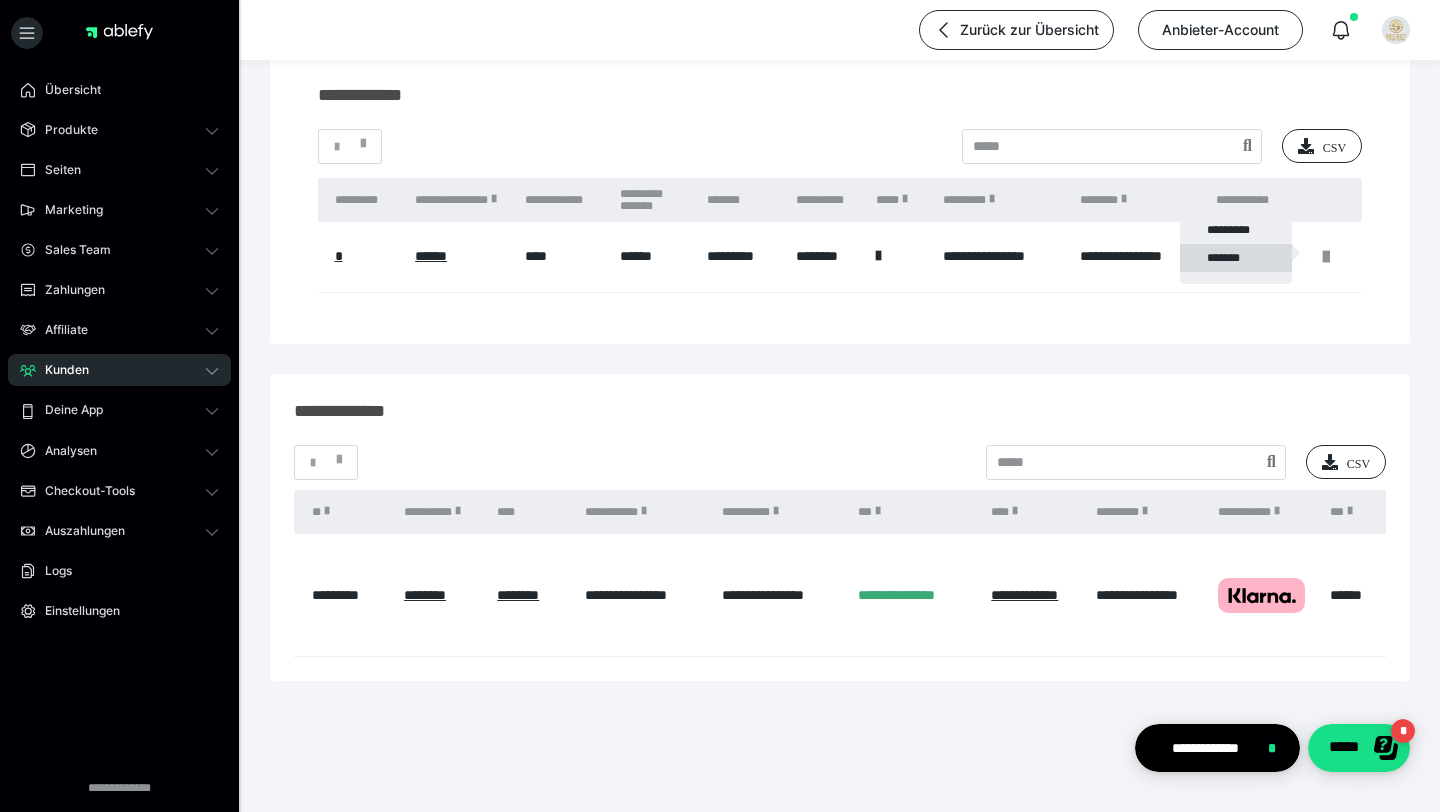click on "*******" at bounding box center (1236, 258) 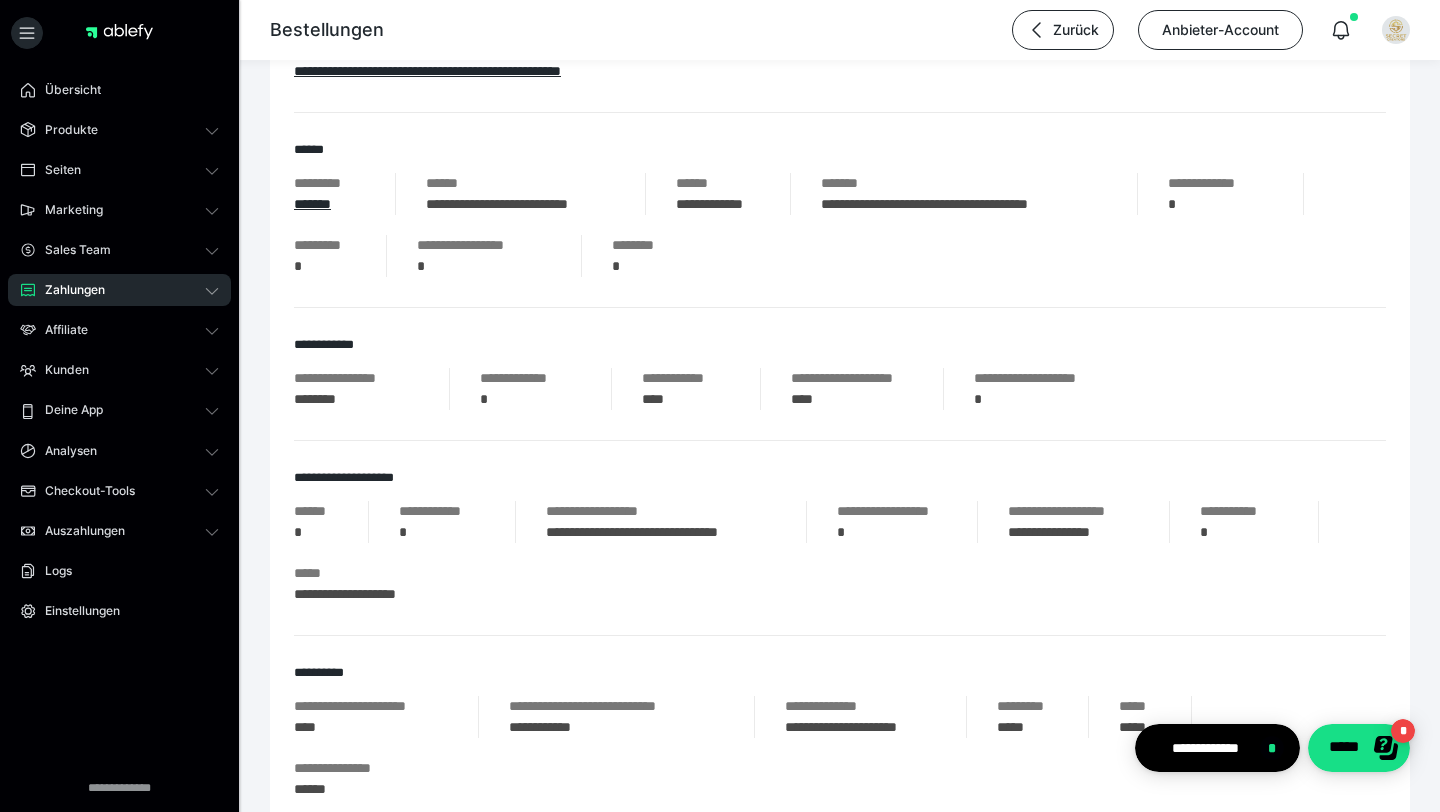 scroll, scrollTop: 63, scrollLeft: 0, axis: vertical 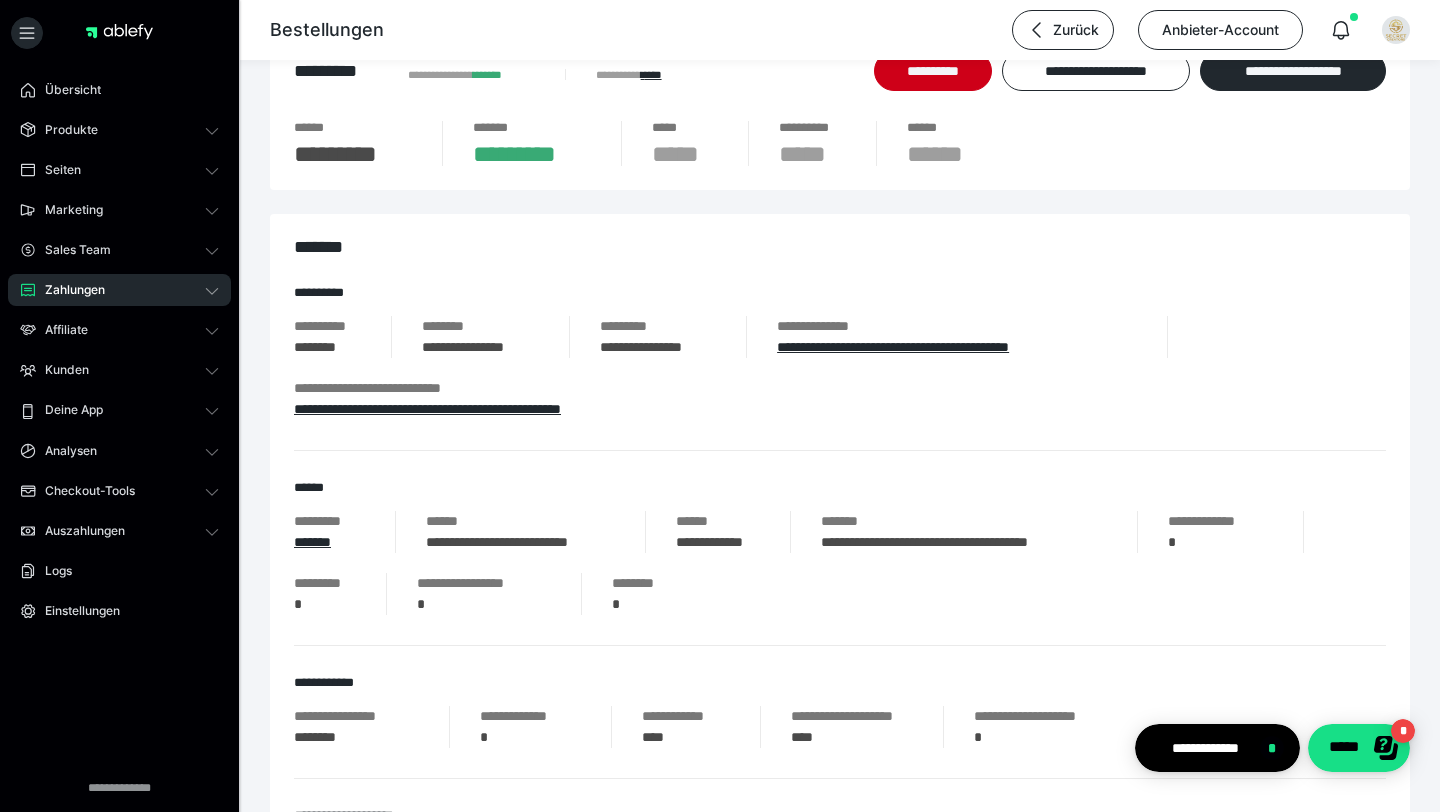 click on "Zahlungen" at bounding box center [119, 290] 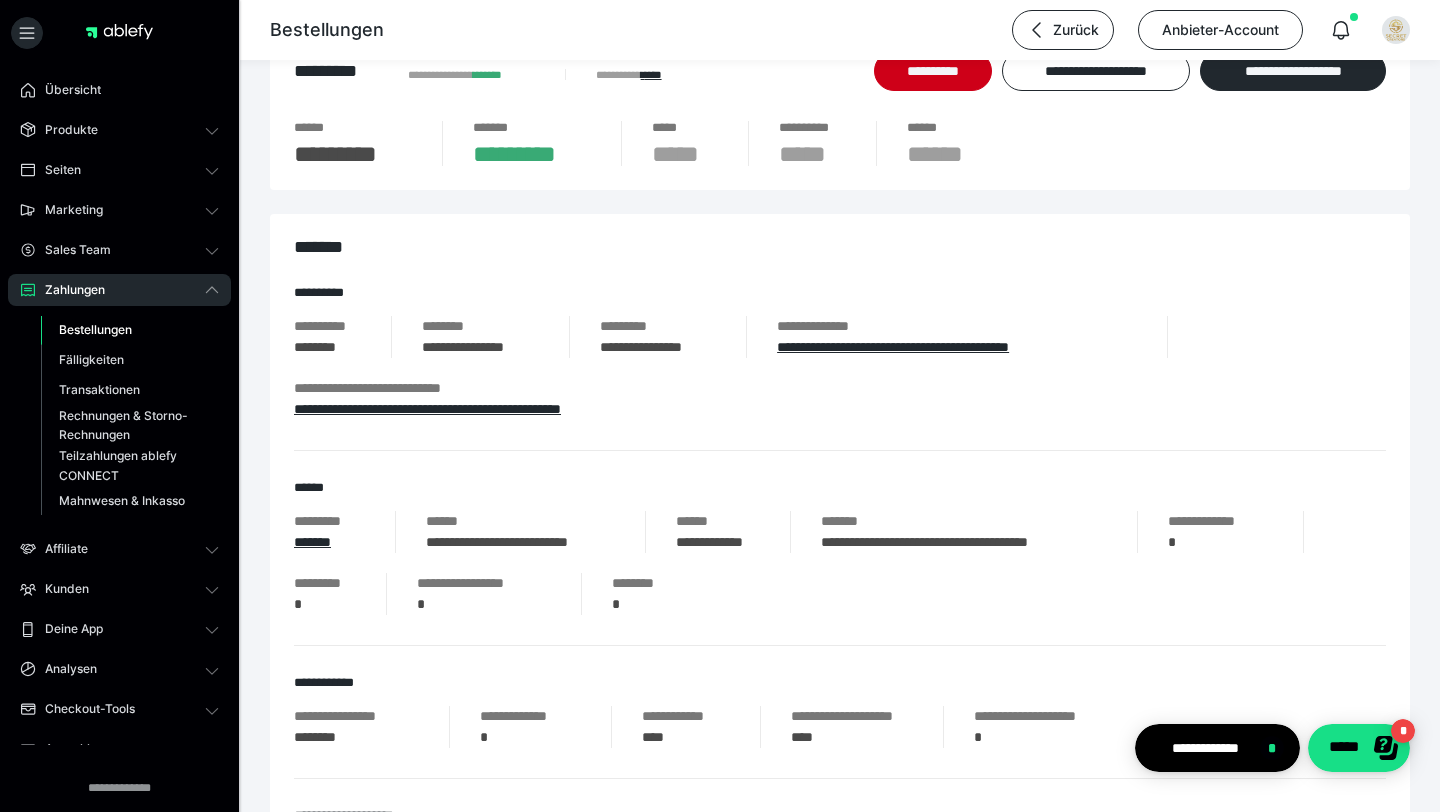 click on "Bestellungen" at bounding box center (95, 329) 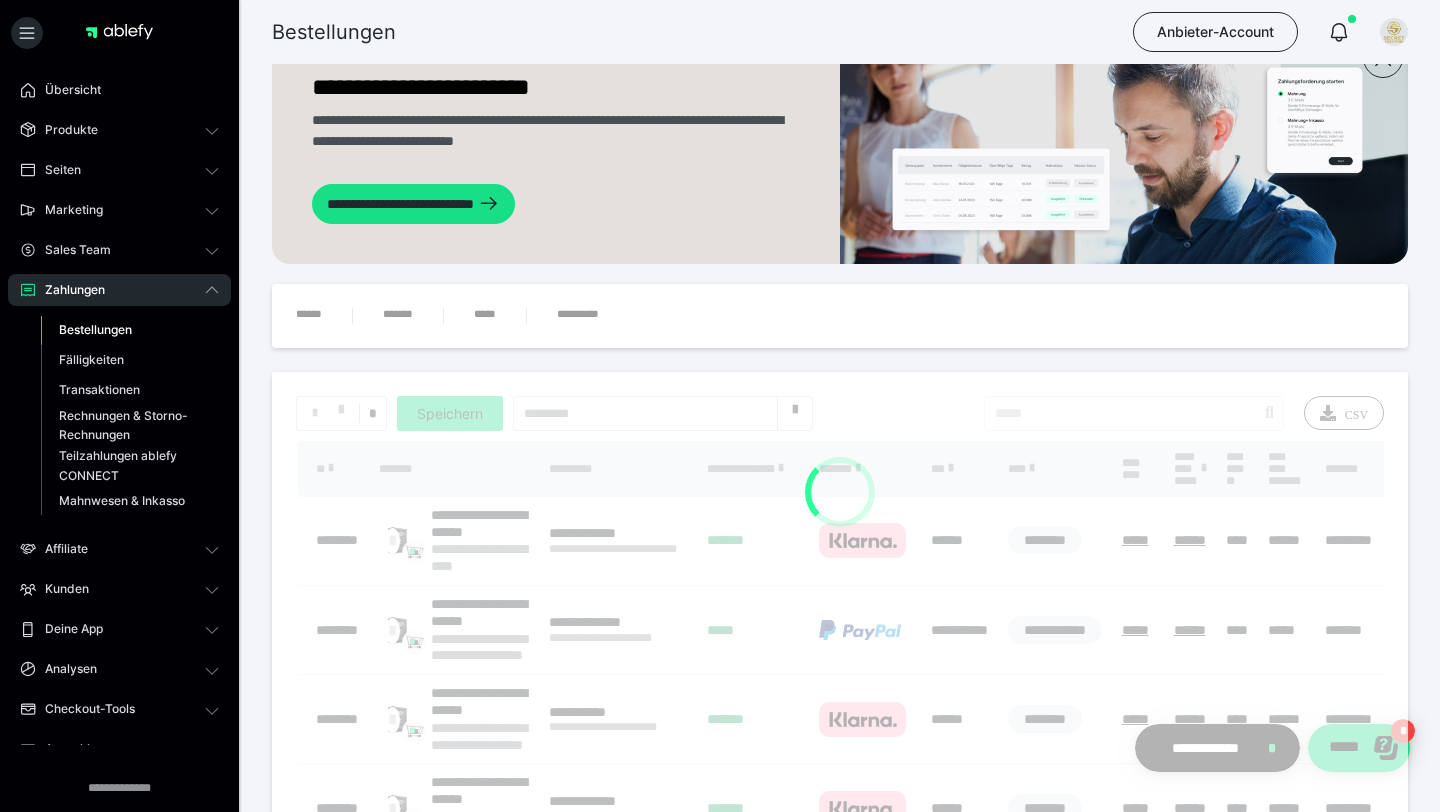 scroll, scrollTop: 0, scrollLeft: 0, axis: both 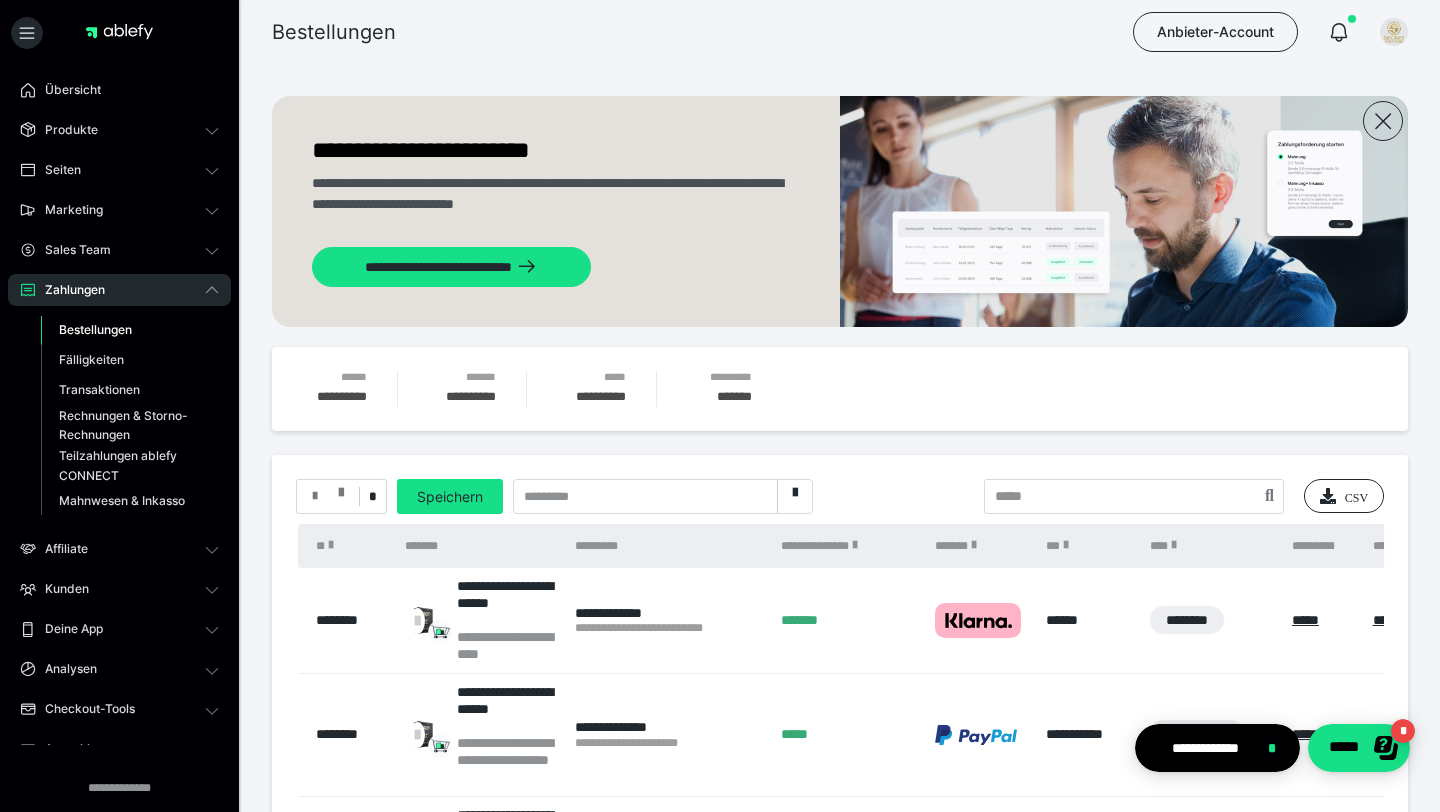 click at bounding box center (328, 496) 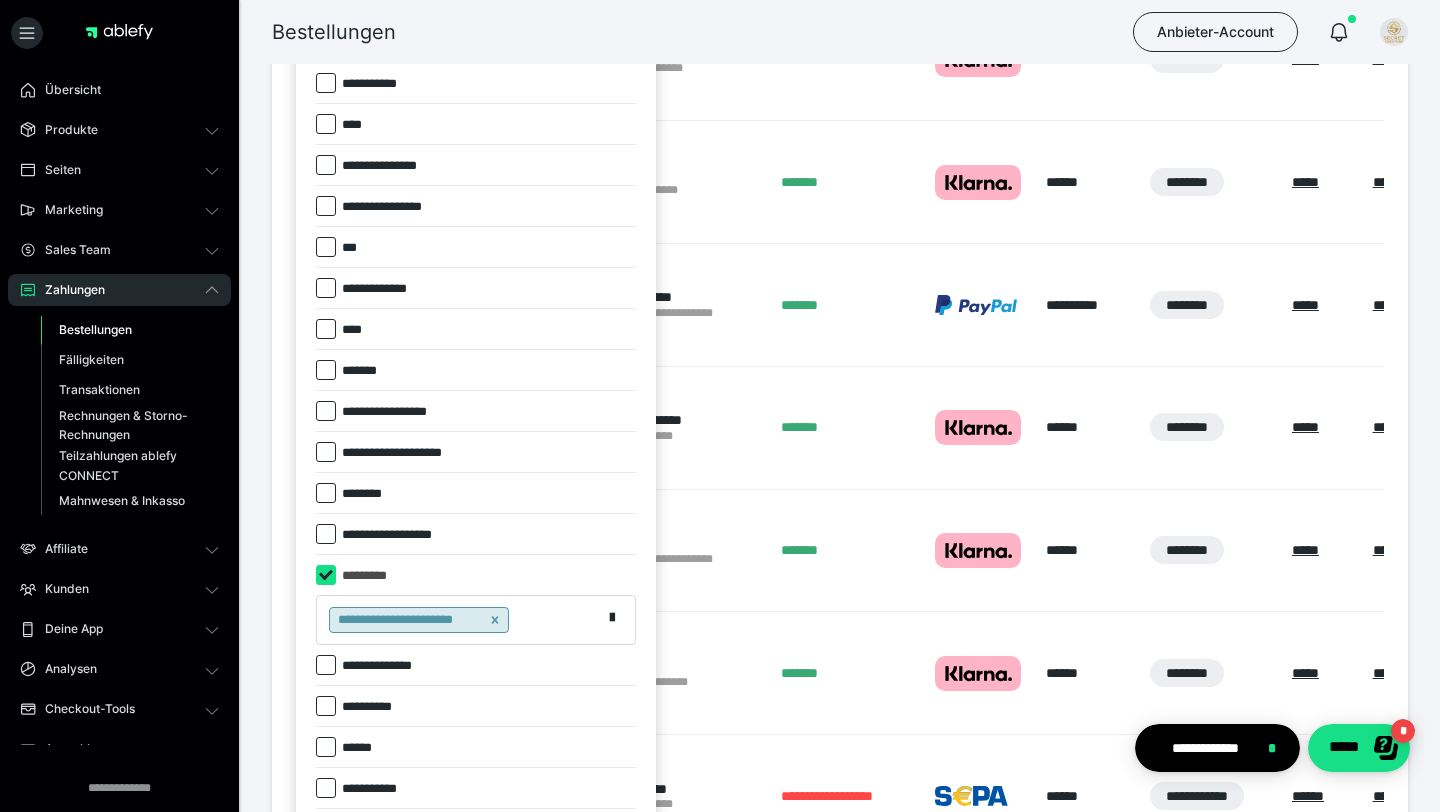 scroll, scrollTop: 813, scrollLeft: 0, axis: vertical 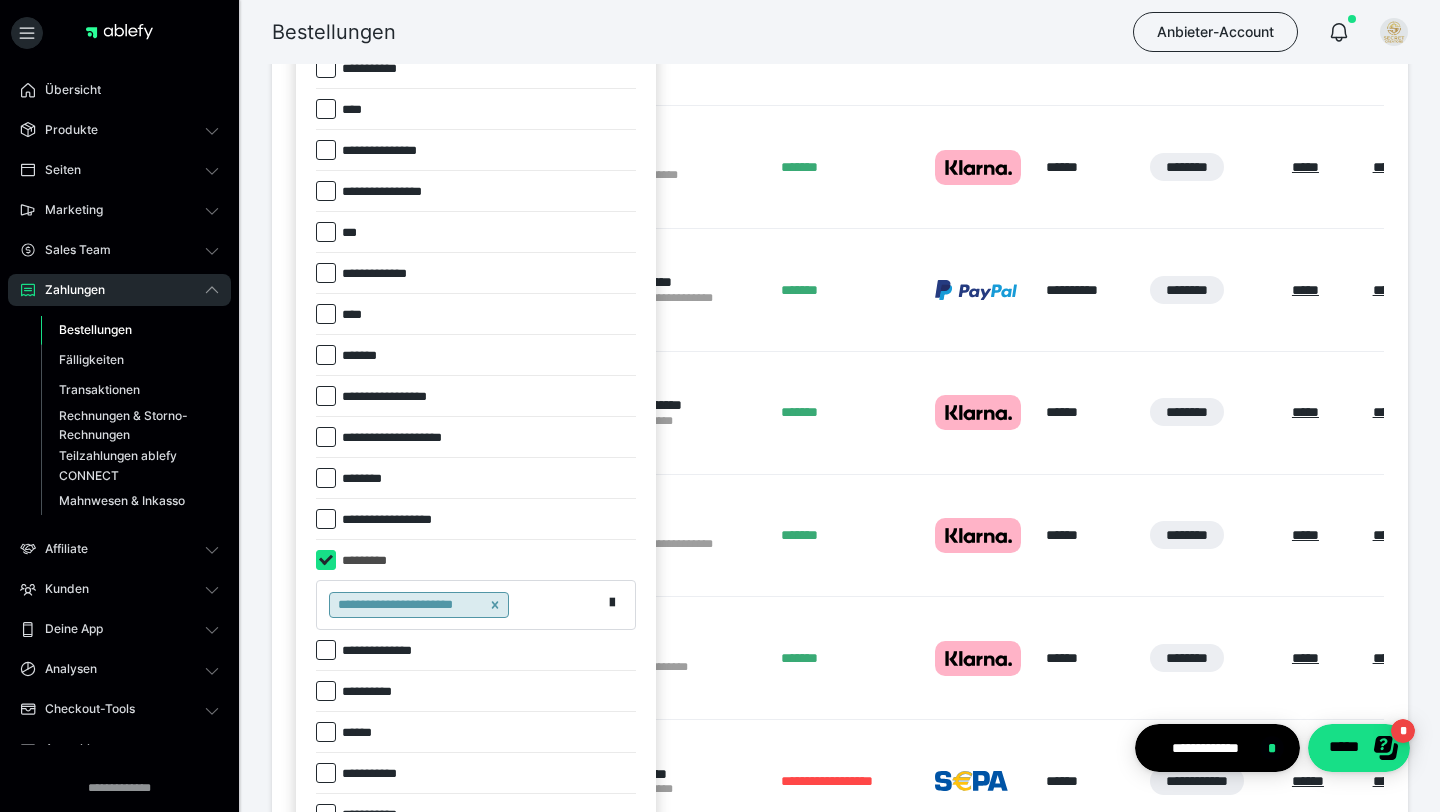 click 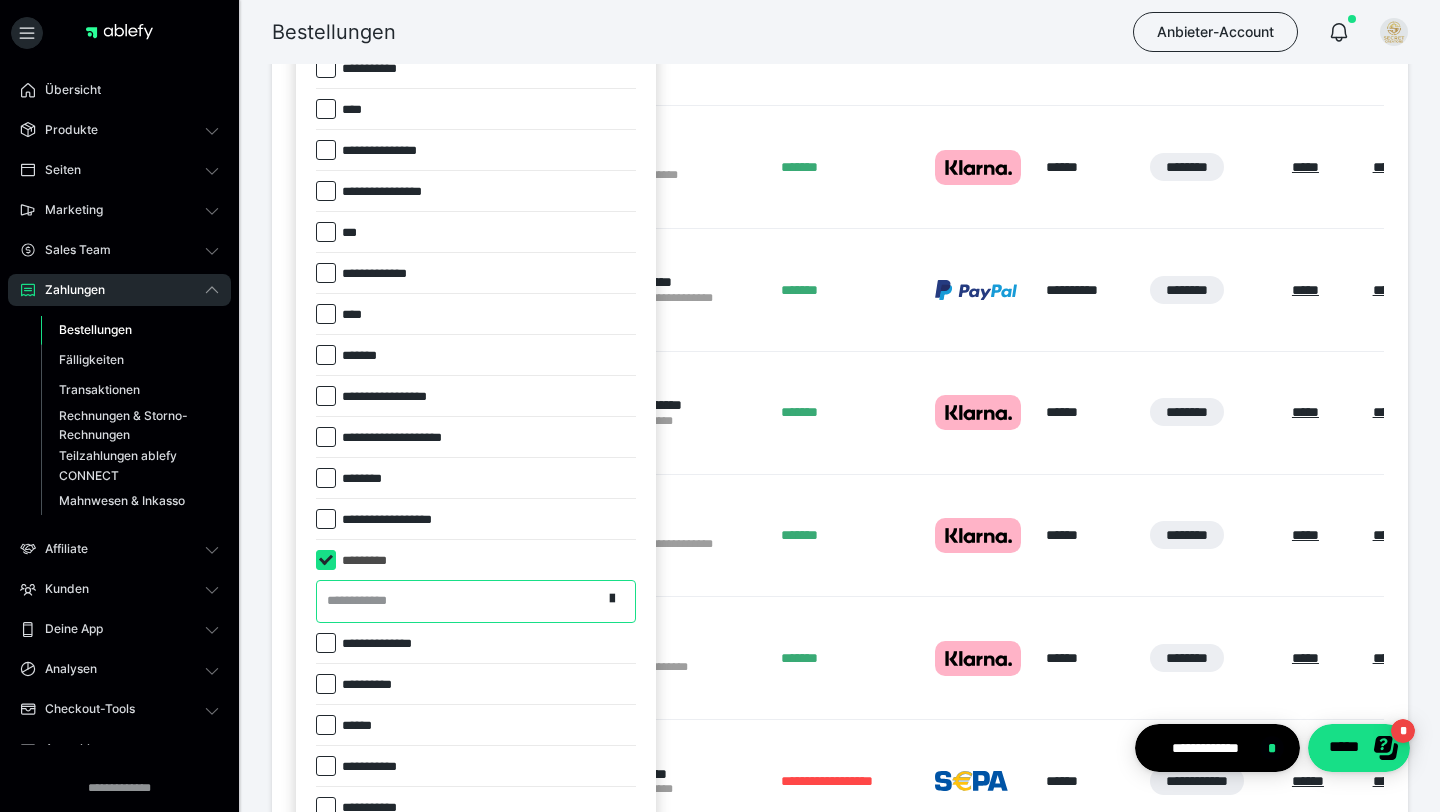 click on "**********" at bounding box center (476, 601) 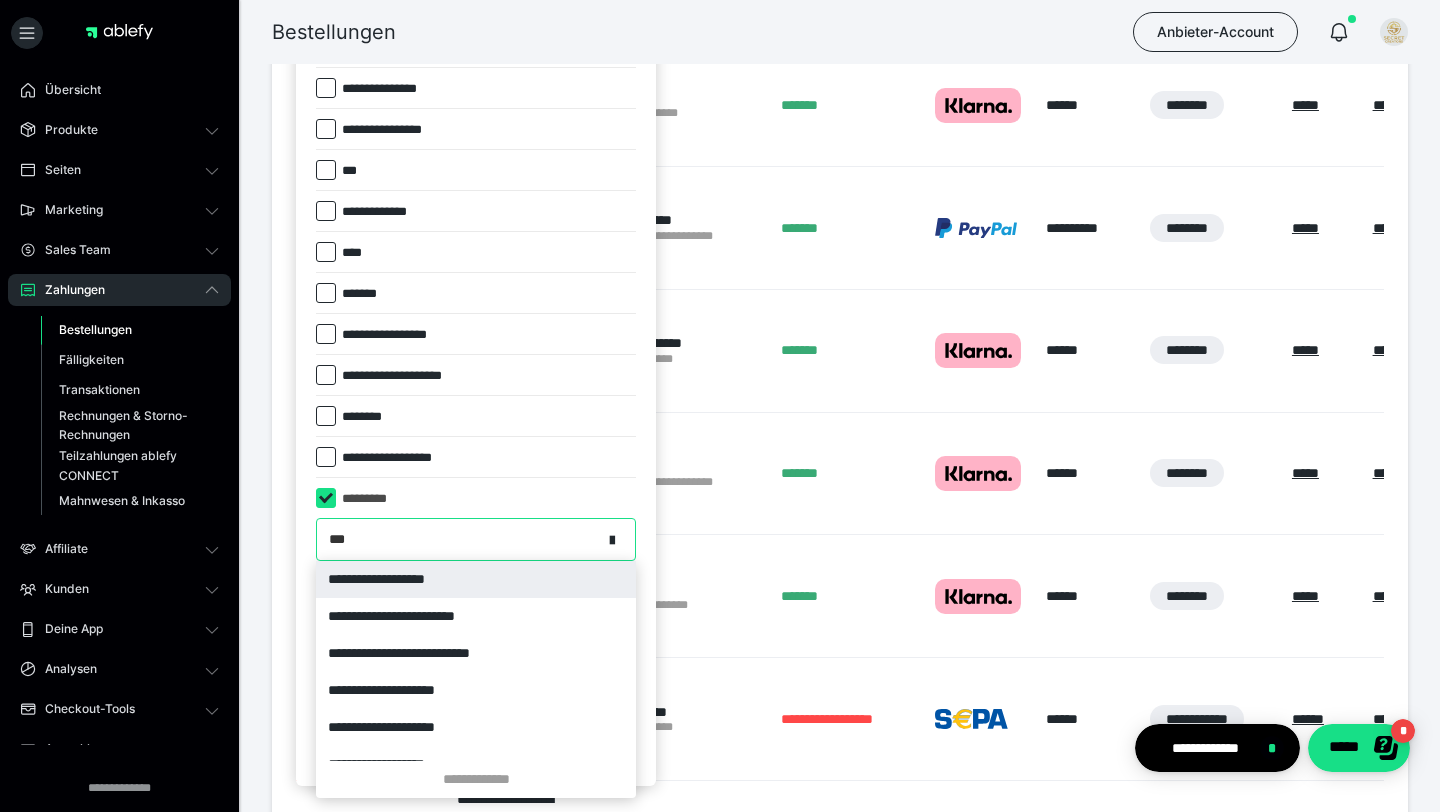 scroll, scrollTop: 882, scrollLeft: 0, axis: vertical 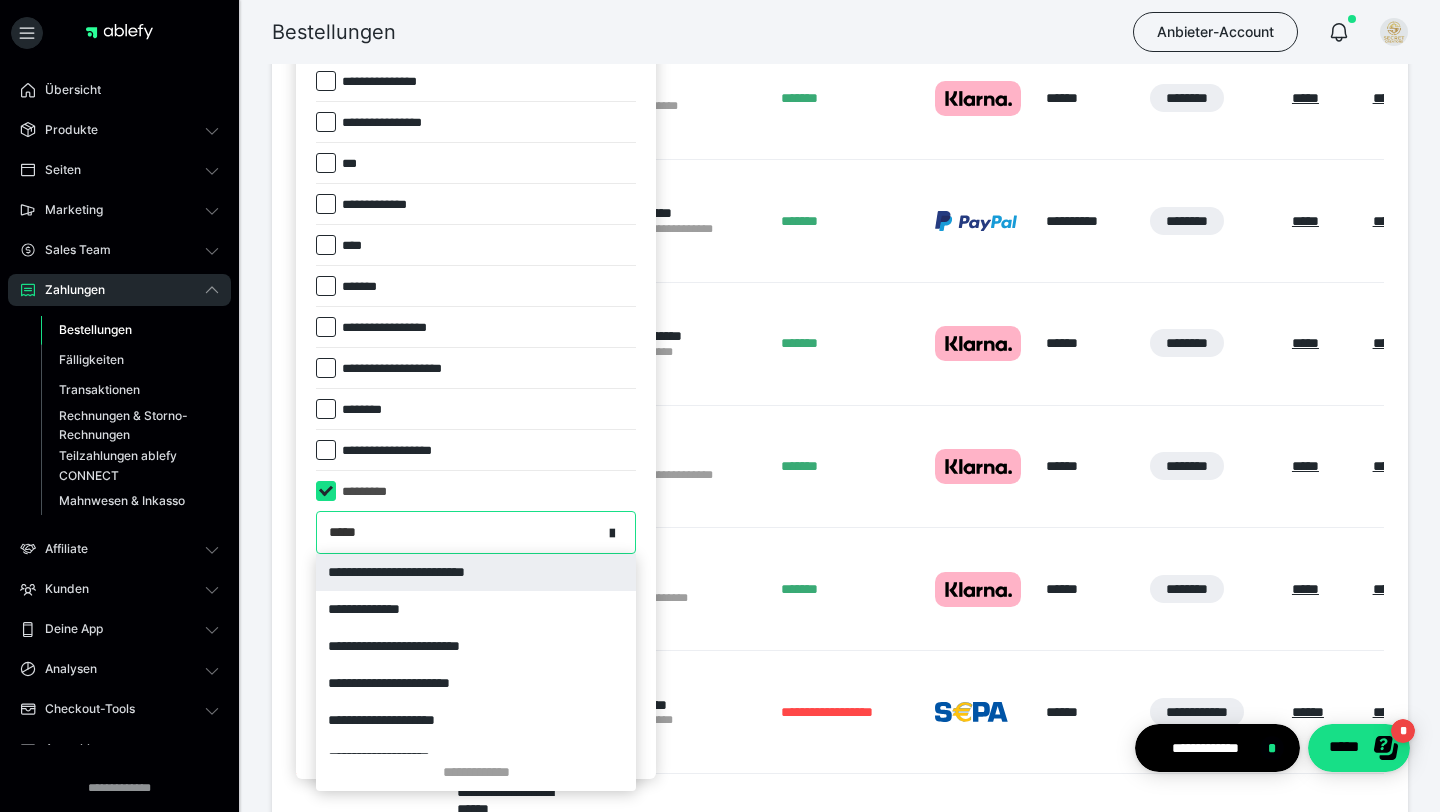type on "******" 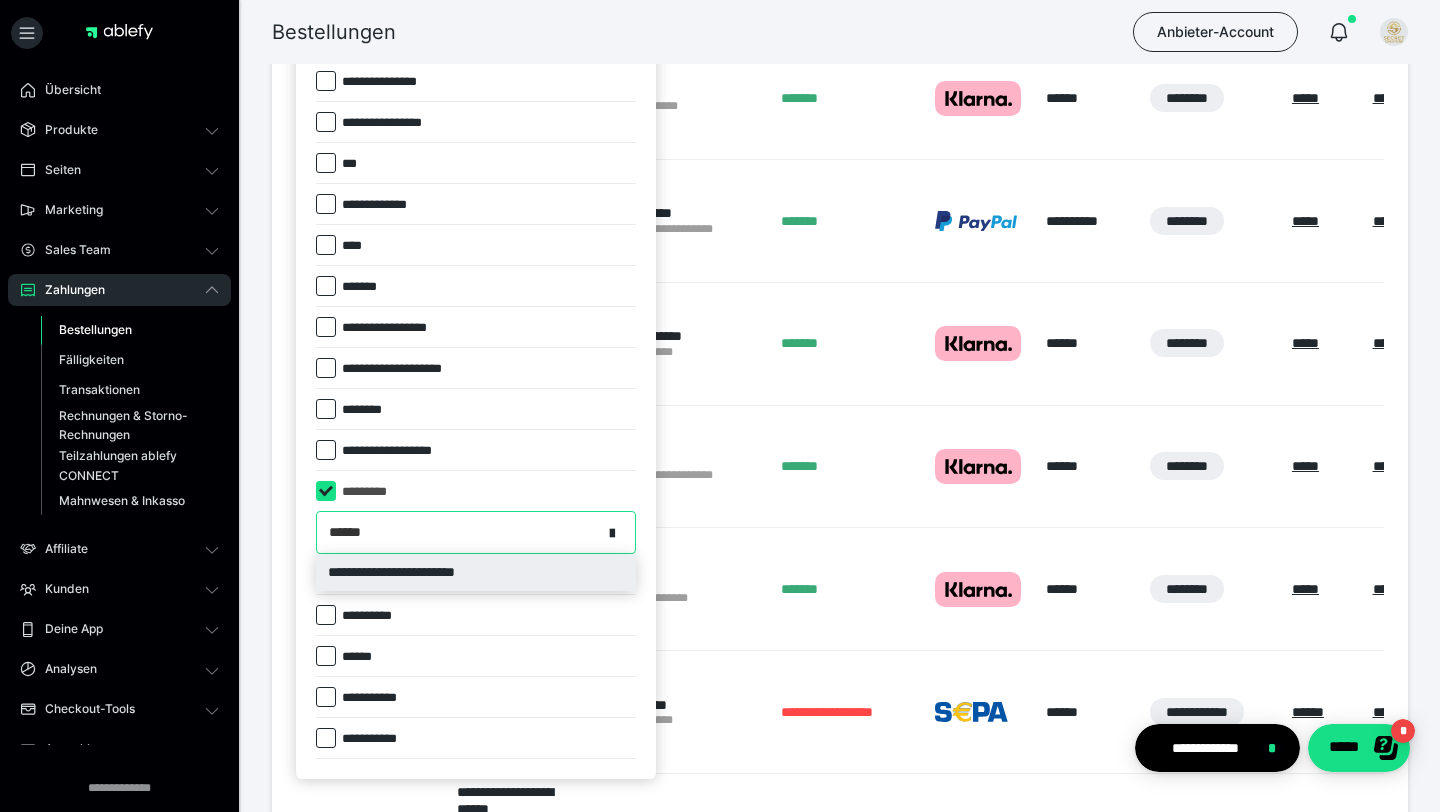 click on "**********" at bounding box center (476, 572) 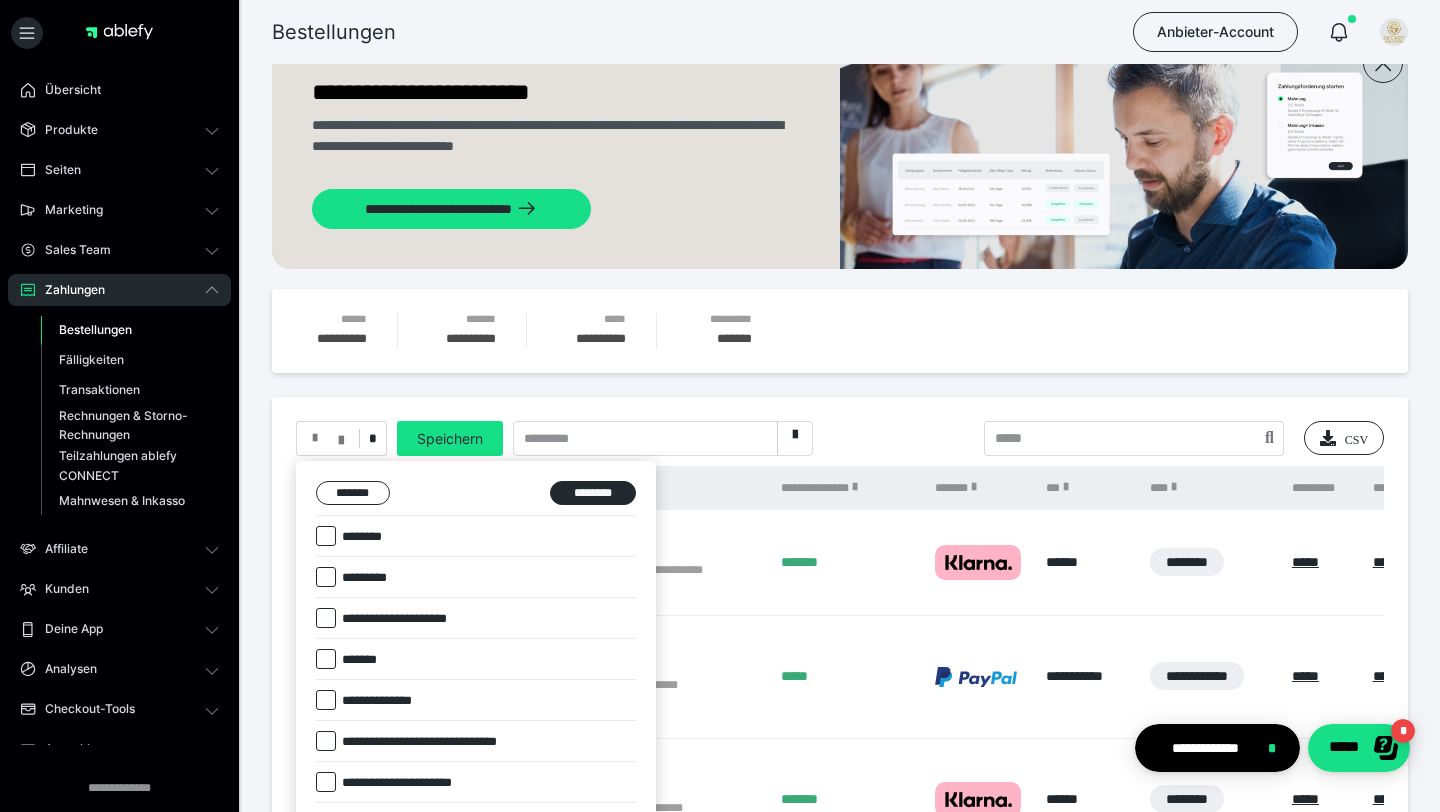 scroll, scrollTop: 0, scrollLeft: 0, axis: both 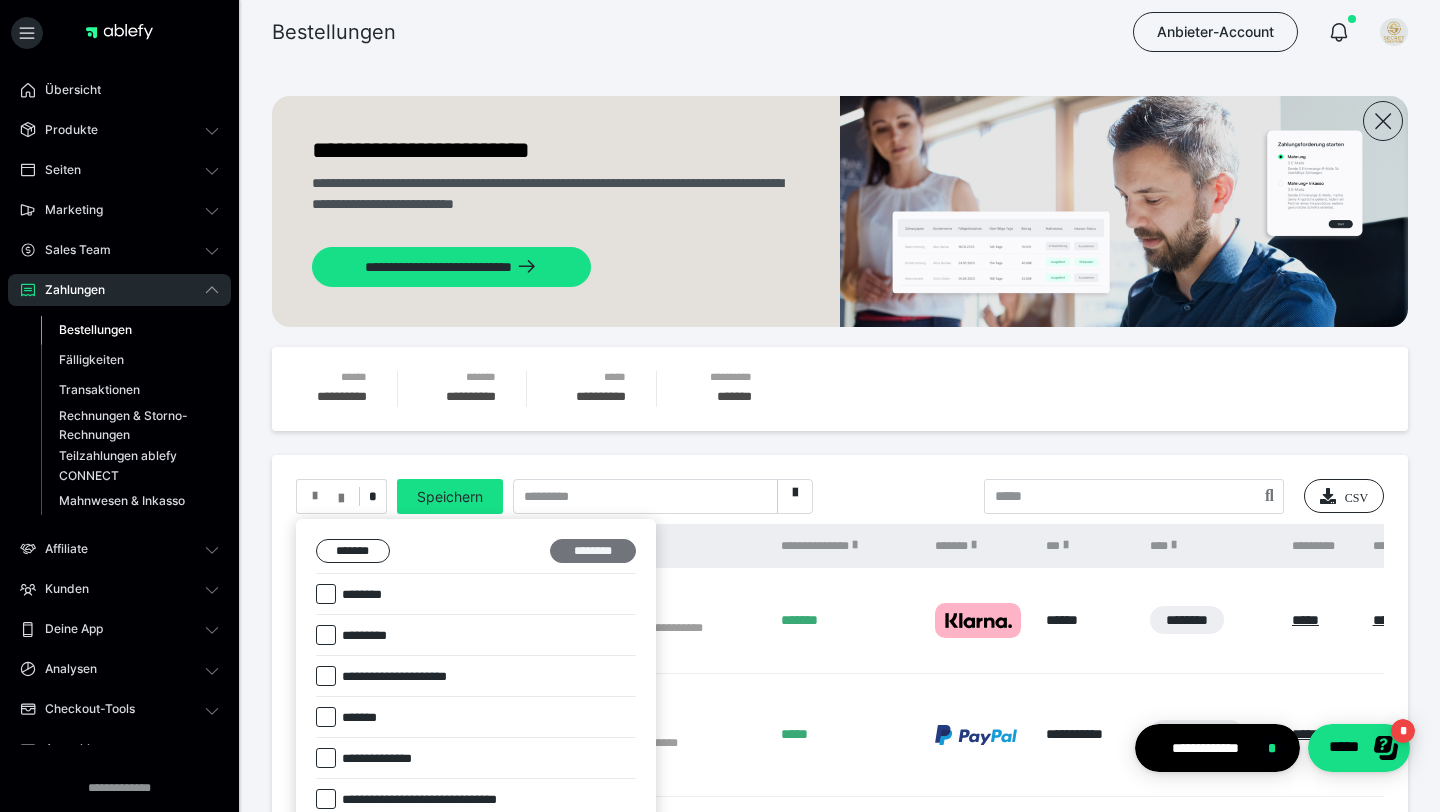 click on "********" at bounding box center (593, 551) 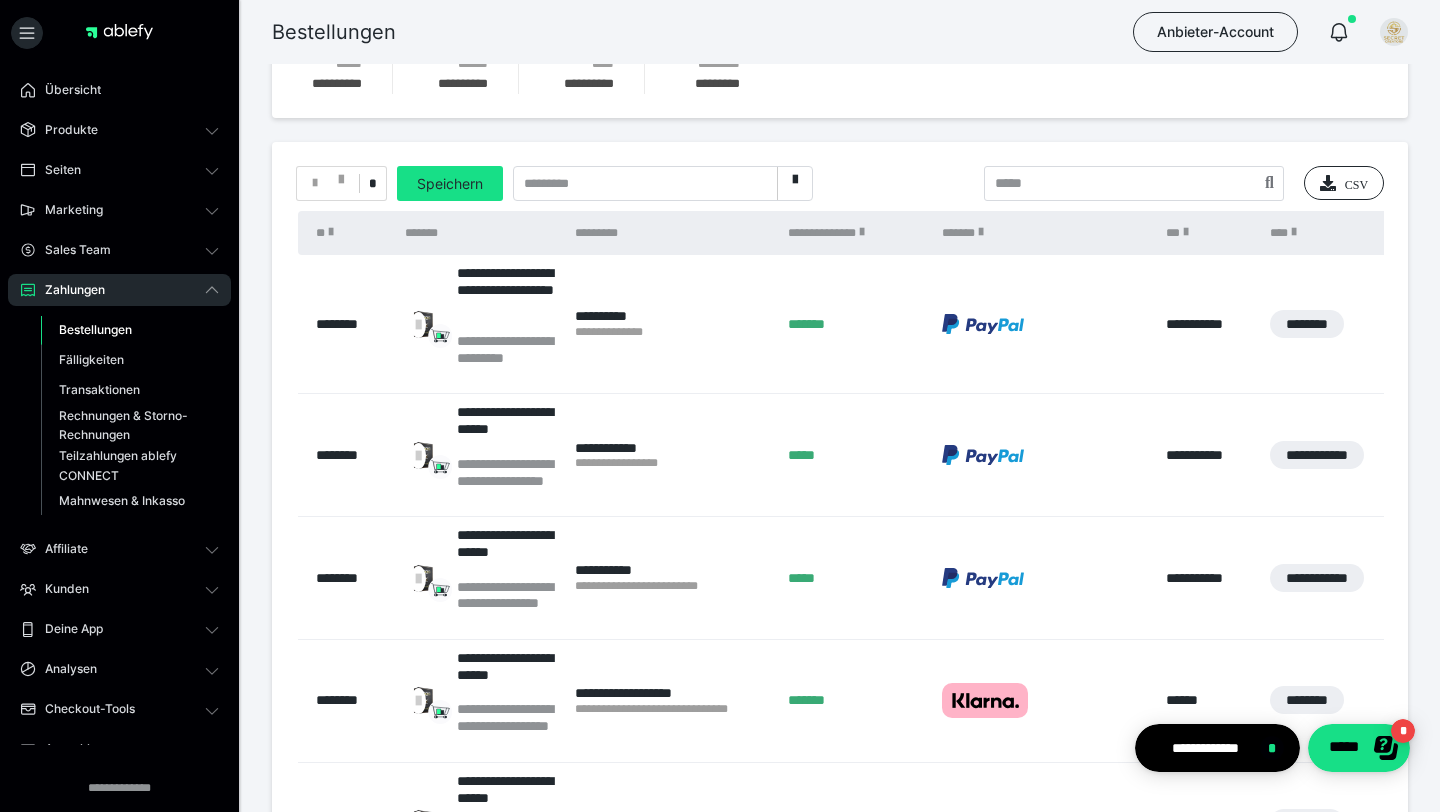 scroll, scrollTop: 242, scrollLeft: 0, axis: vertical 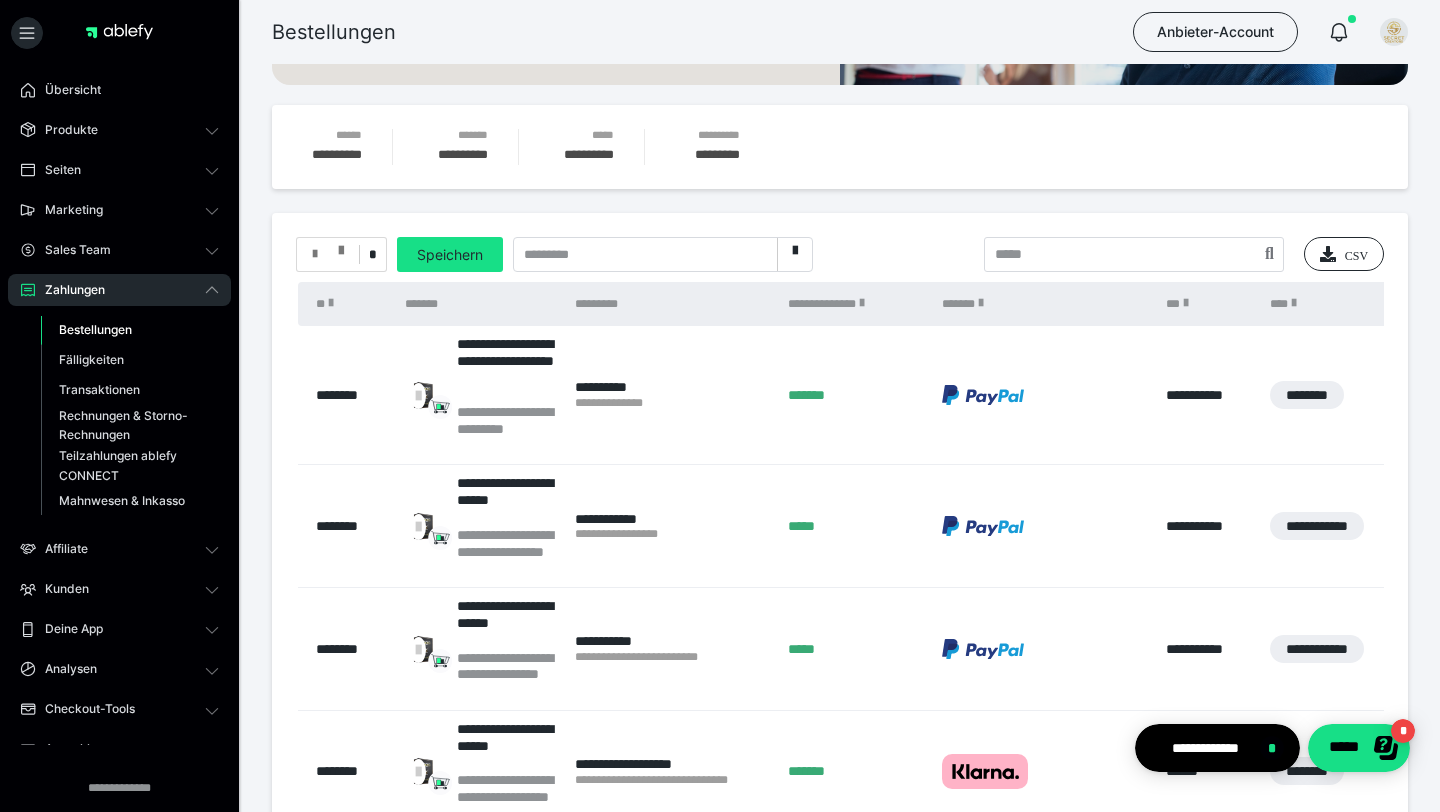 click at bounding box center [328, 254] 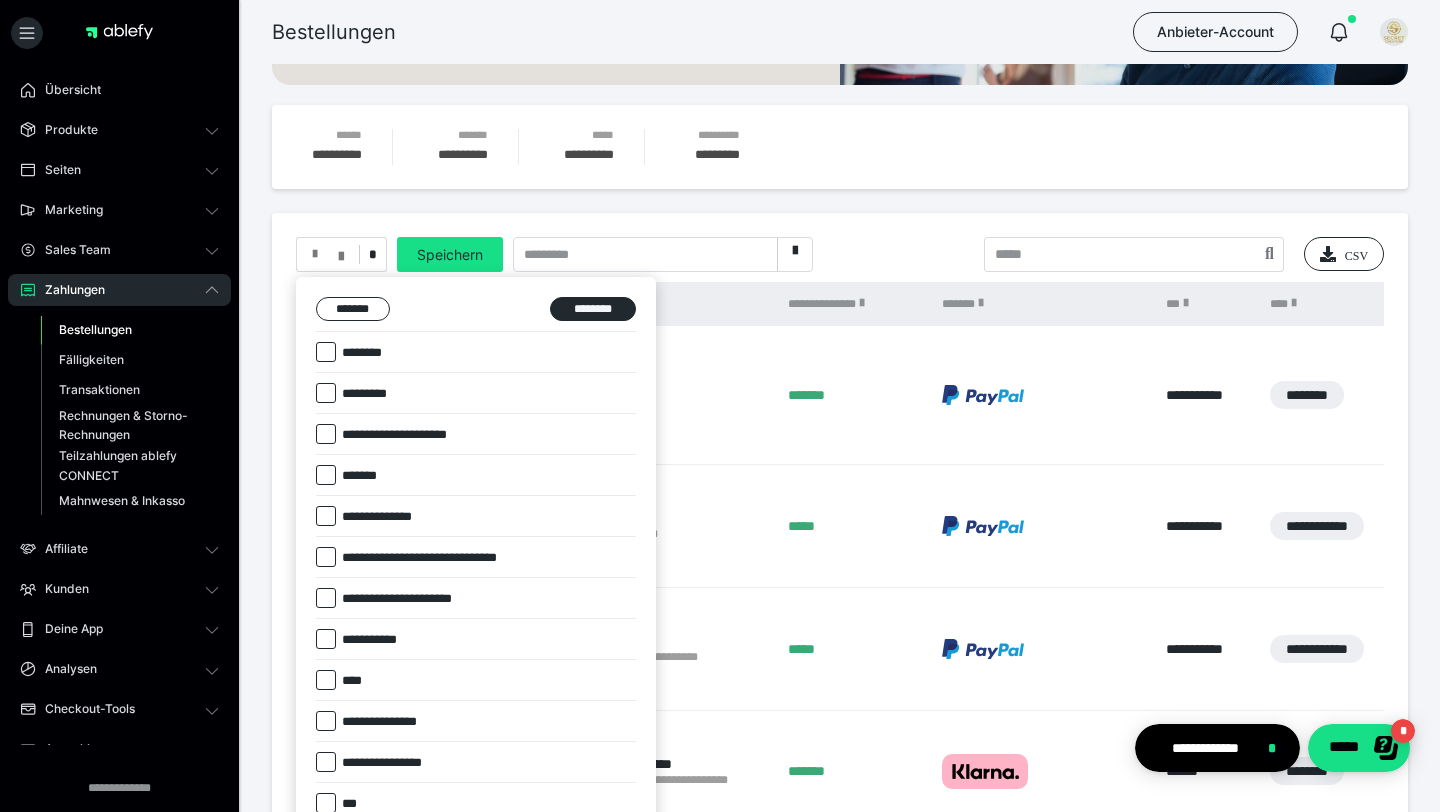 click at bounding box center (720, 406) 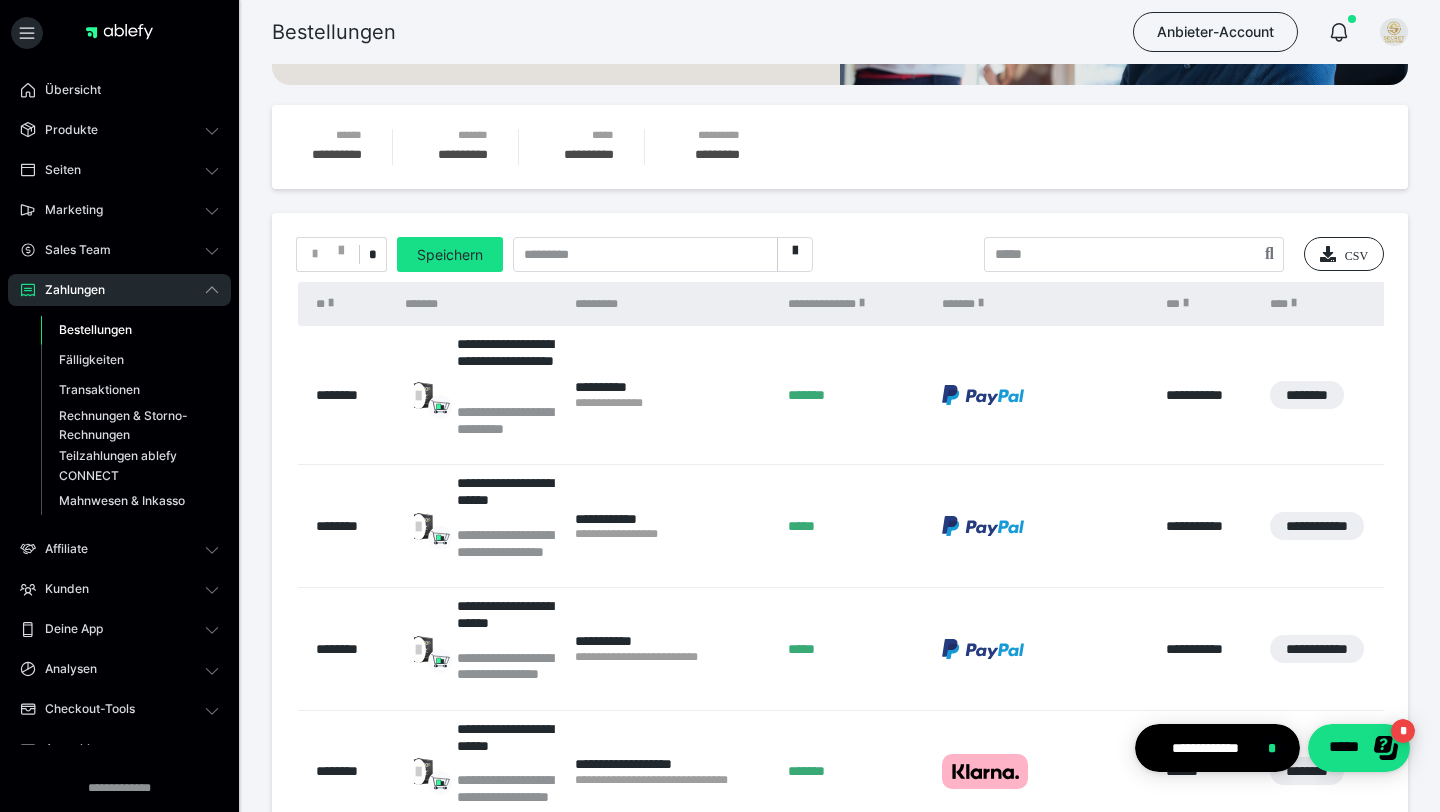 click on "**********" at bounding box center (671, 403) 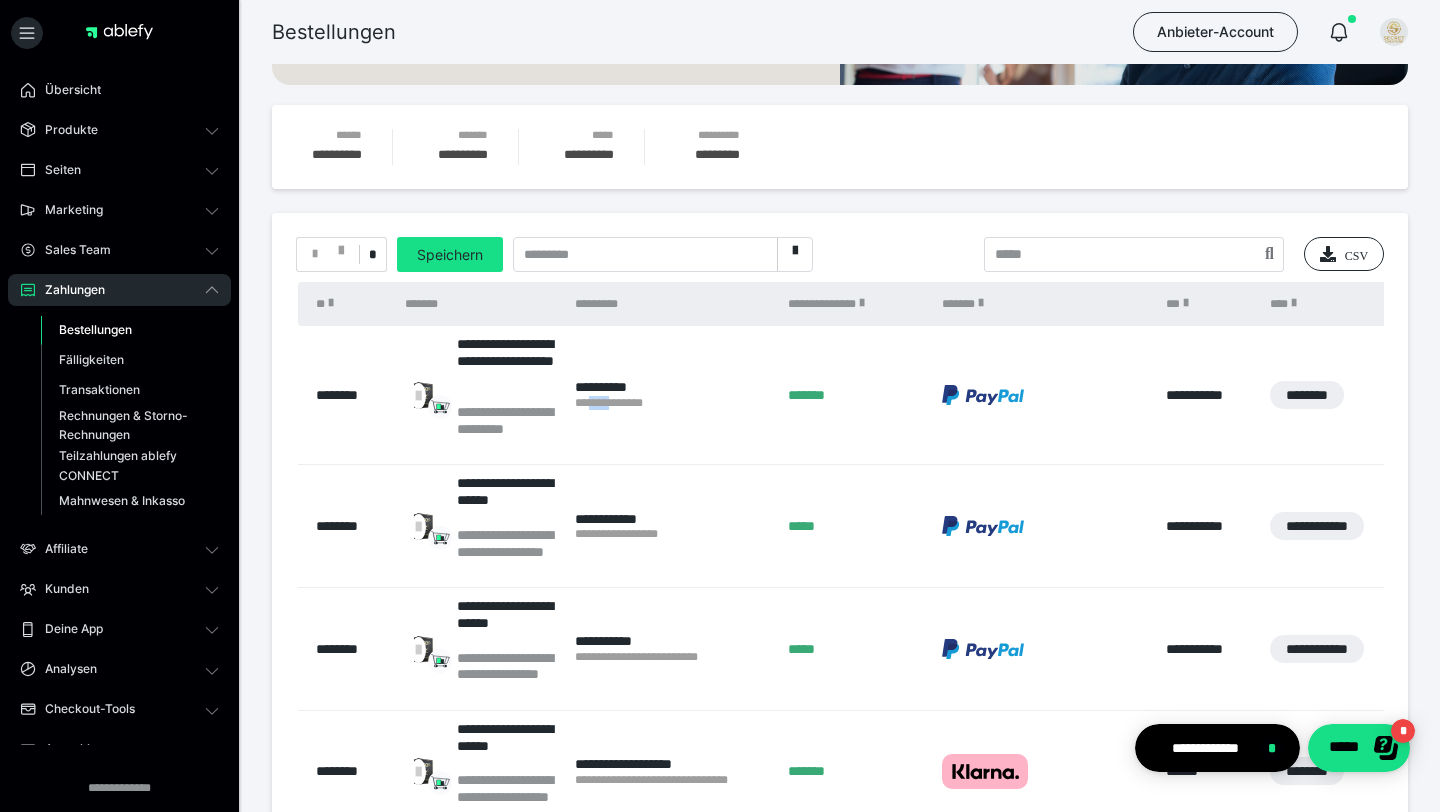 click on "**********" at bounding box center (671, 403) 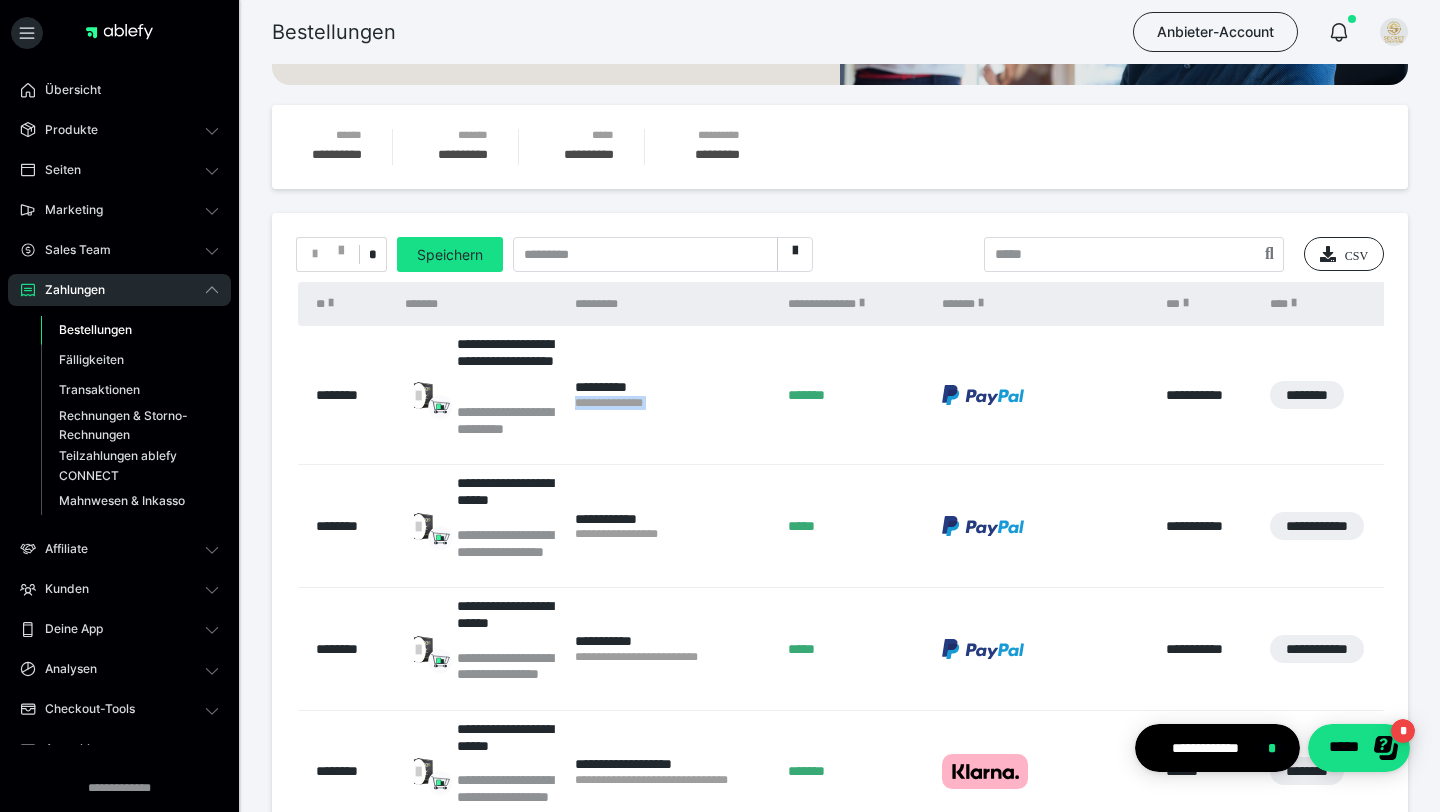 click on "**********" at bounding box center [671, 403] 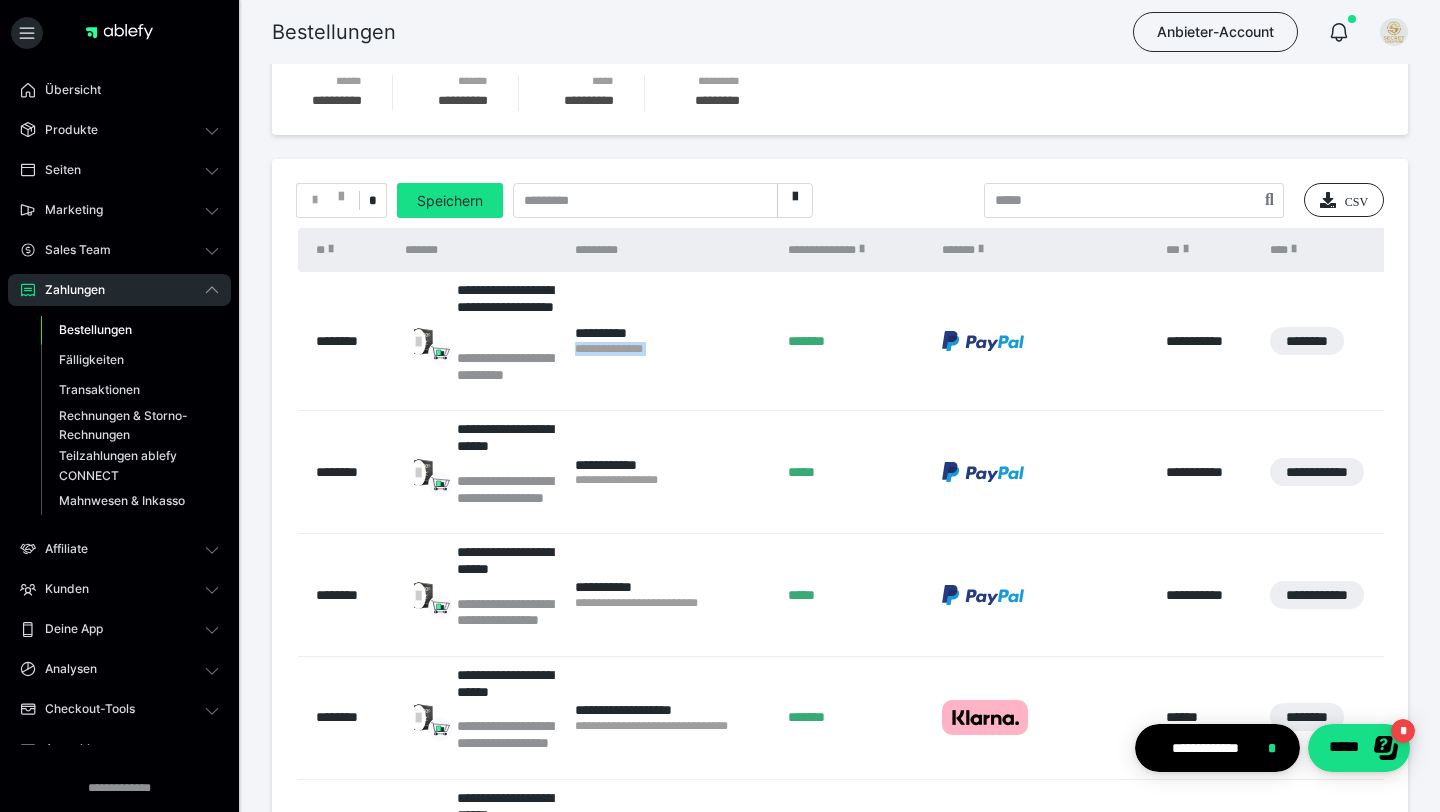 scroll, scrollTop: 319, scrollLeft: 0, axis: vertical 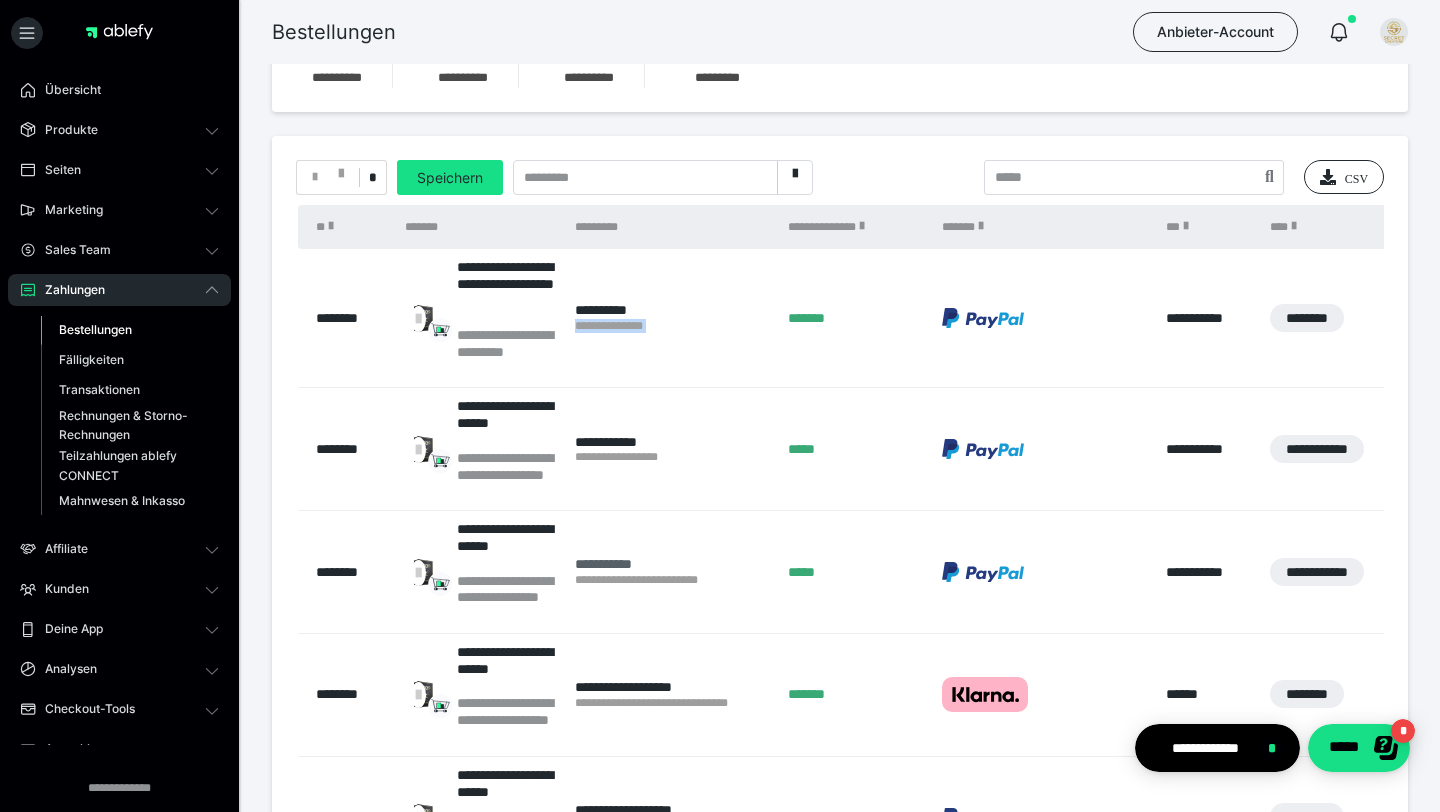 click on "**********" at bounding box center [671, 564] 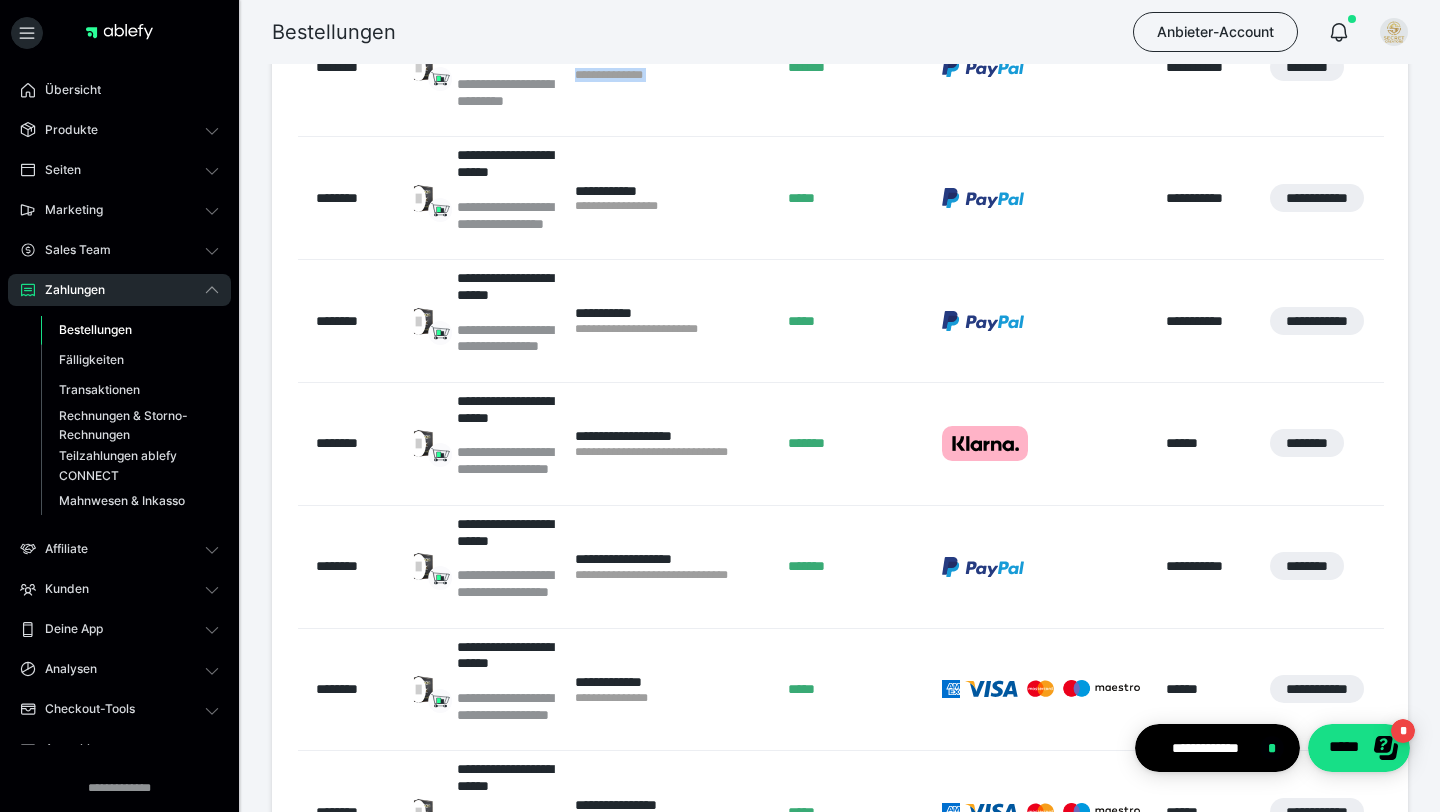 scroll, scrollTop: 579, scrollLeft: 0, axis: vertical 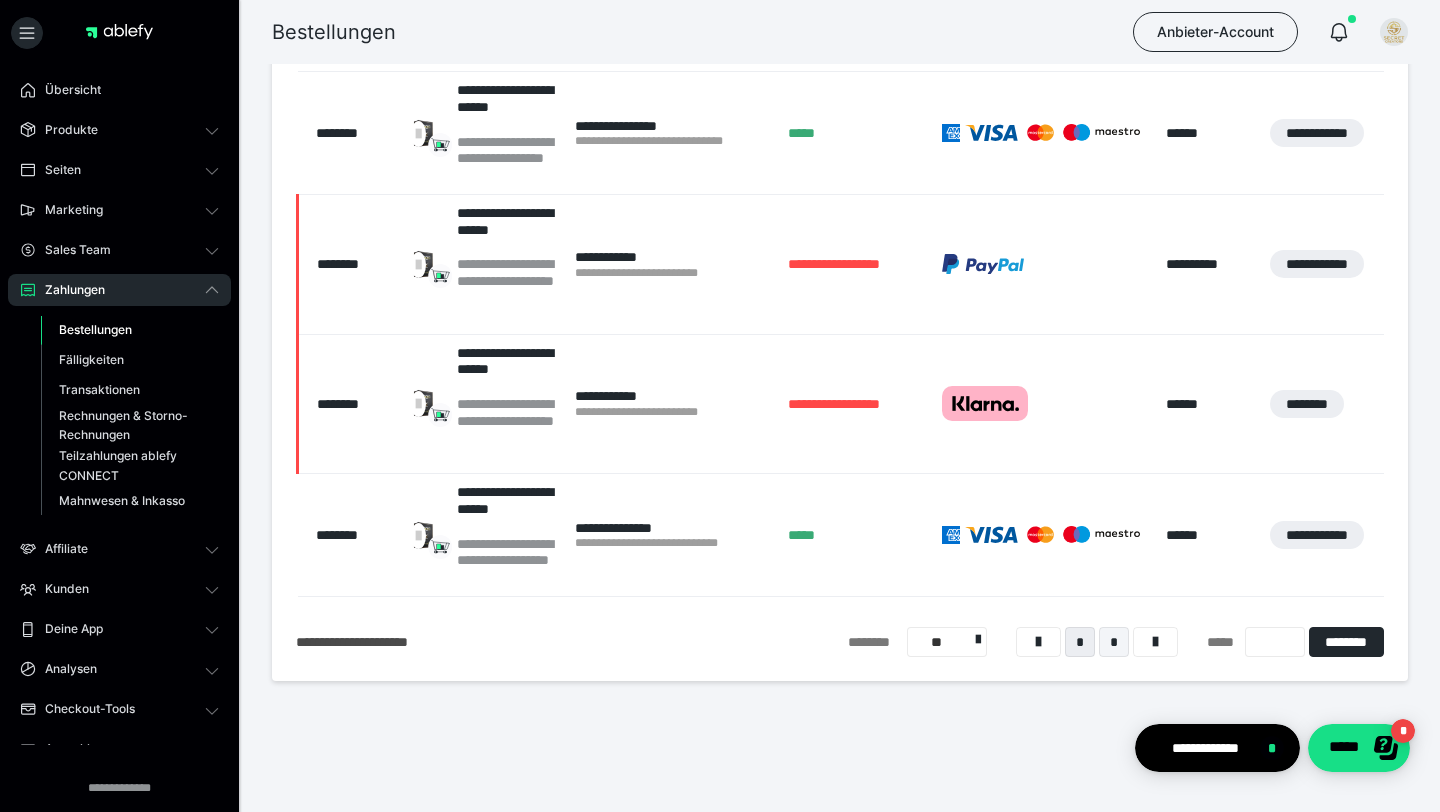 click on "*" at bounding box center [1114, 642] 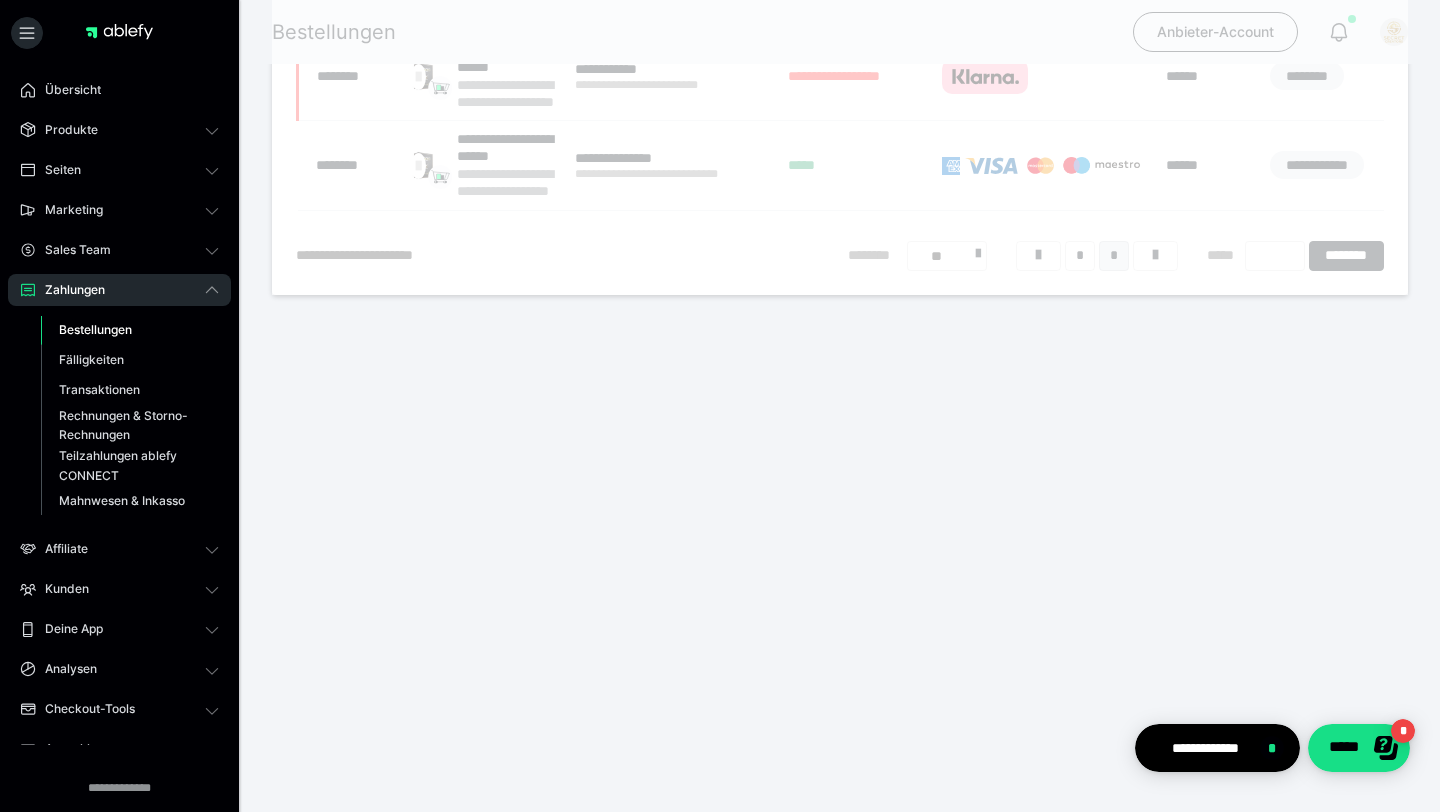 scroll, scrollTop: 395, scrollLeft: 0, axis: vertical 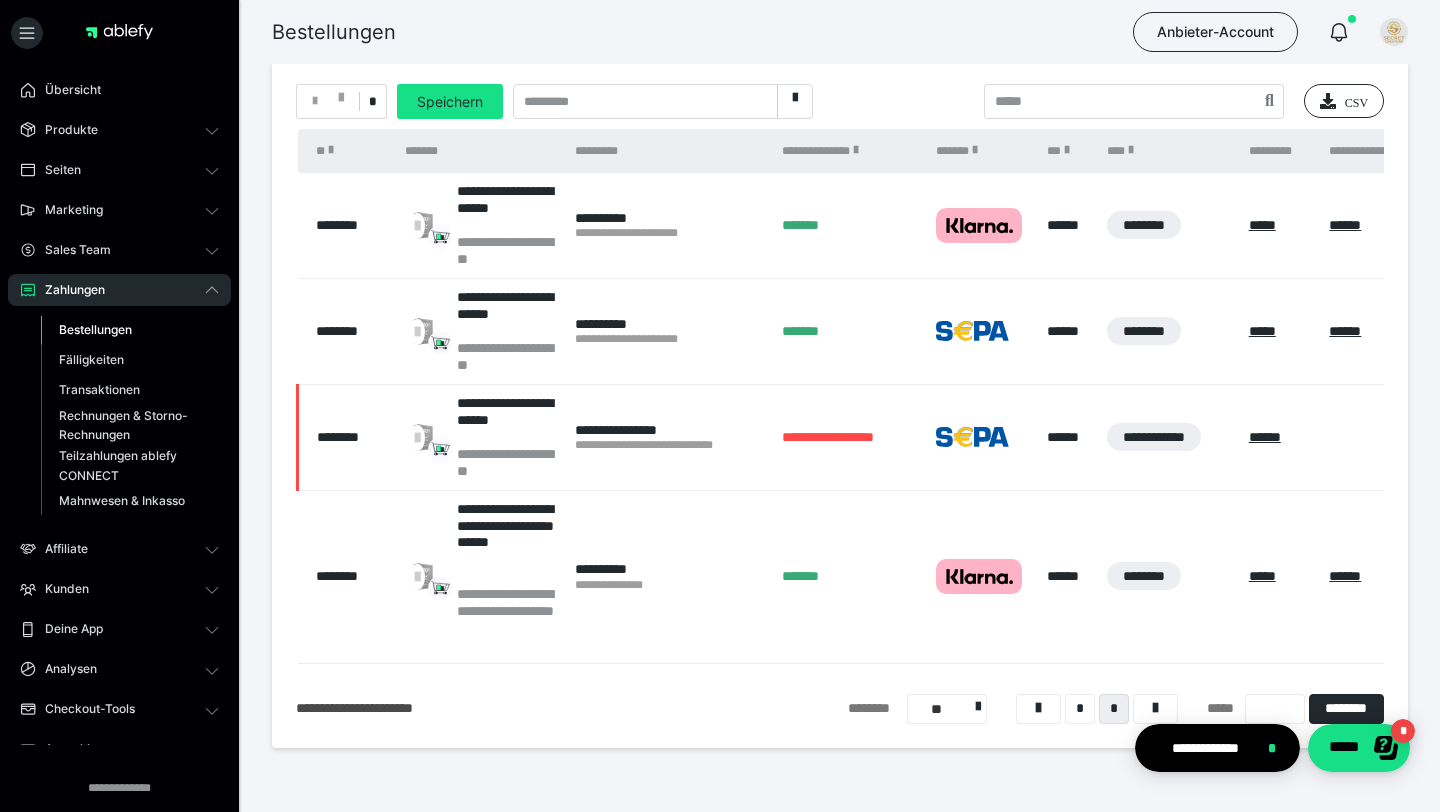 click on "*" at bounding box center [341, 101] 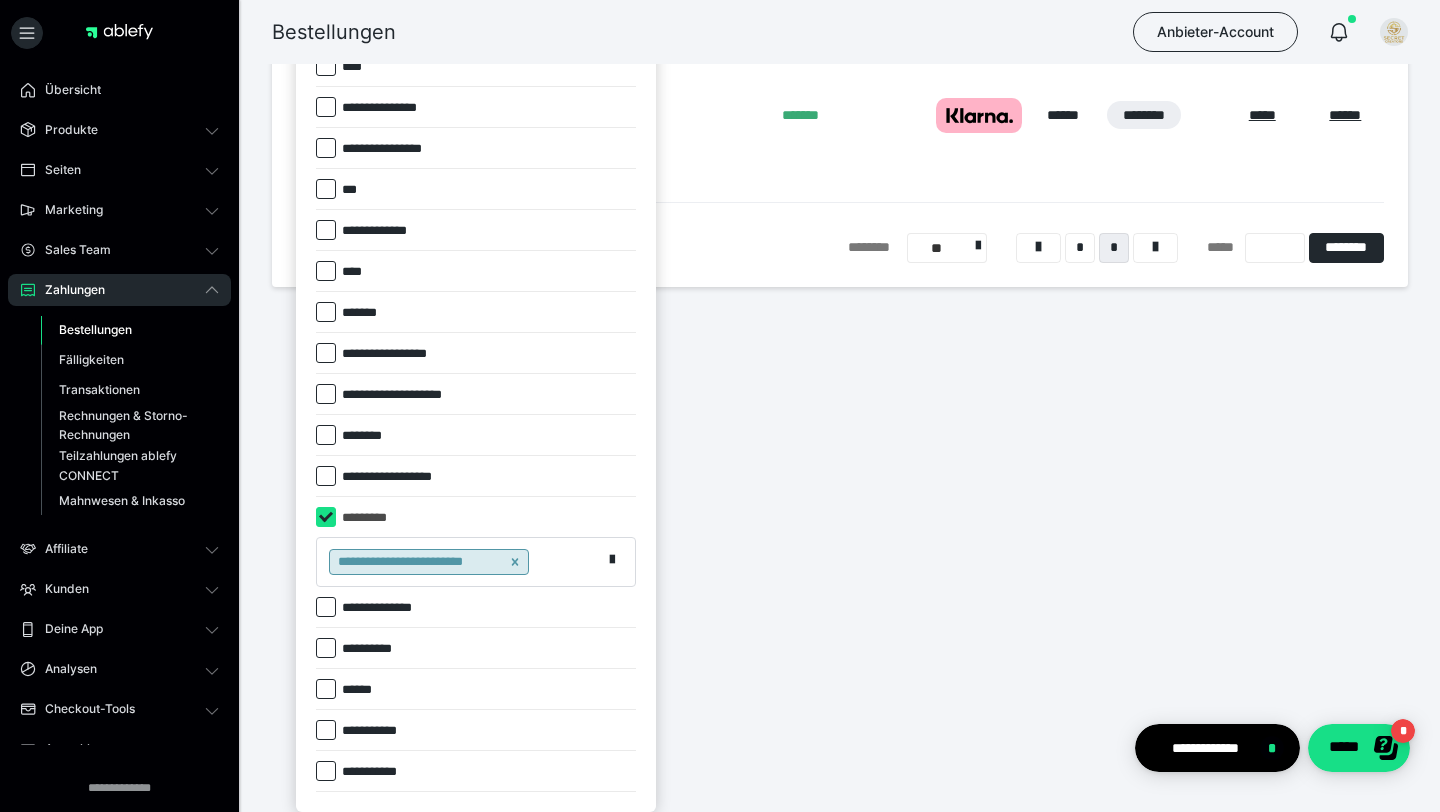 click on "*********" at bounding box center (348, 513) 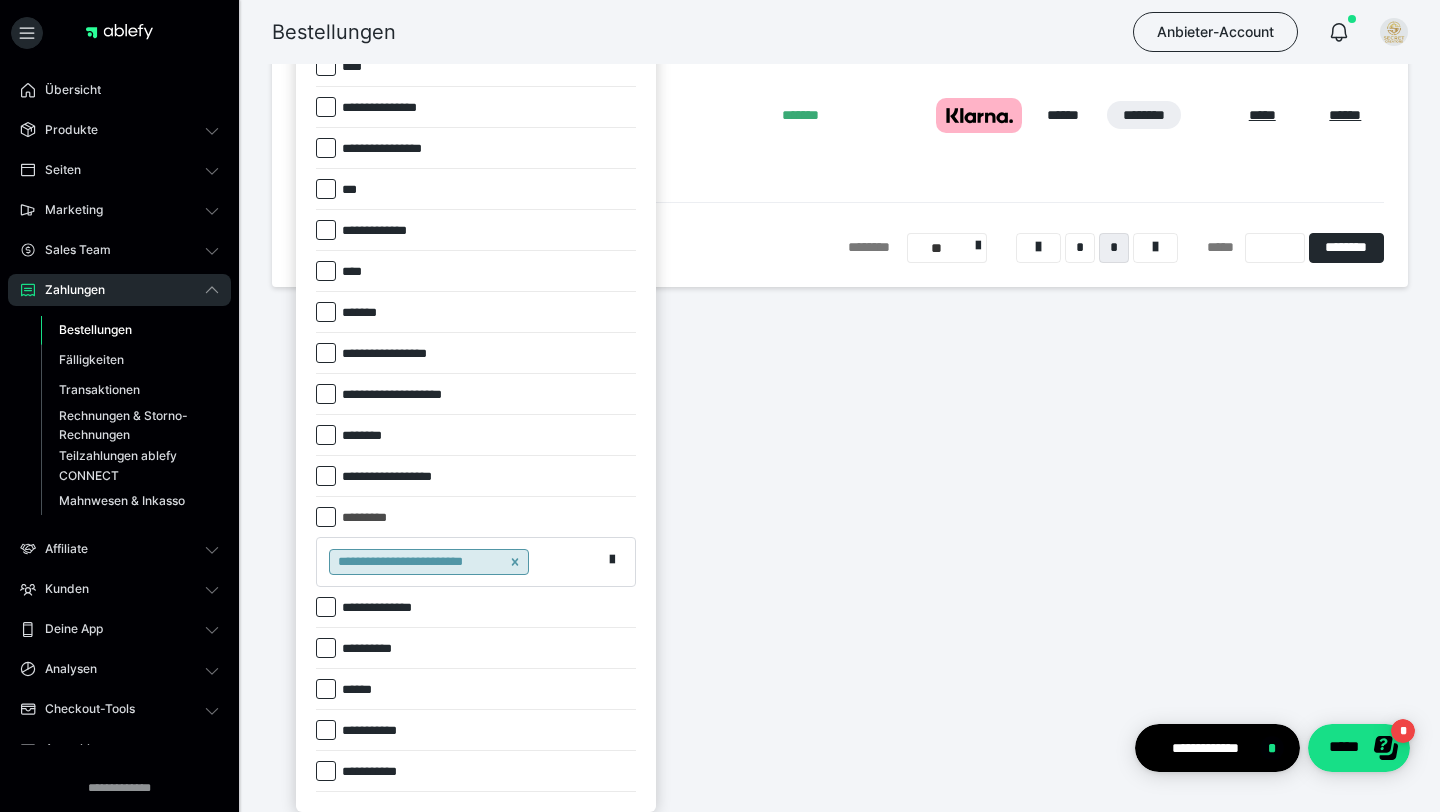 checkbox on "*****" 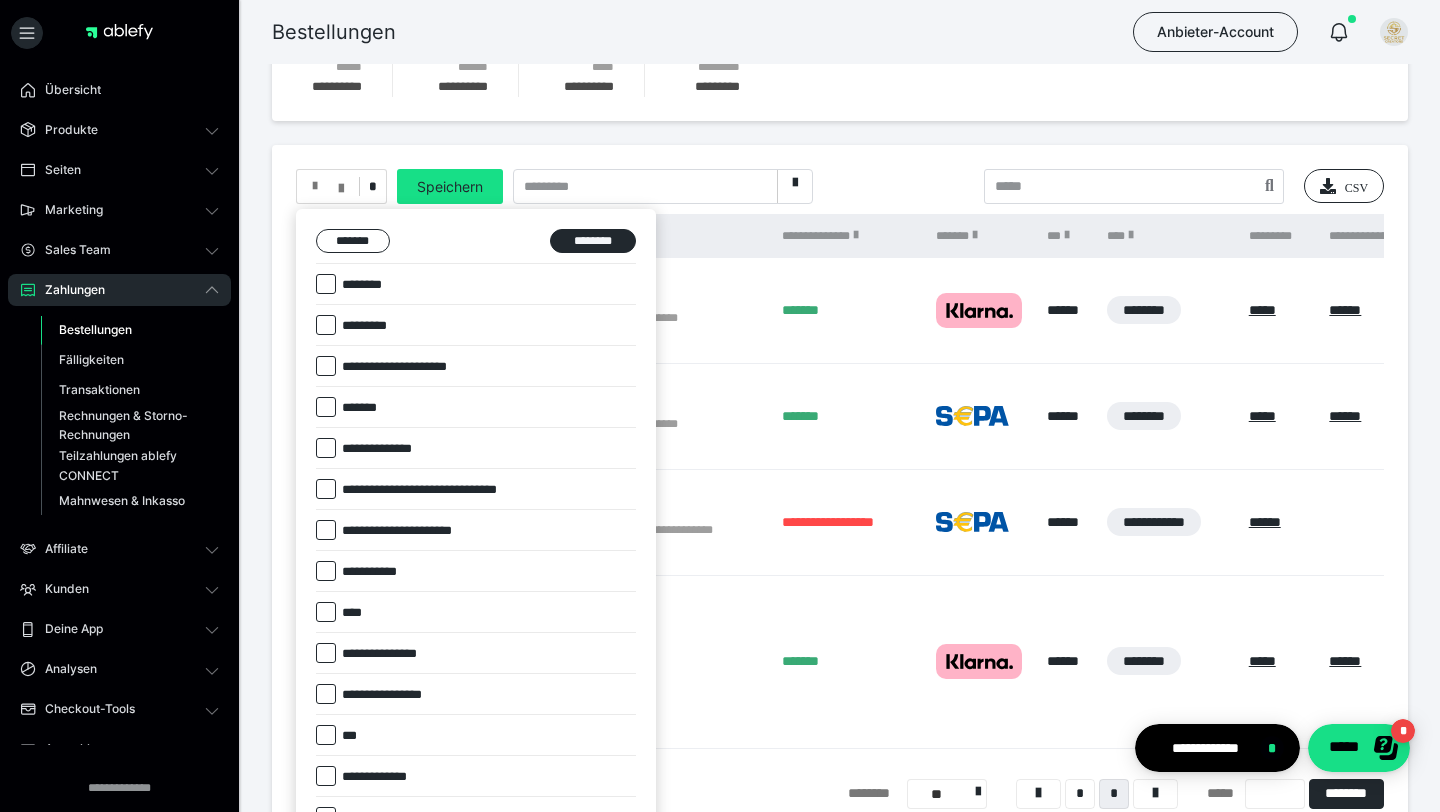 scroll, scrollTop: 0, scrollLeft: 0, axis: both 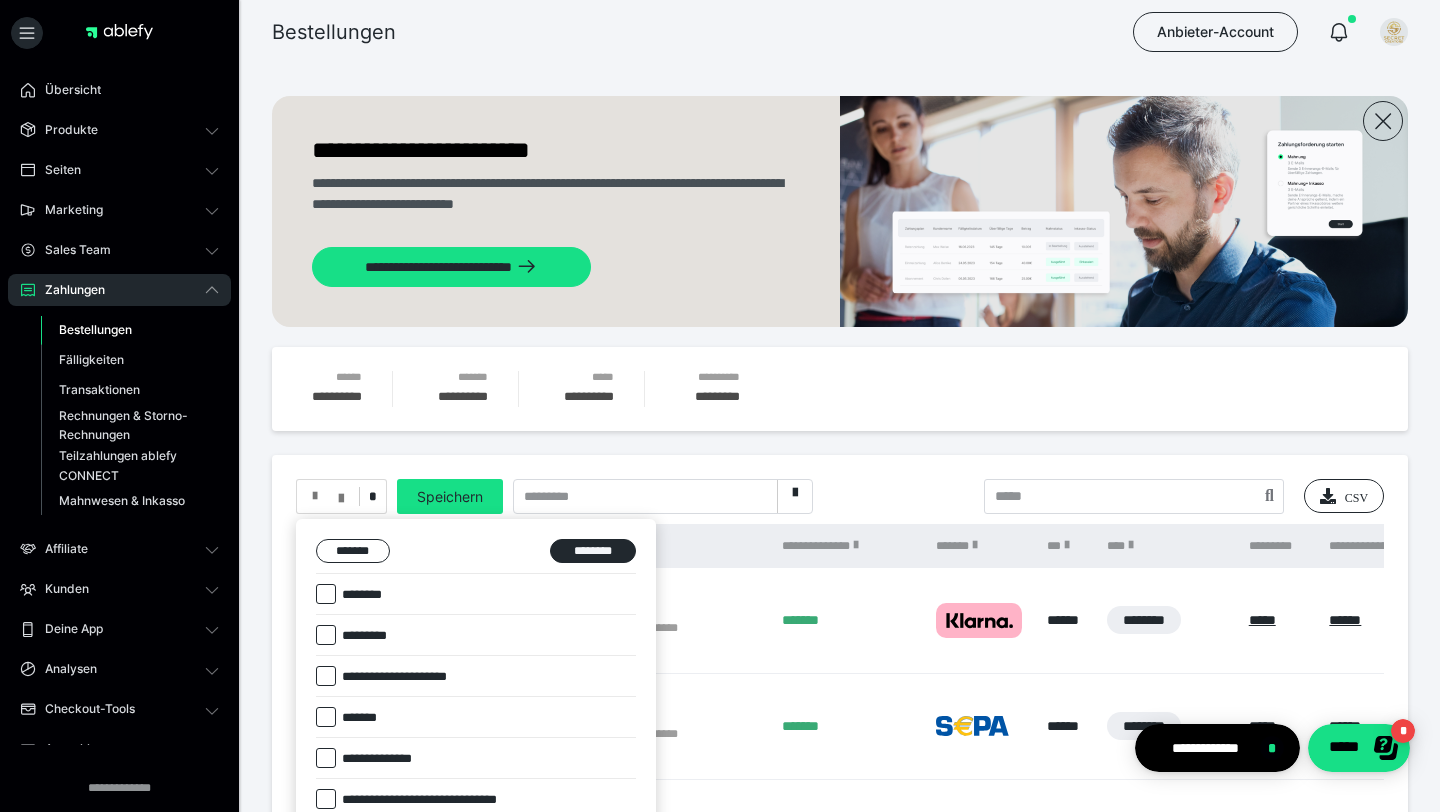 click at bounding box center [720, 406] 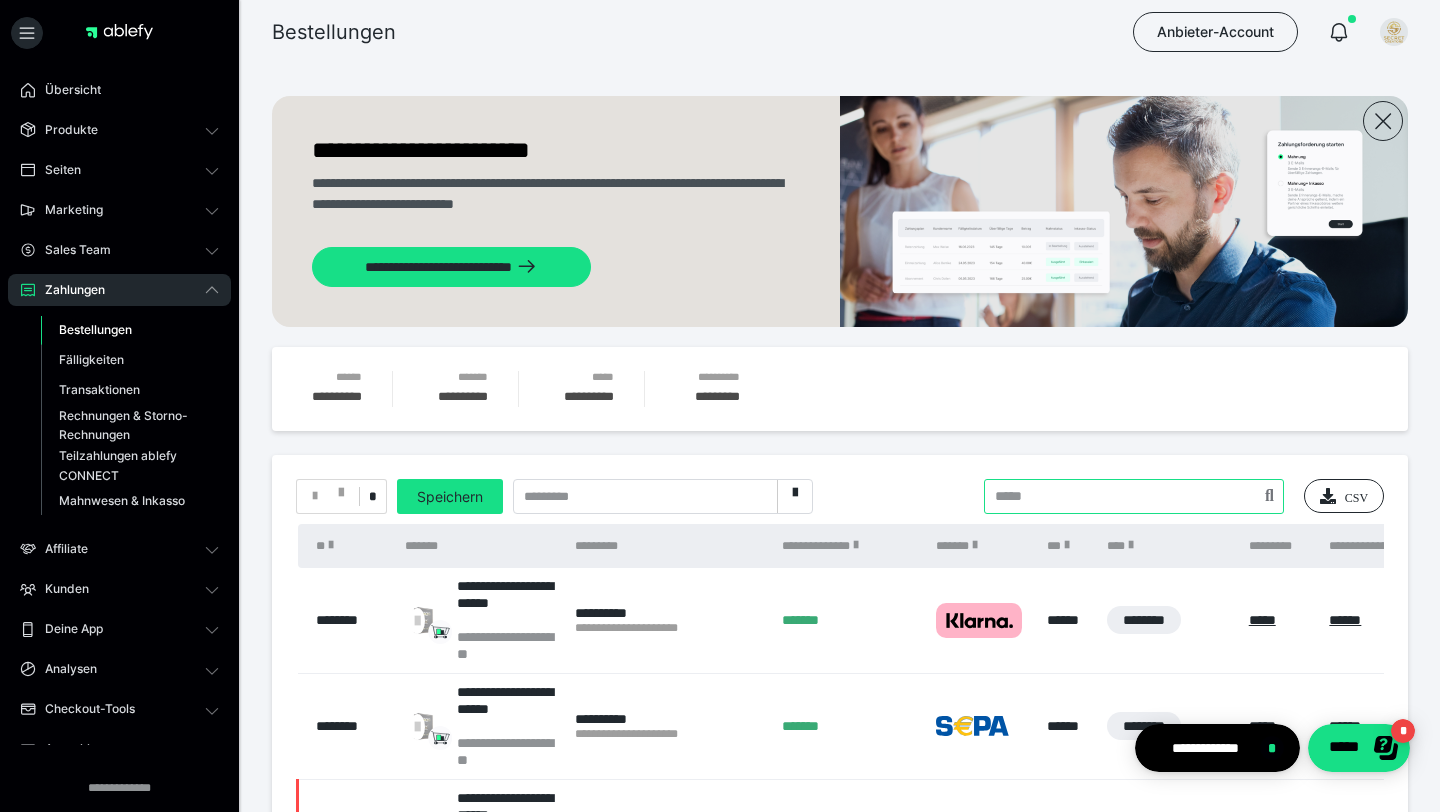 click at bounding box center (1134, 496) 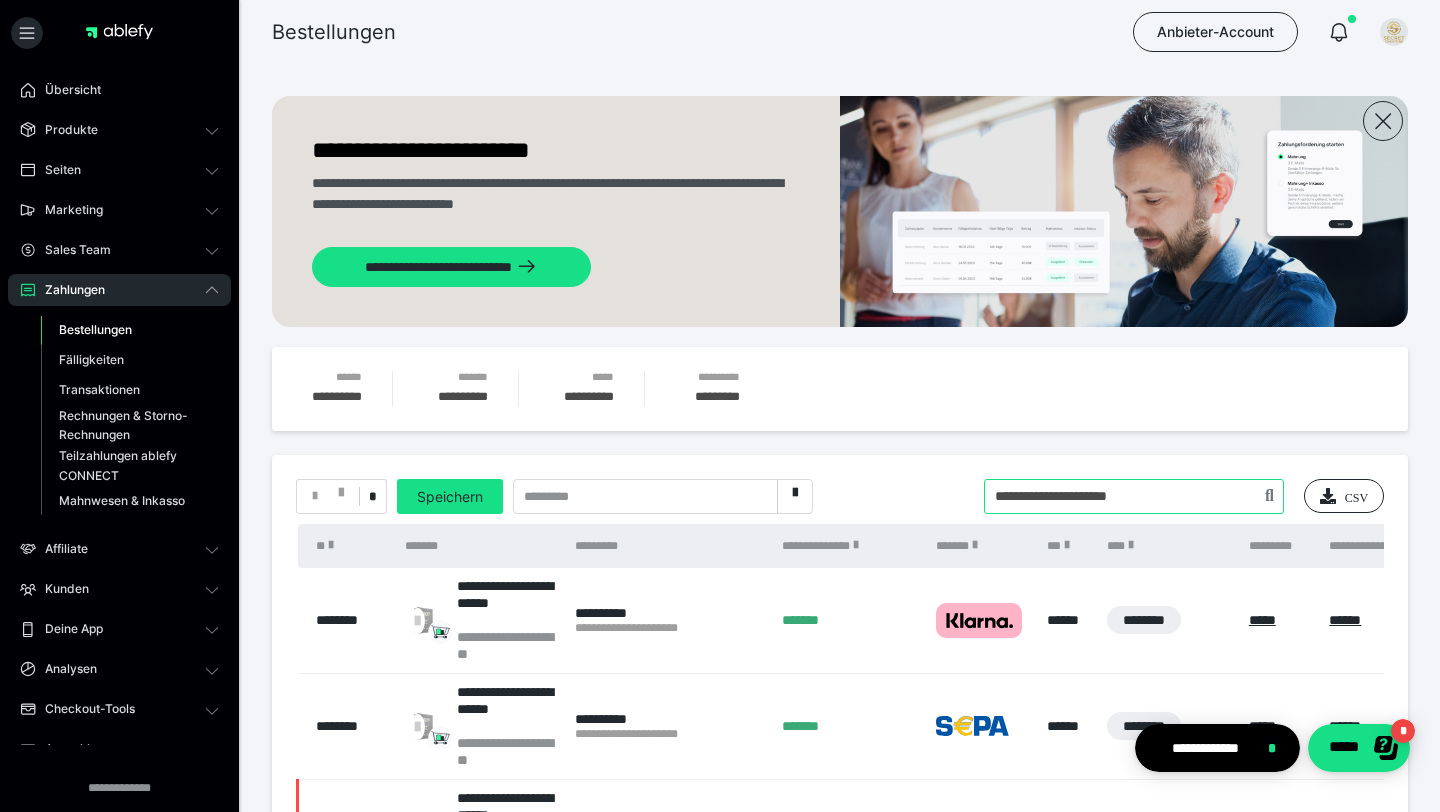 type on "**********" 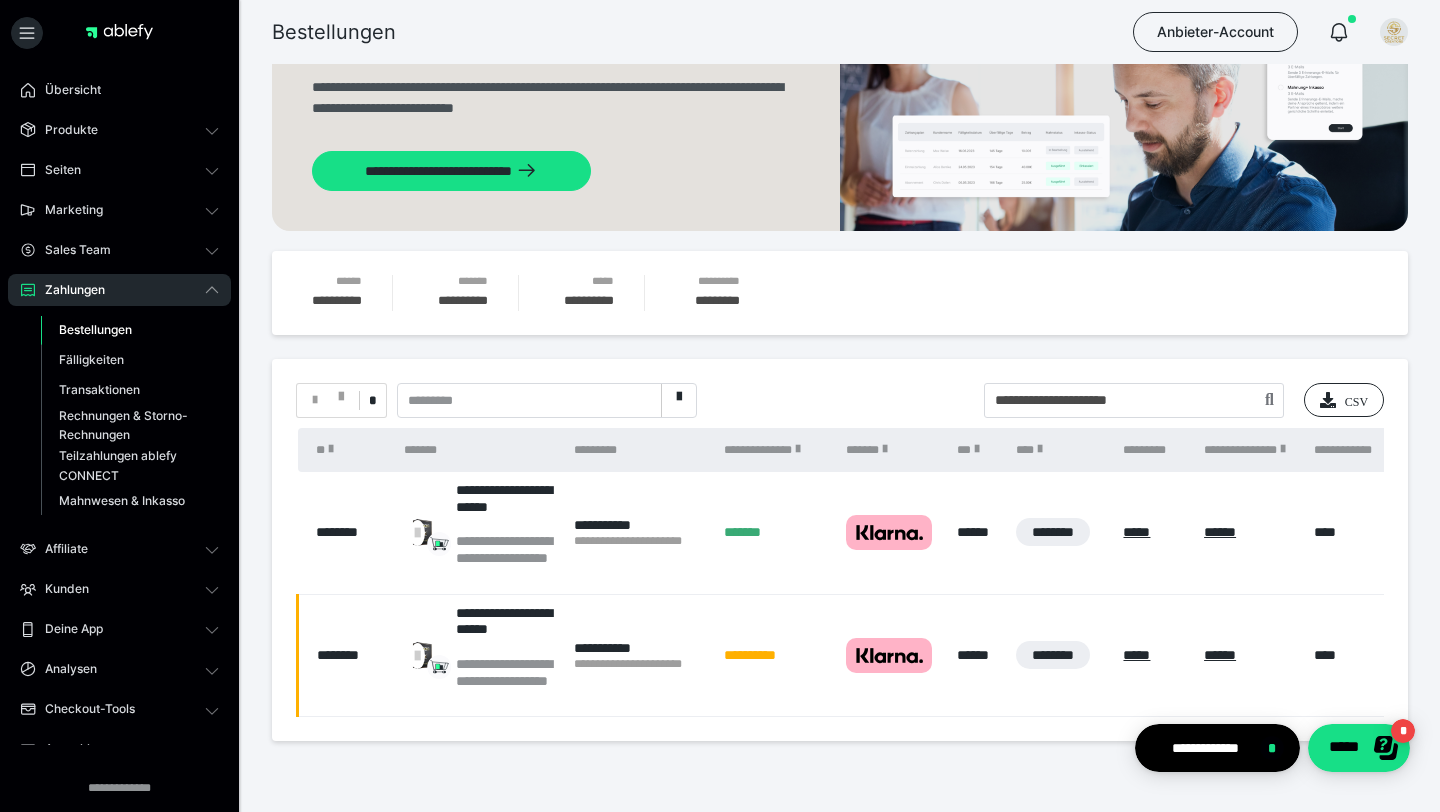 scroll, scrollTop: 156, scrollLeft: 0, axis: vertical 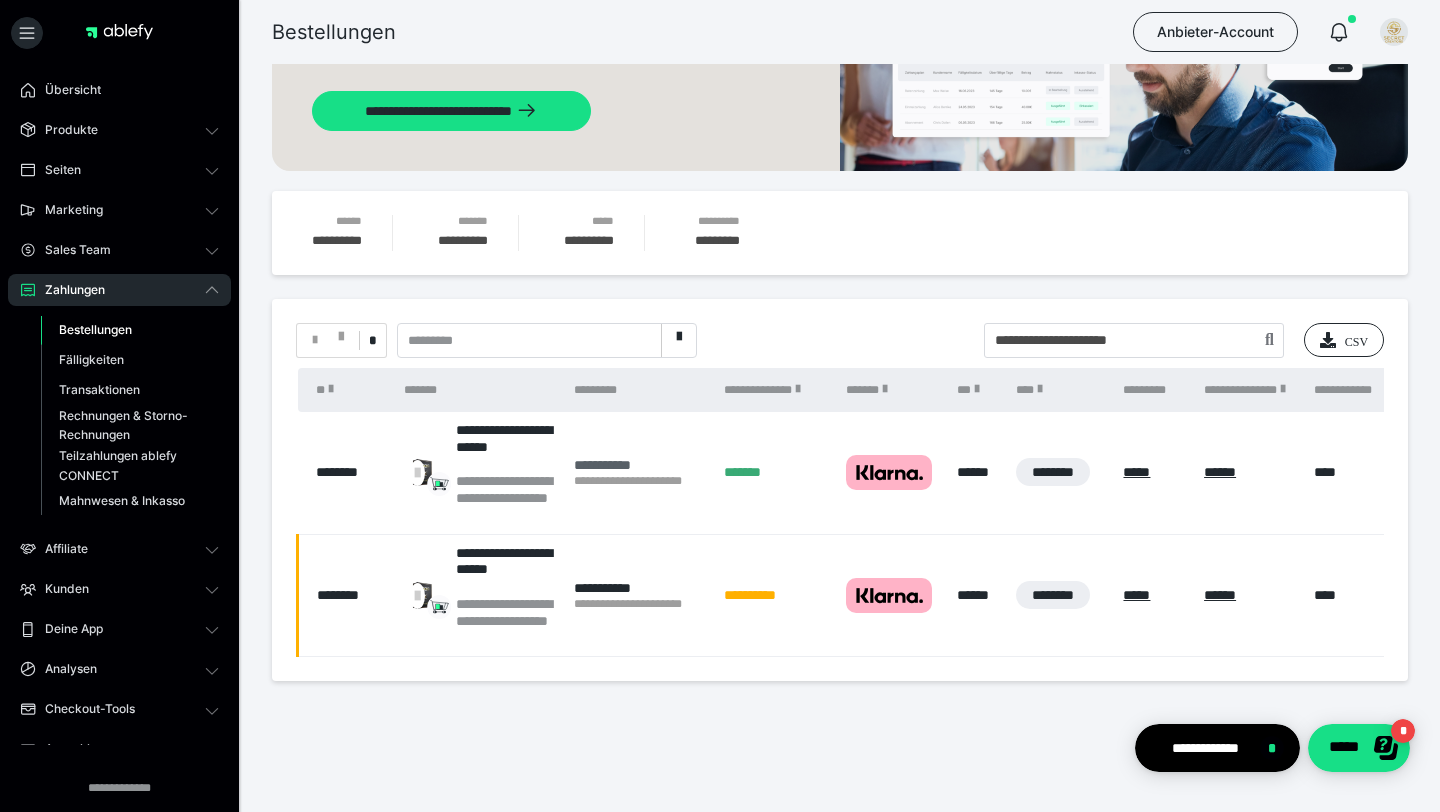 click on "**********" at bounding box center (639, 465) 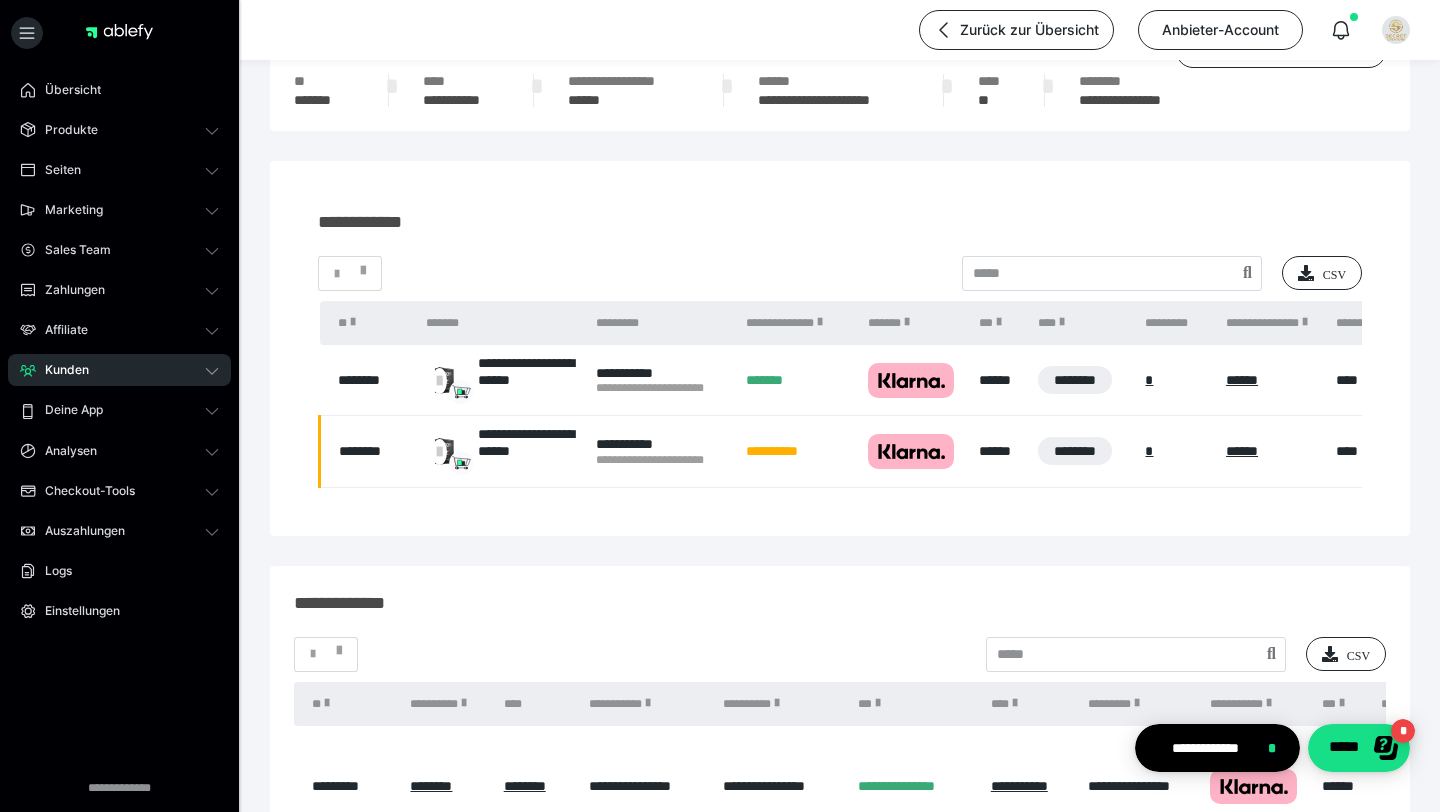 scroll, scrollTop: 0, scrollLeft: 0, axis: both 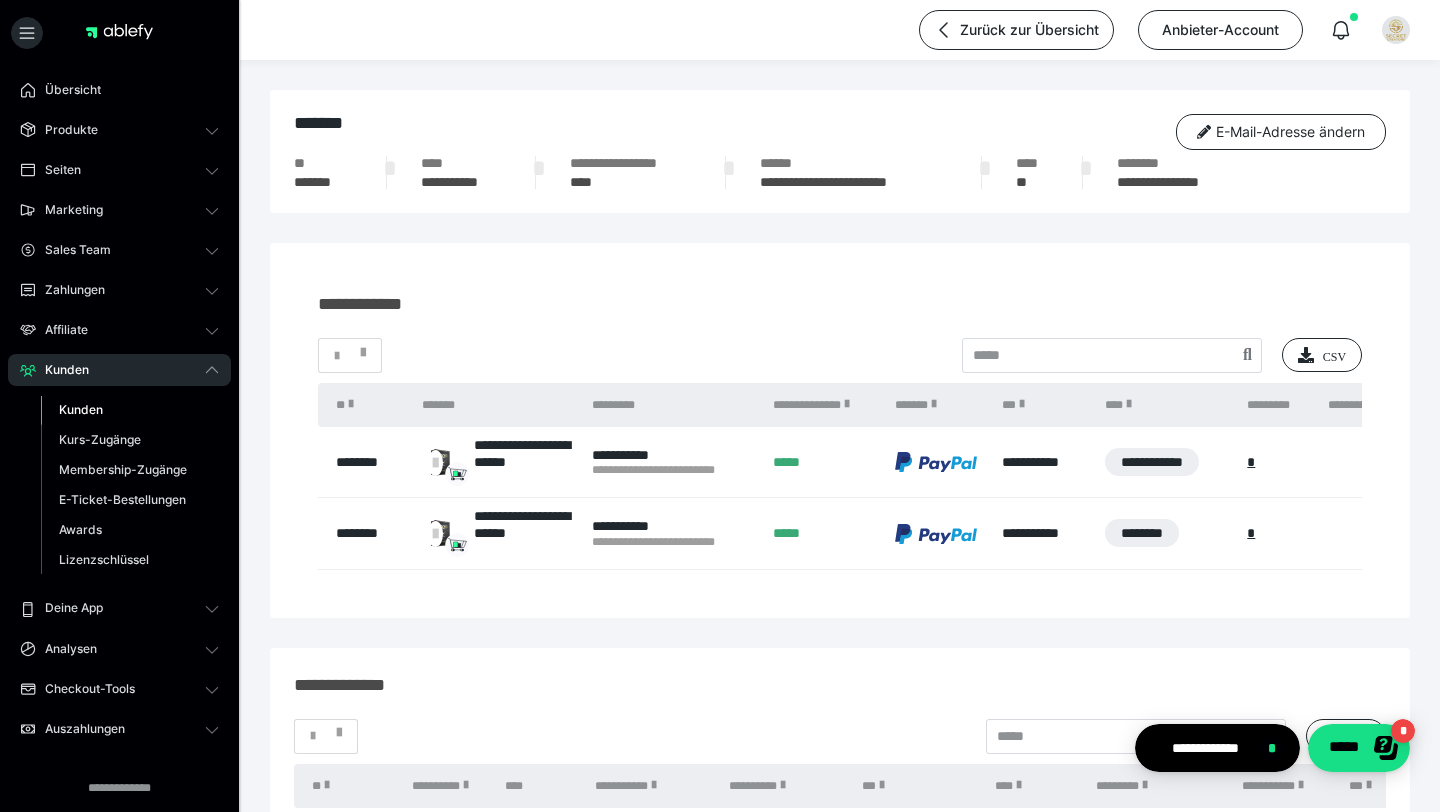 click on "**********" at bounding box center (672, 470) 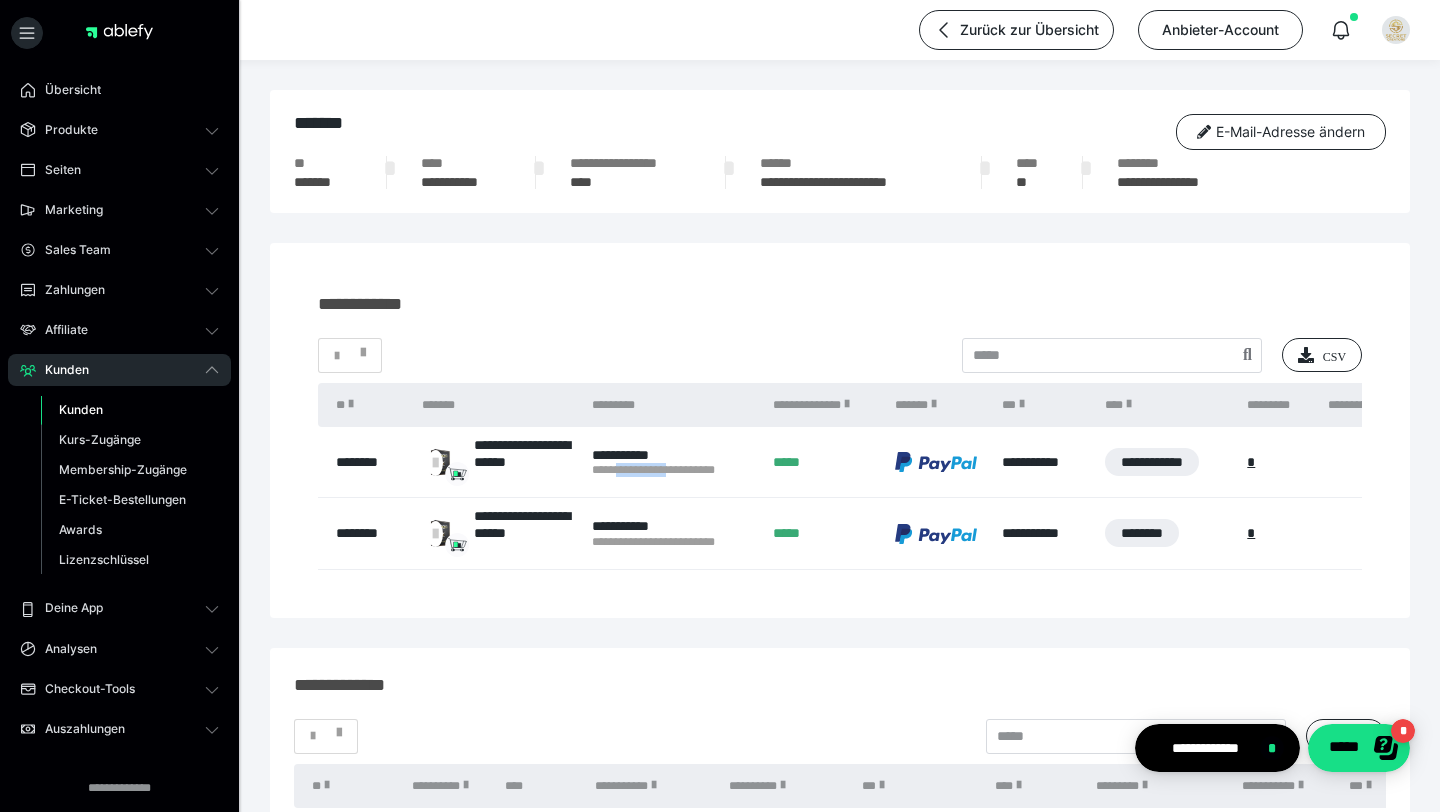 click on "**********" at bounding box center [672, 470] 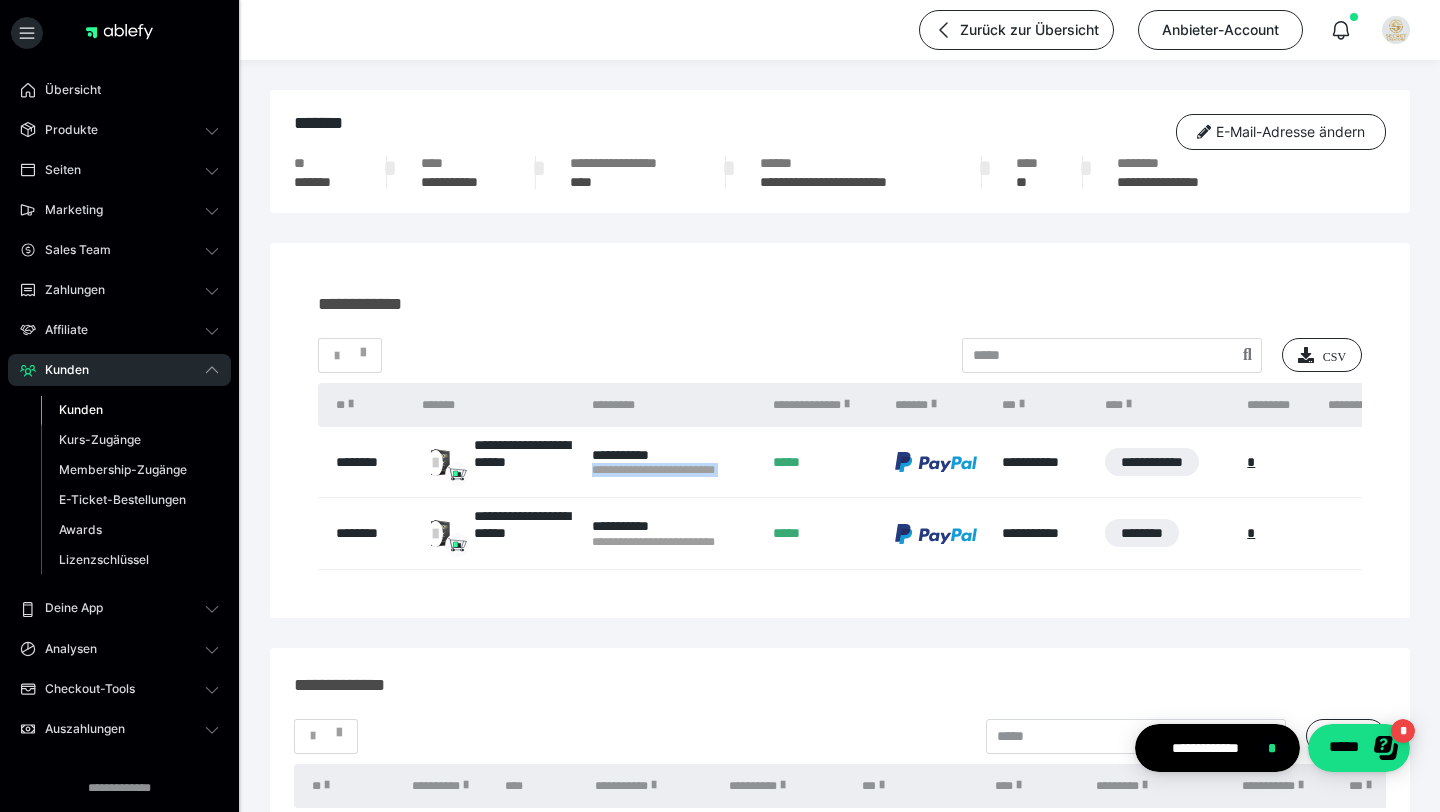 click on "**********" at bounding box center [672, 470] 